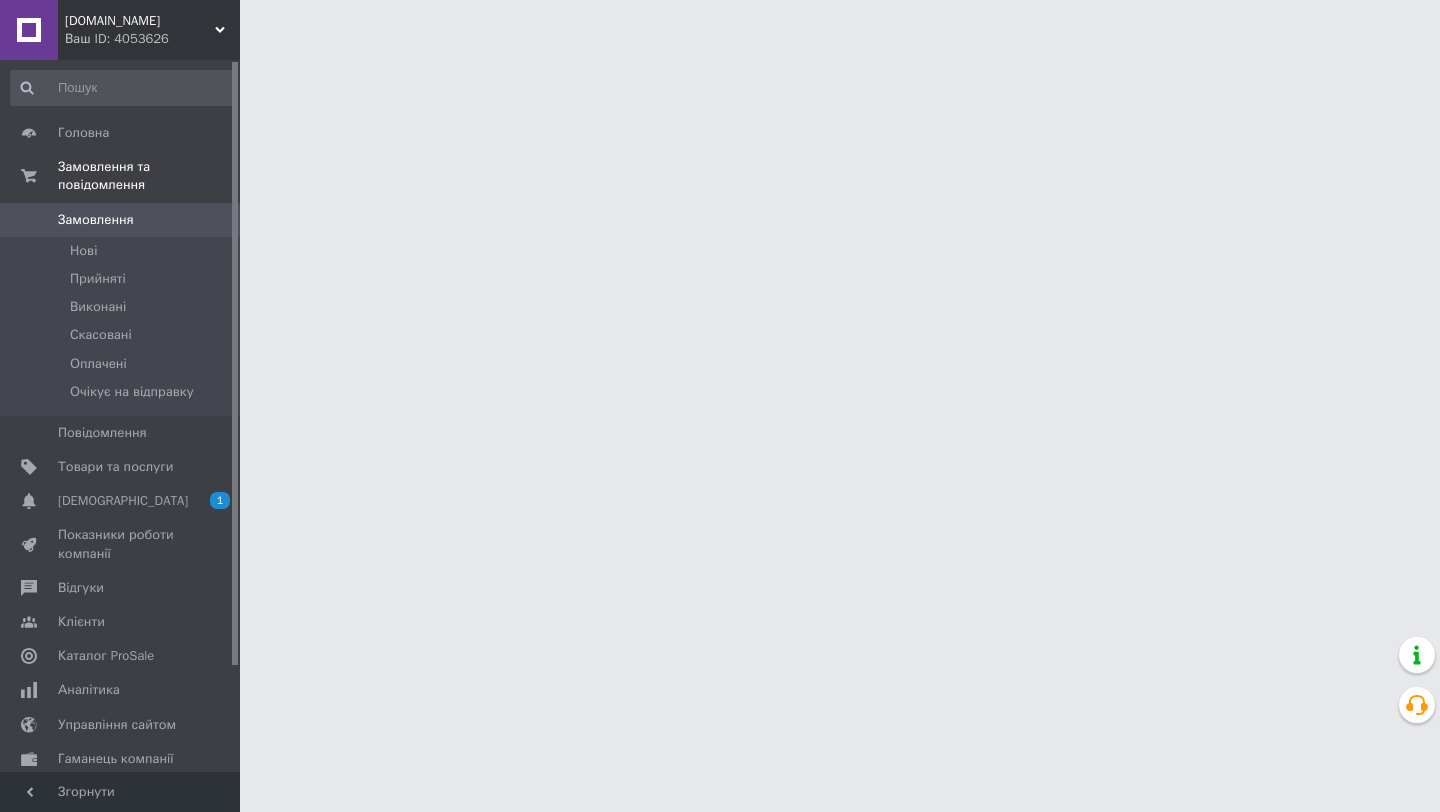 scroll, scrollTop: 0, scrollLeft: 0, axis: both 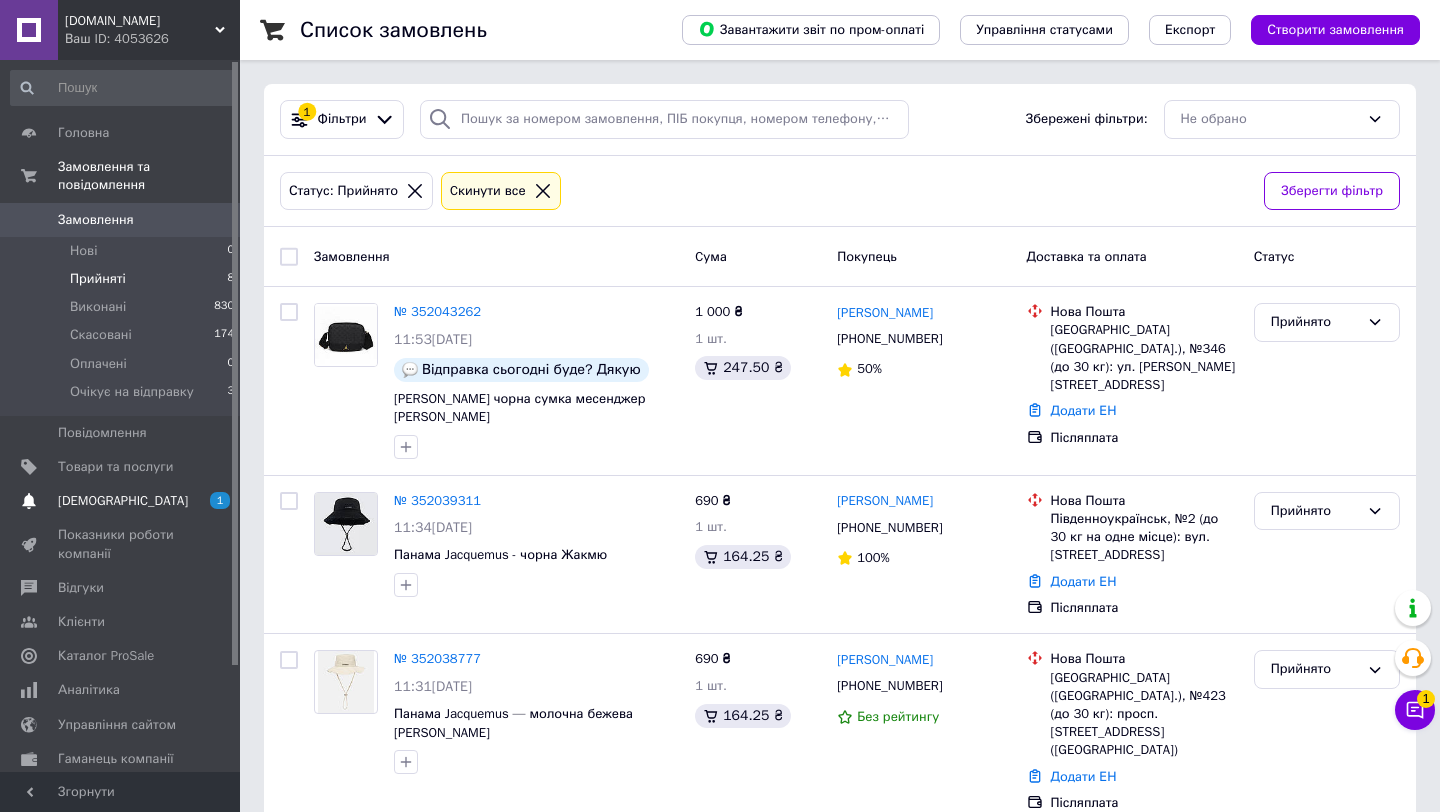 click on "Сповіщення 1 0" at bounding box center [123, 501] 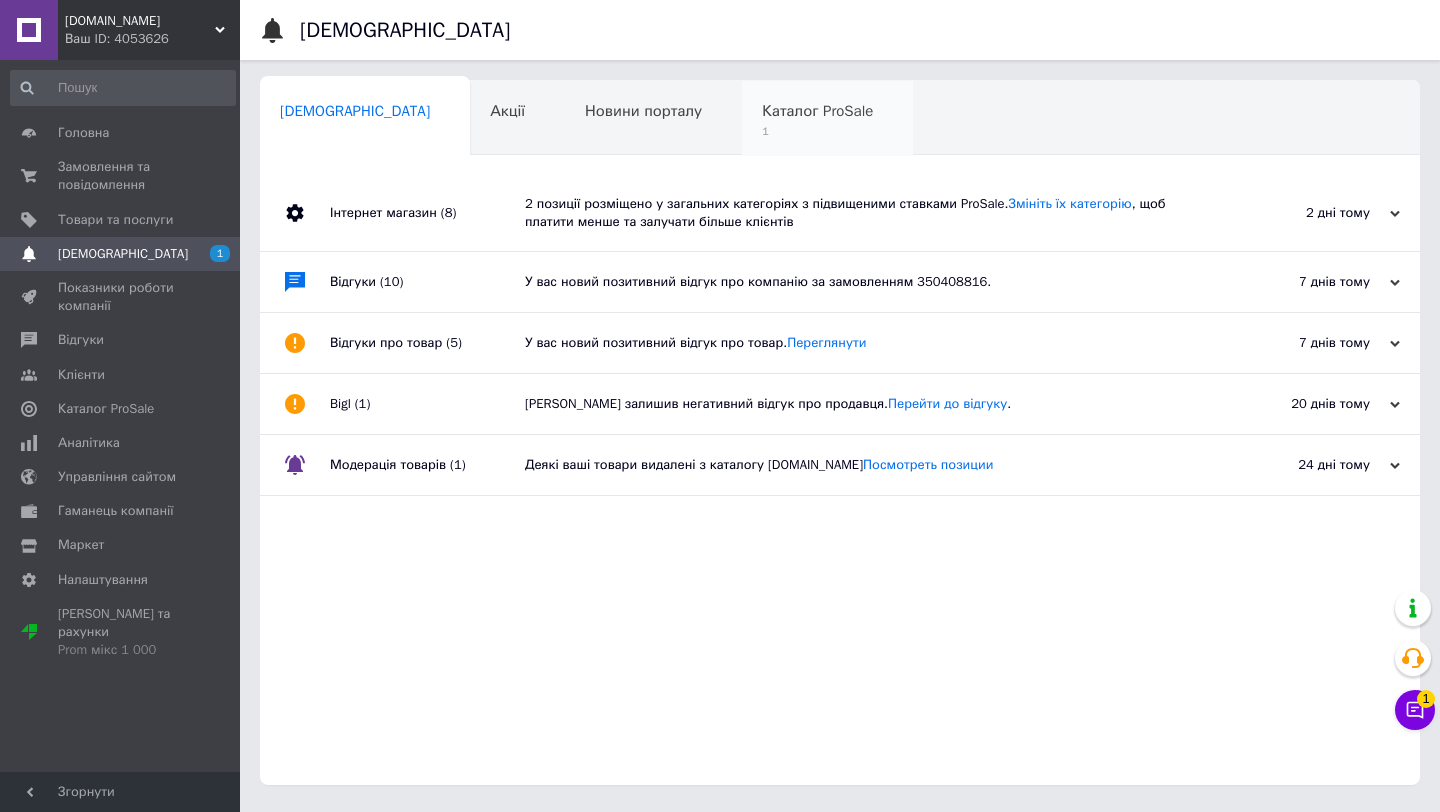 click on "Каталог ProSale" at bounding box center [817, 111] 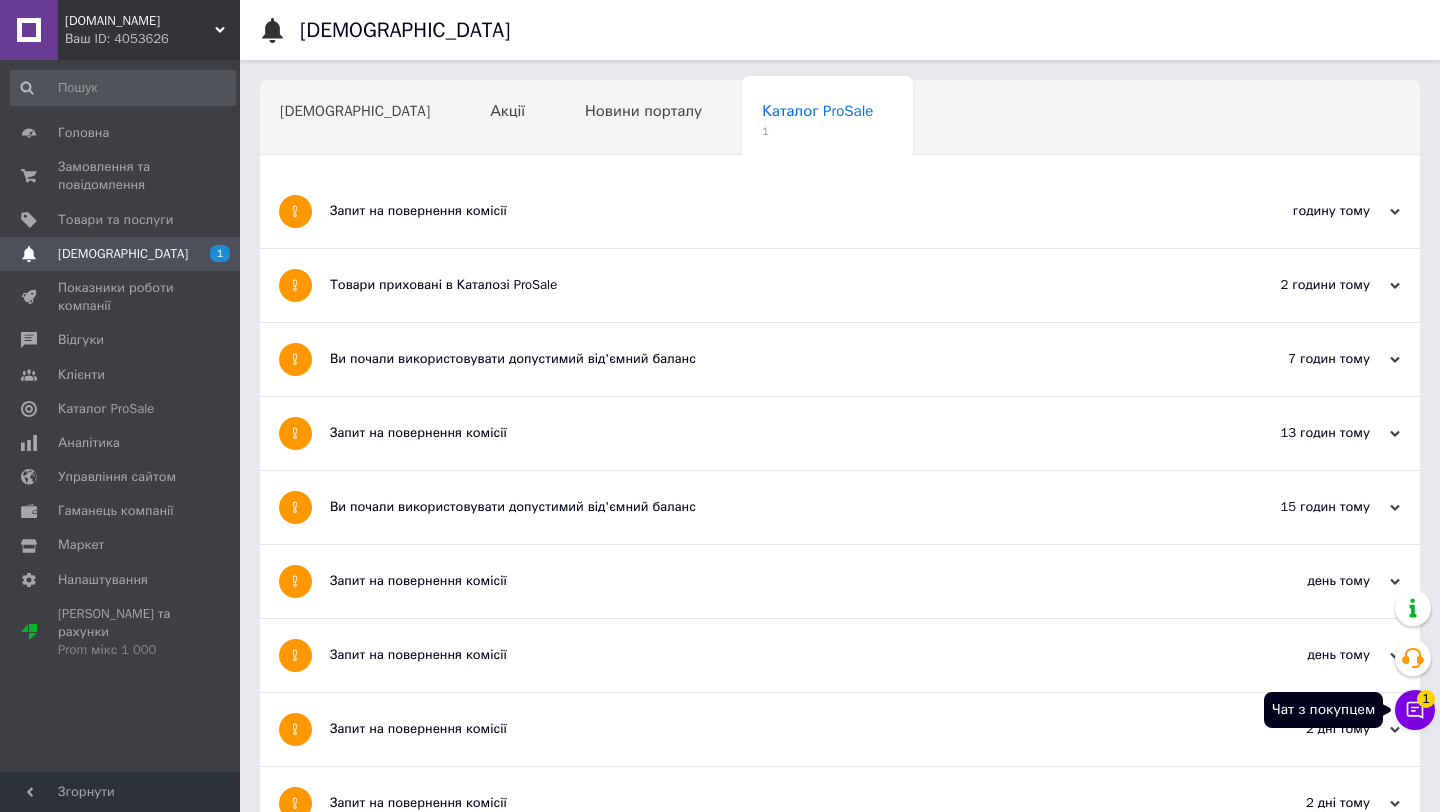 click 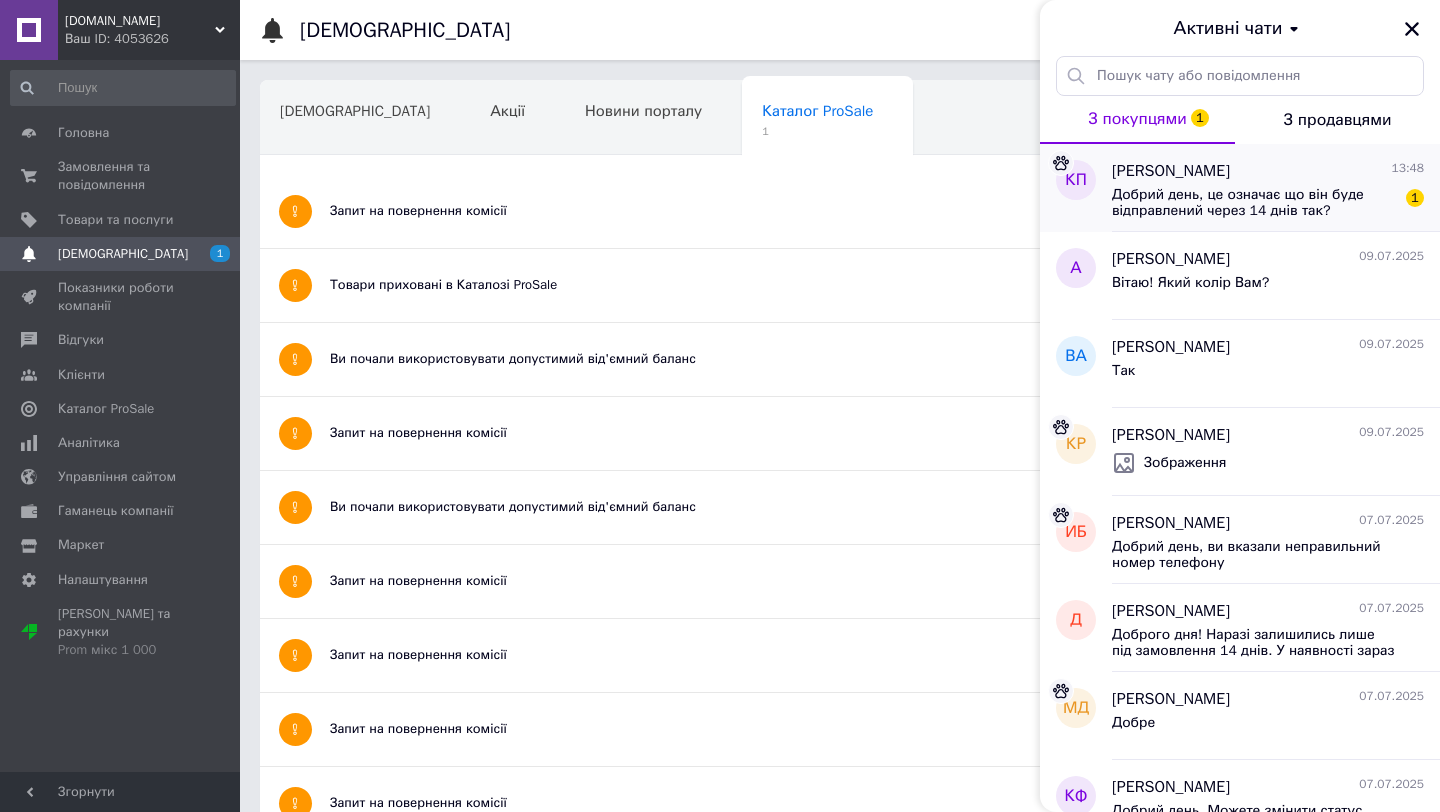 click on "Кристина Пивень 13:48 Добрий день, це означає що він буде відправлений через 14 днів так? 1" at bounding box center (1276, 188) 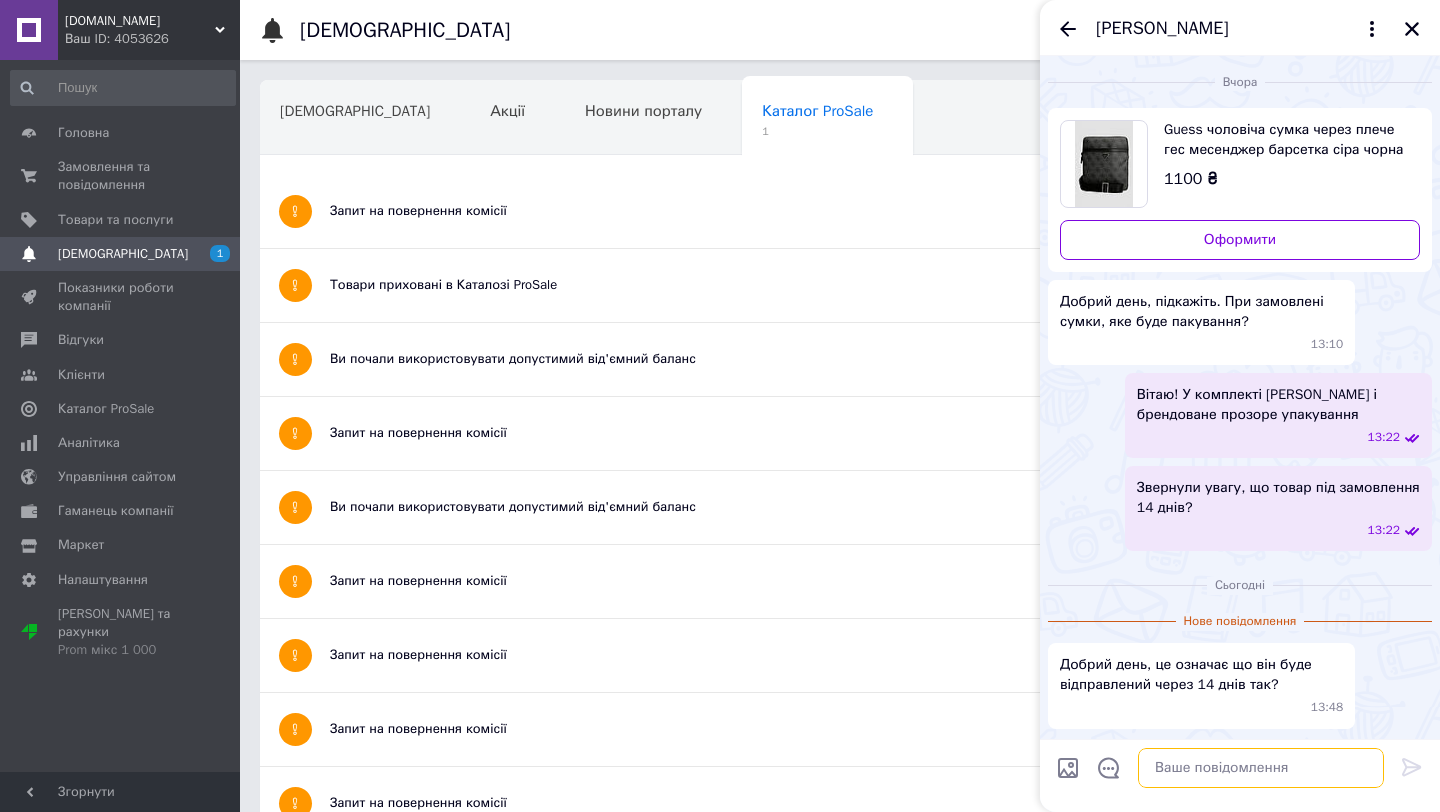 click at bounding box center (1261, 768) 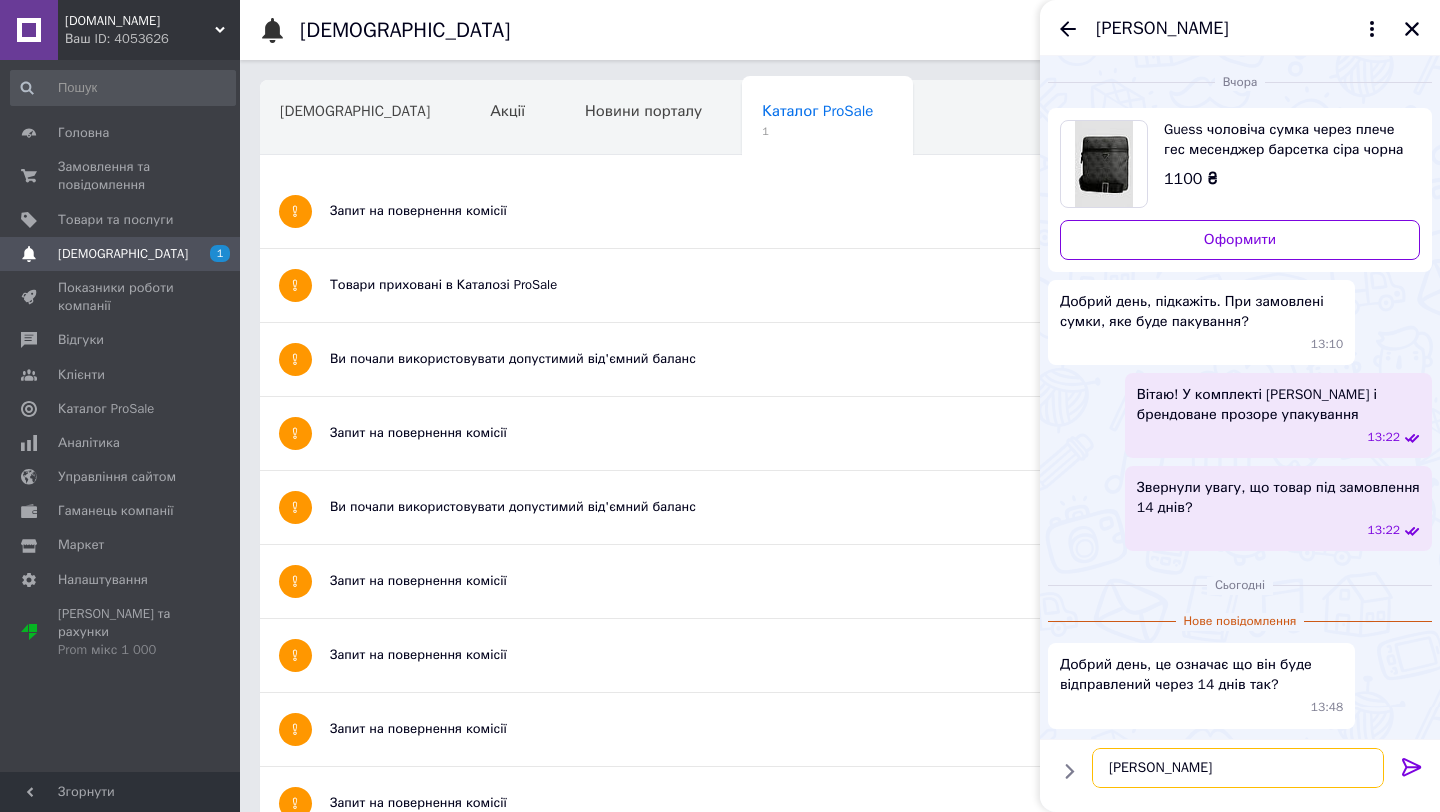 type on "Так" 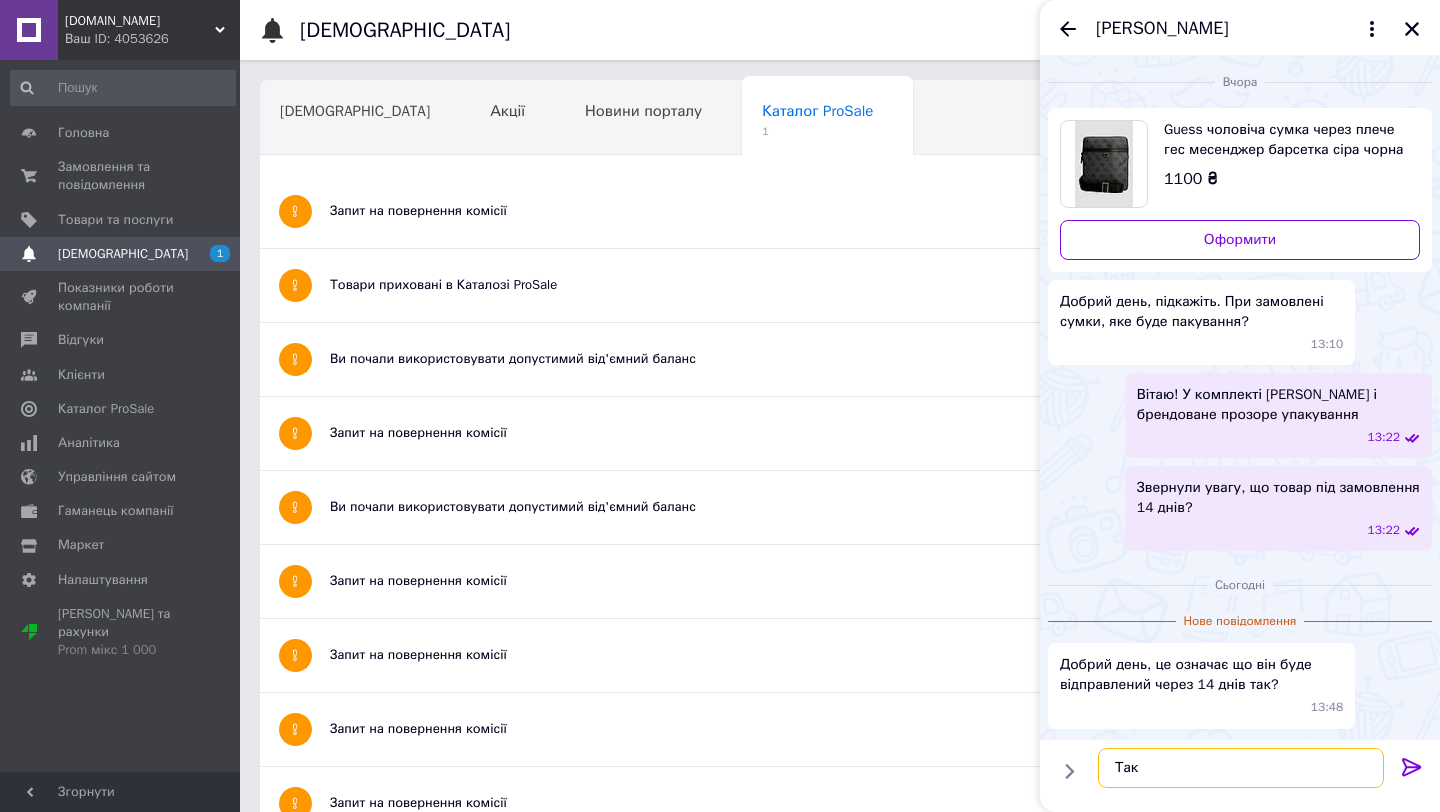 type 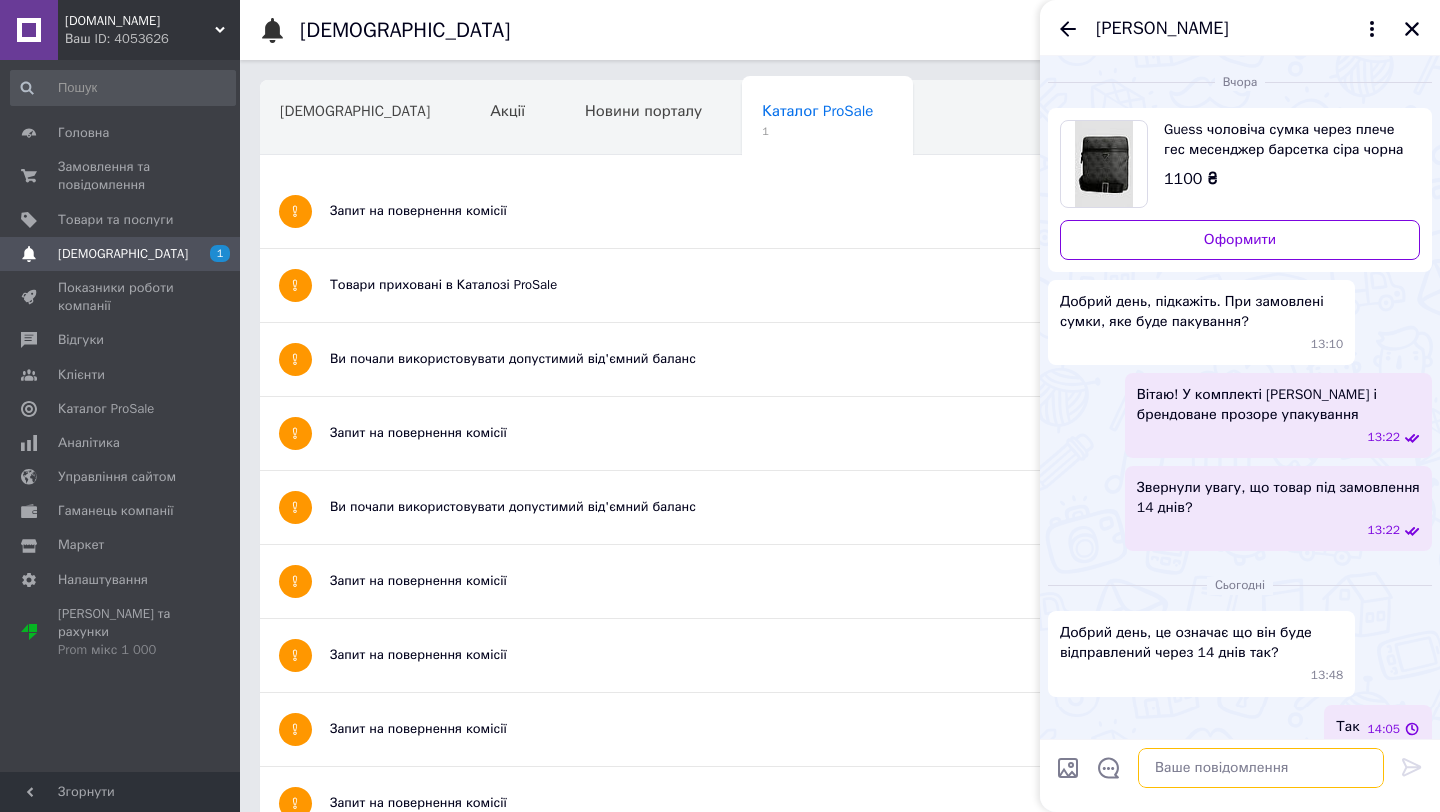 scroll, scrollTop: 19, scrollLeft: 0, axis: vertical 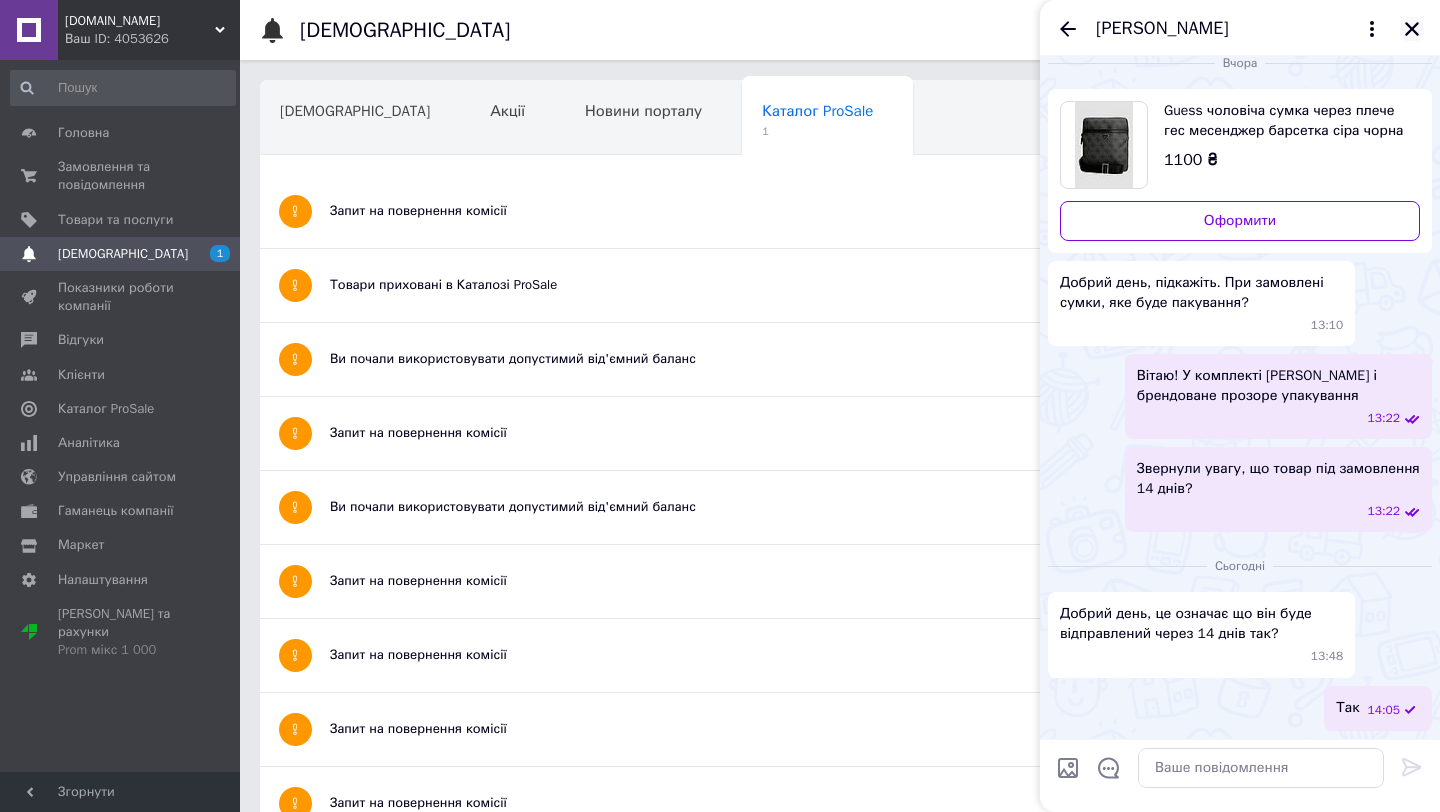 click 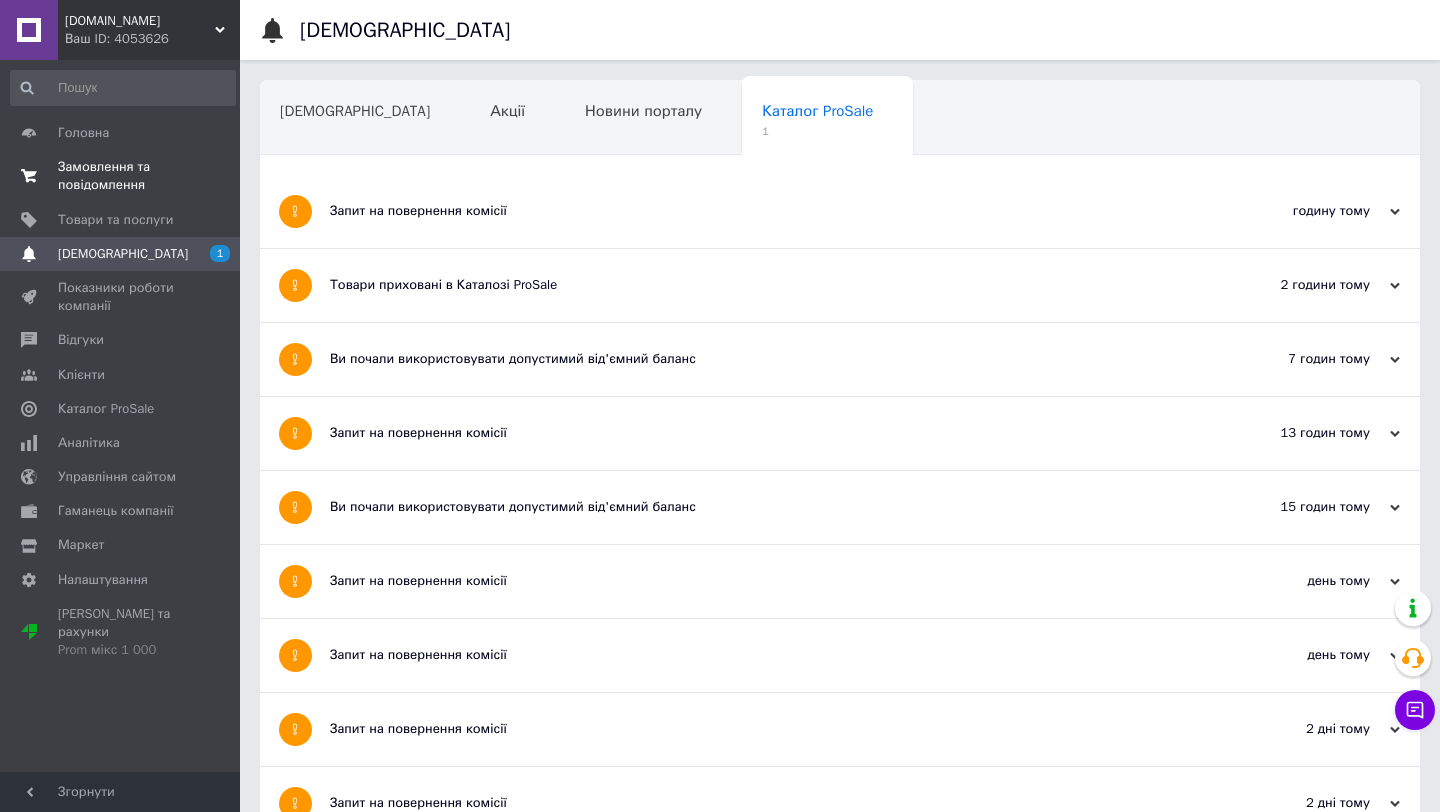 click on "Замовлення та повідомлення" at bounding box center (121, 176) 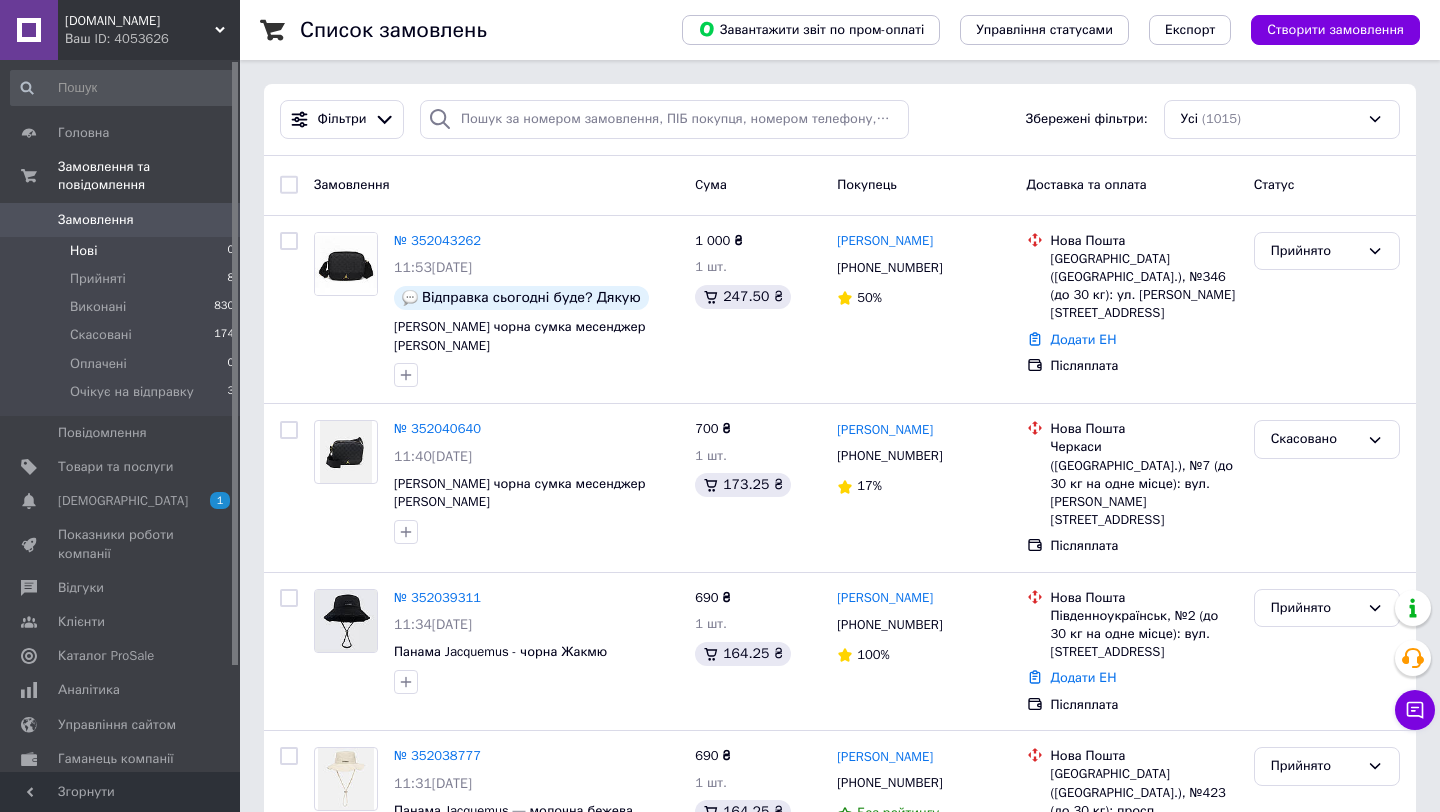 click on "Нові 0" at bounding box center [123, 251] 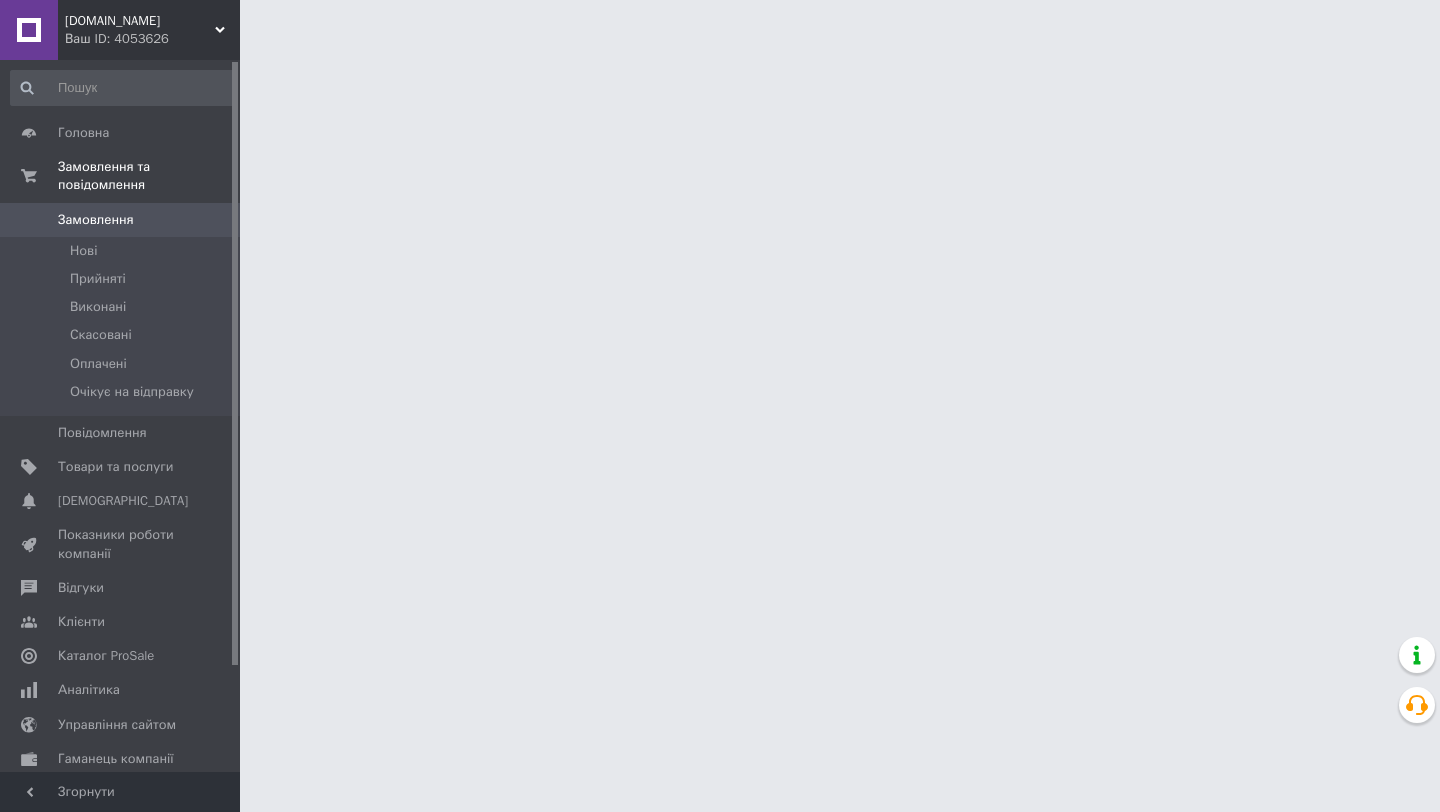 scroll, scrollTop: 0, scrollLeft: 0, axis: both 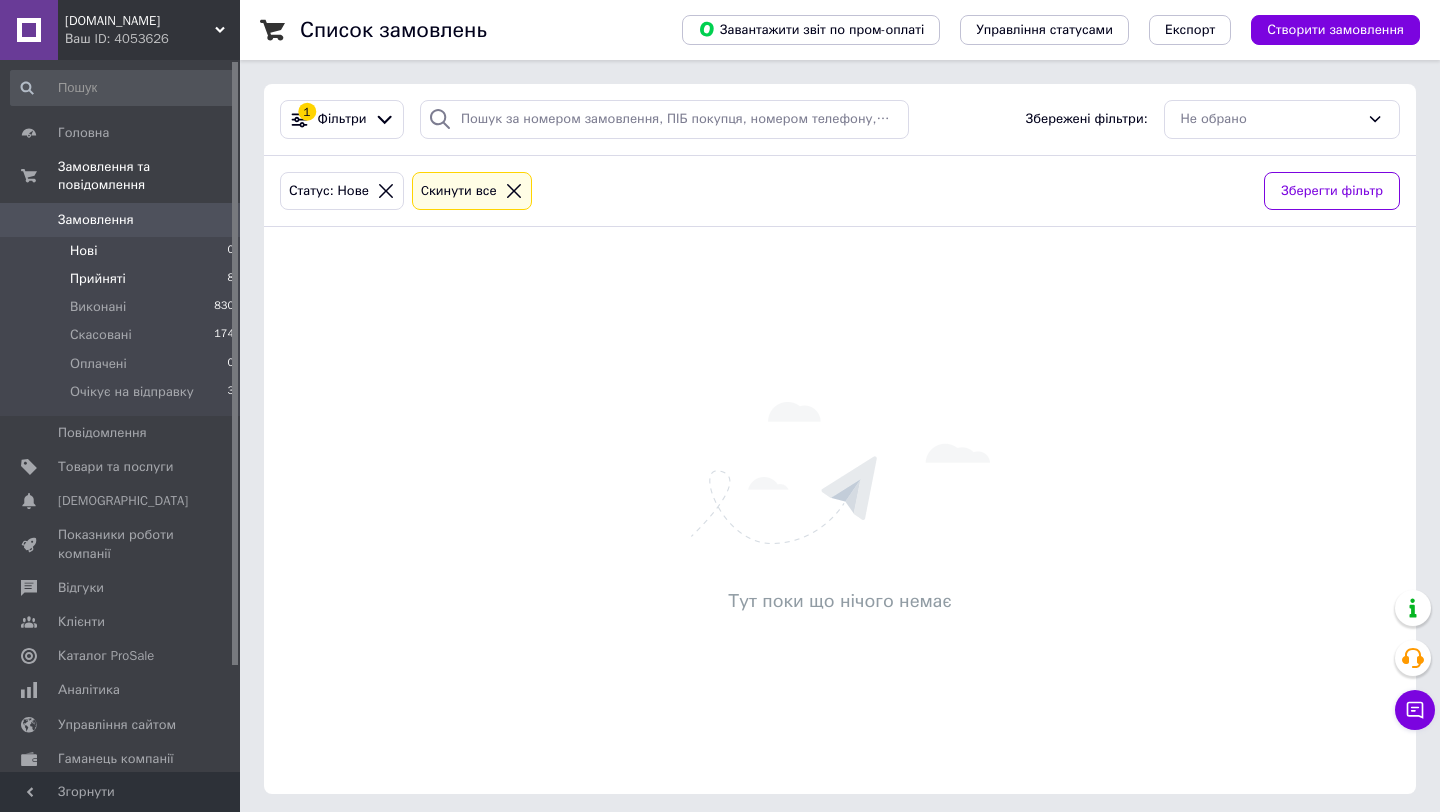 click on "Прийняті 8" at bounding box center [123, 279] 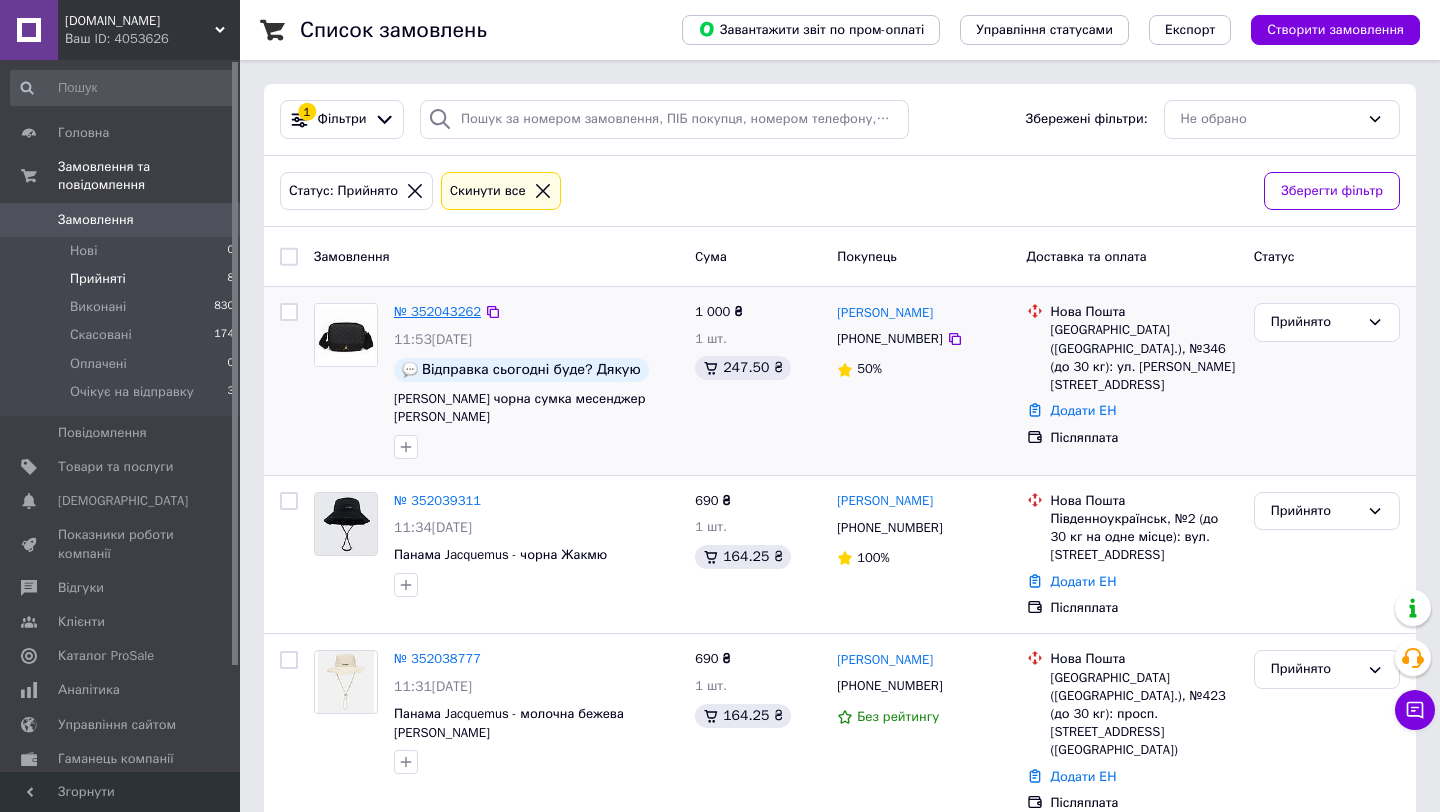 click on "№ 352043262" at bounding box center [437, 311] 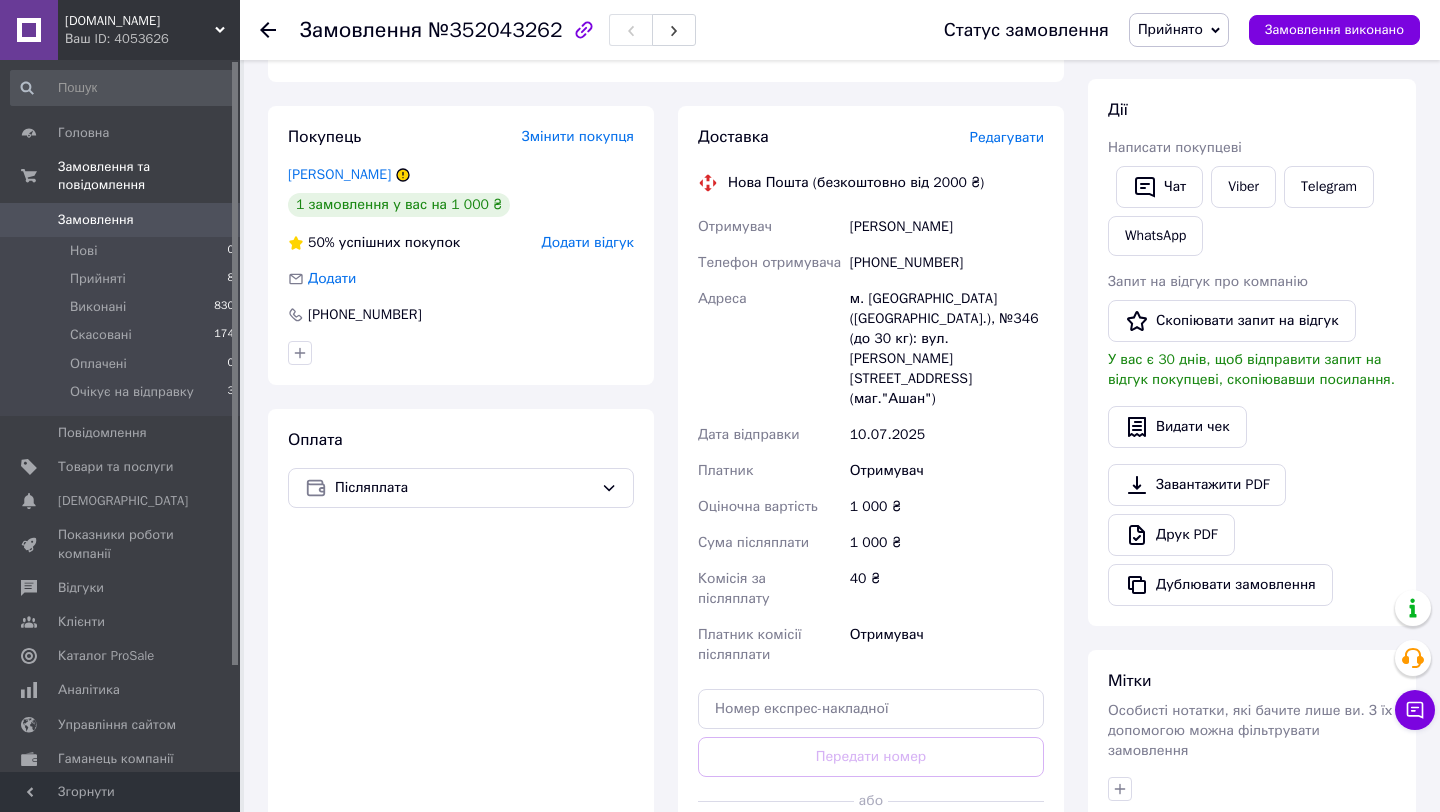 scroll, scrollTop: 196, scrollLeft: 0, axis: vertical 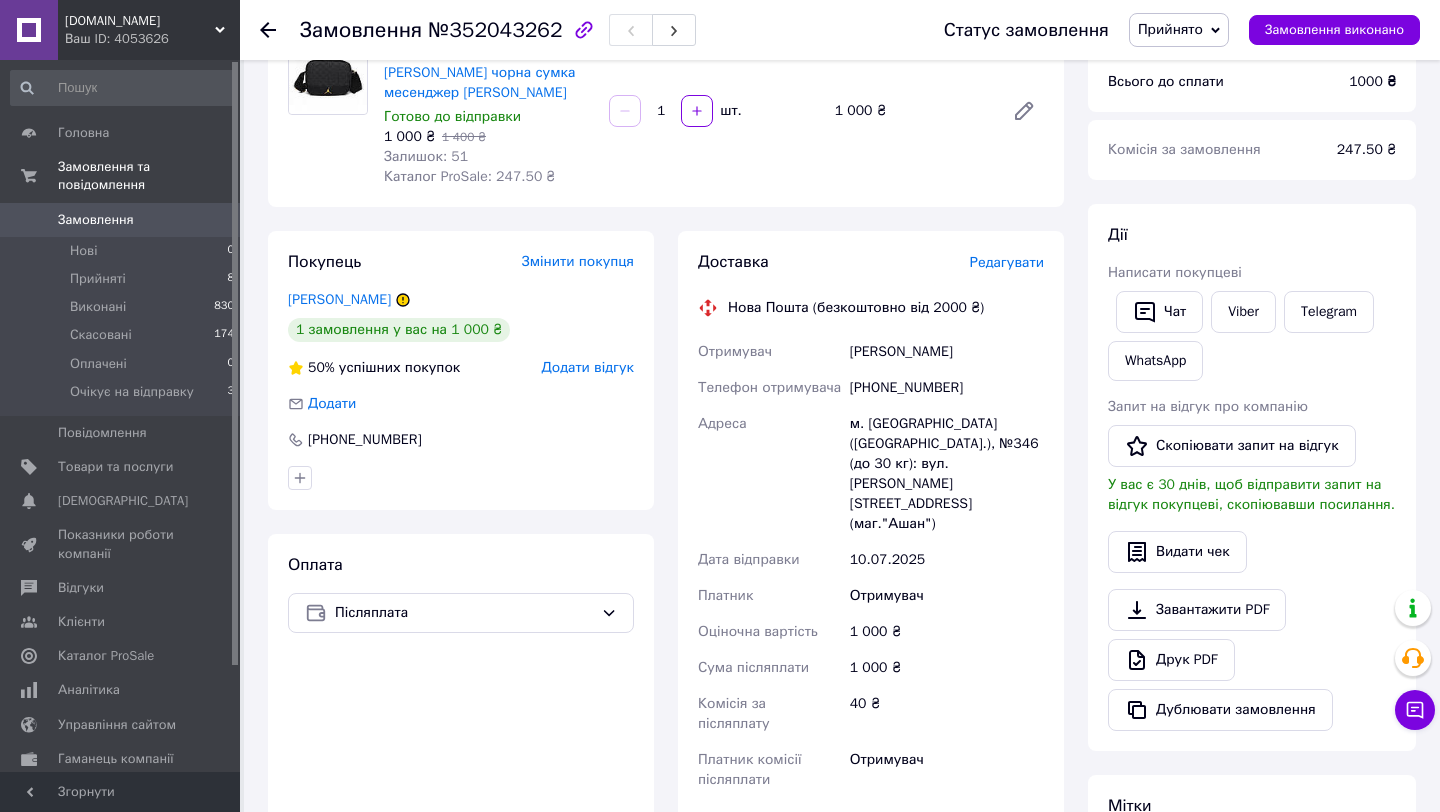 click on "Редагувати" at bounding box center [1007, 262] 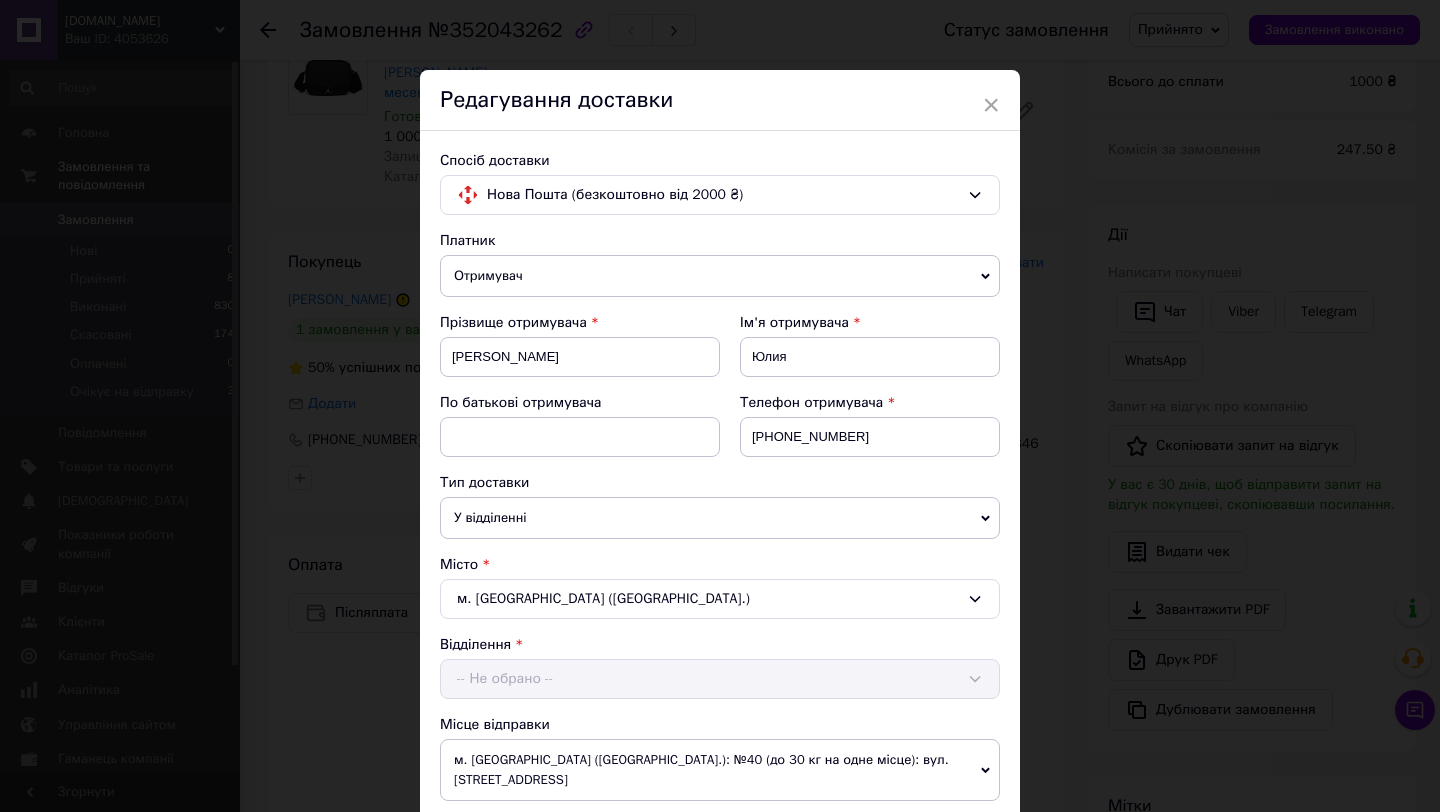 scroll, scrollTop: 754, scrollLeft: 0, axis: vertical 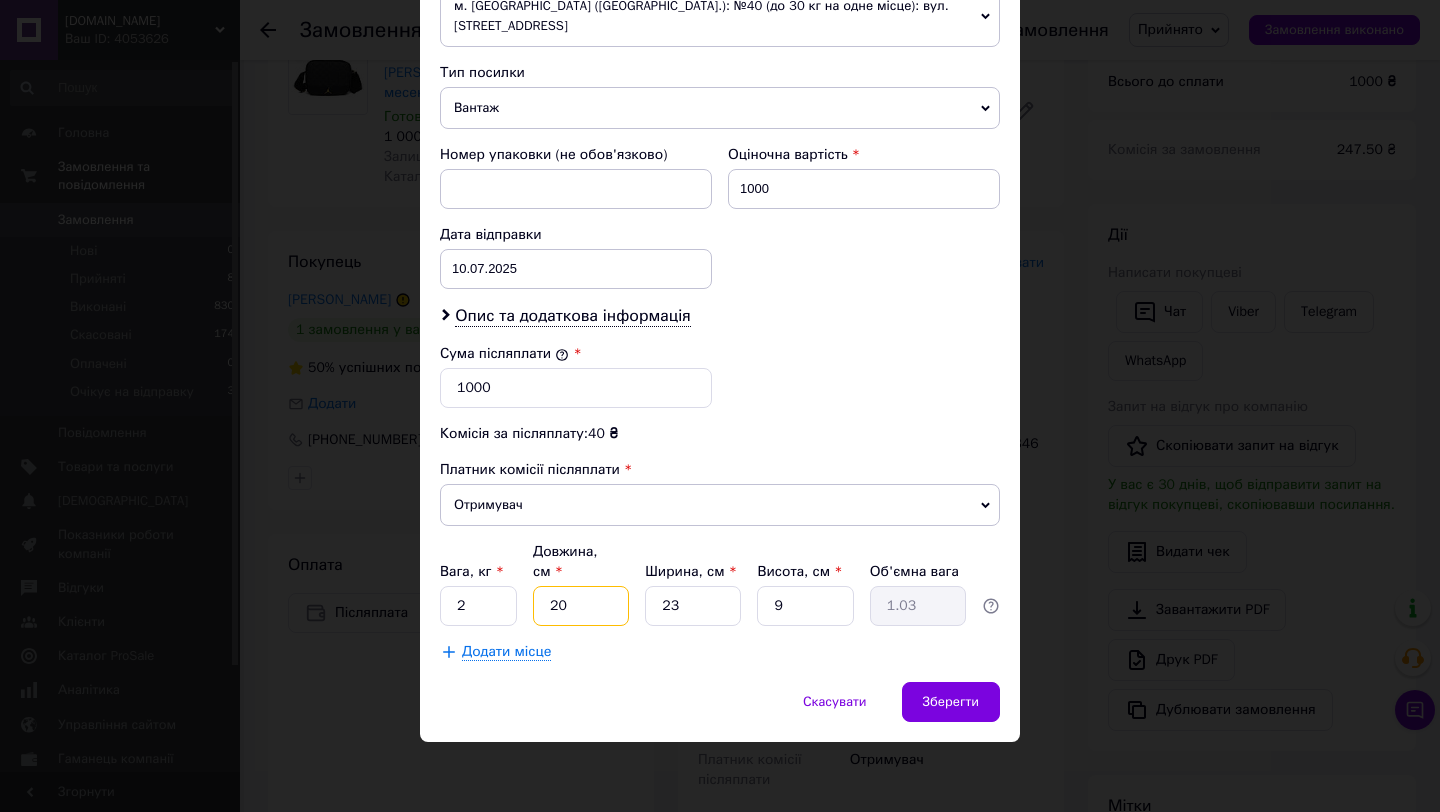 click on "20" at bounding box center [581, 606] 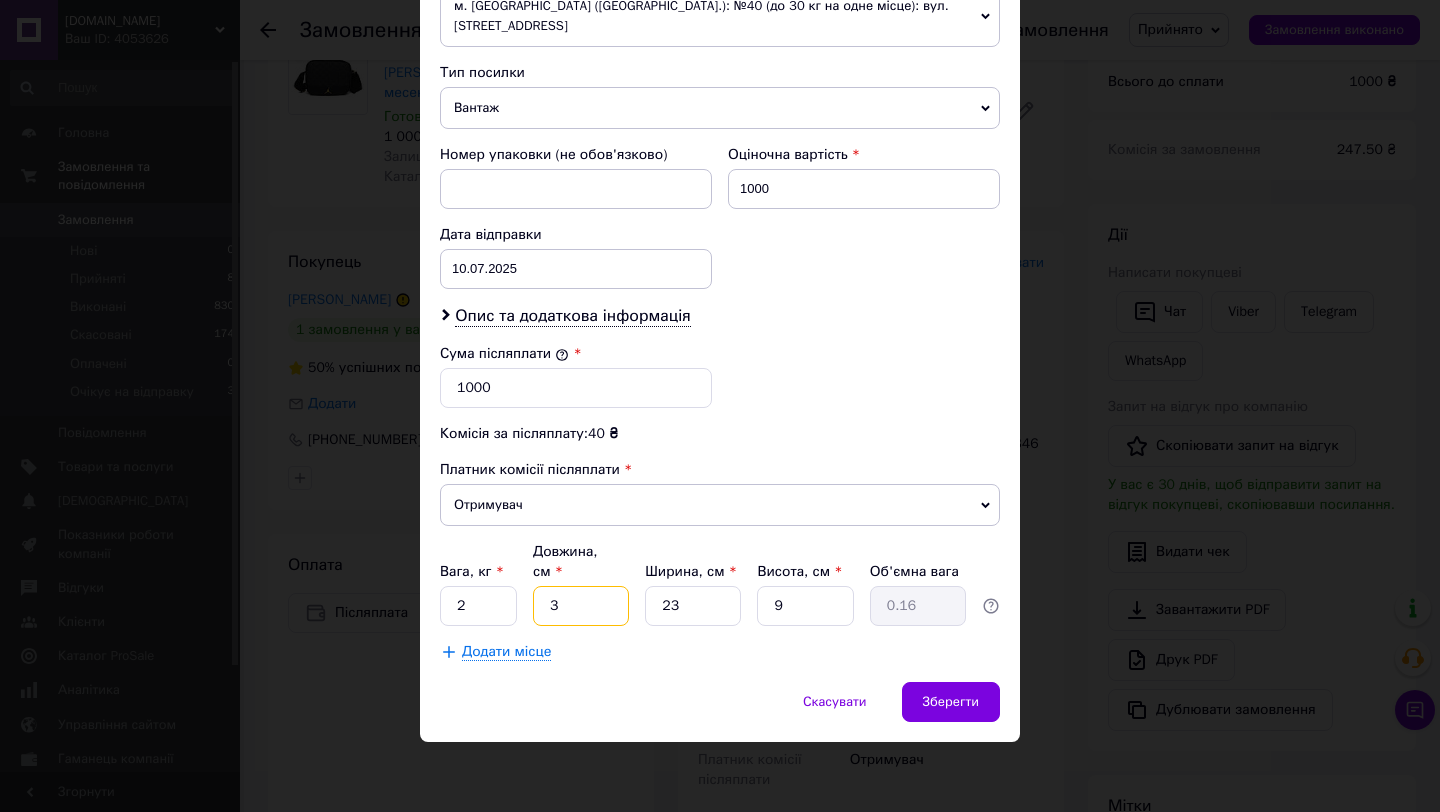 type on "35" 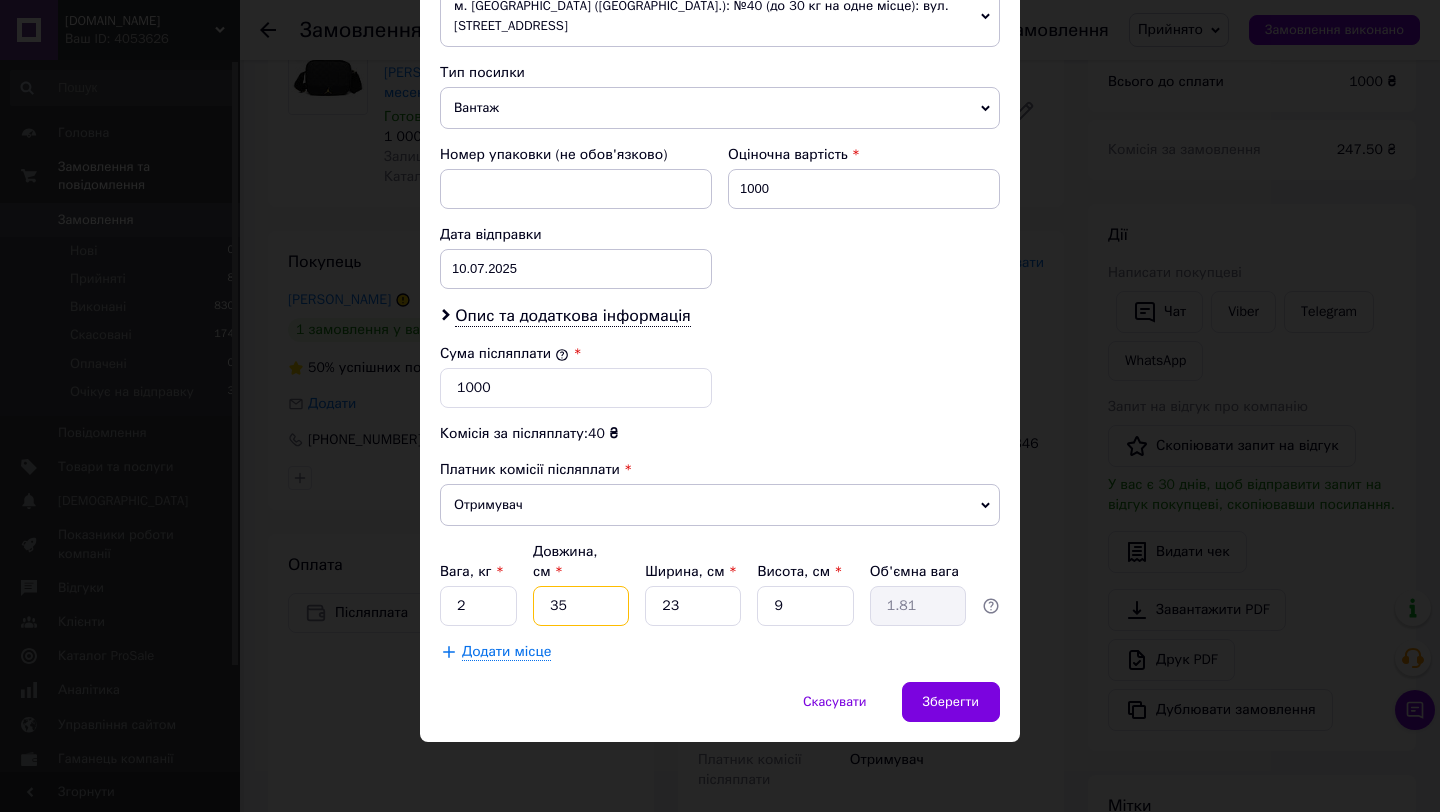 type on "35" 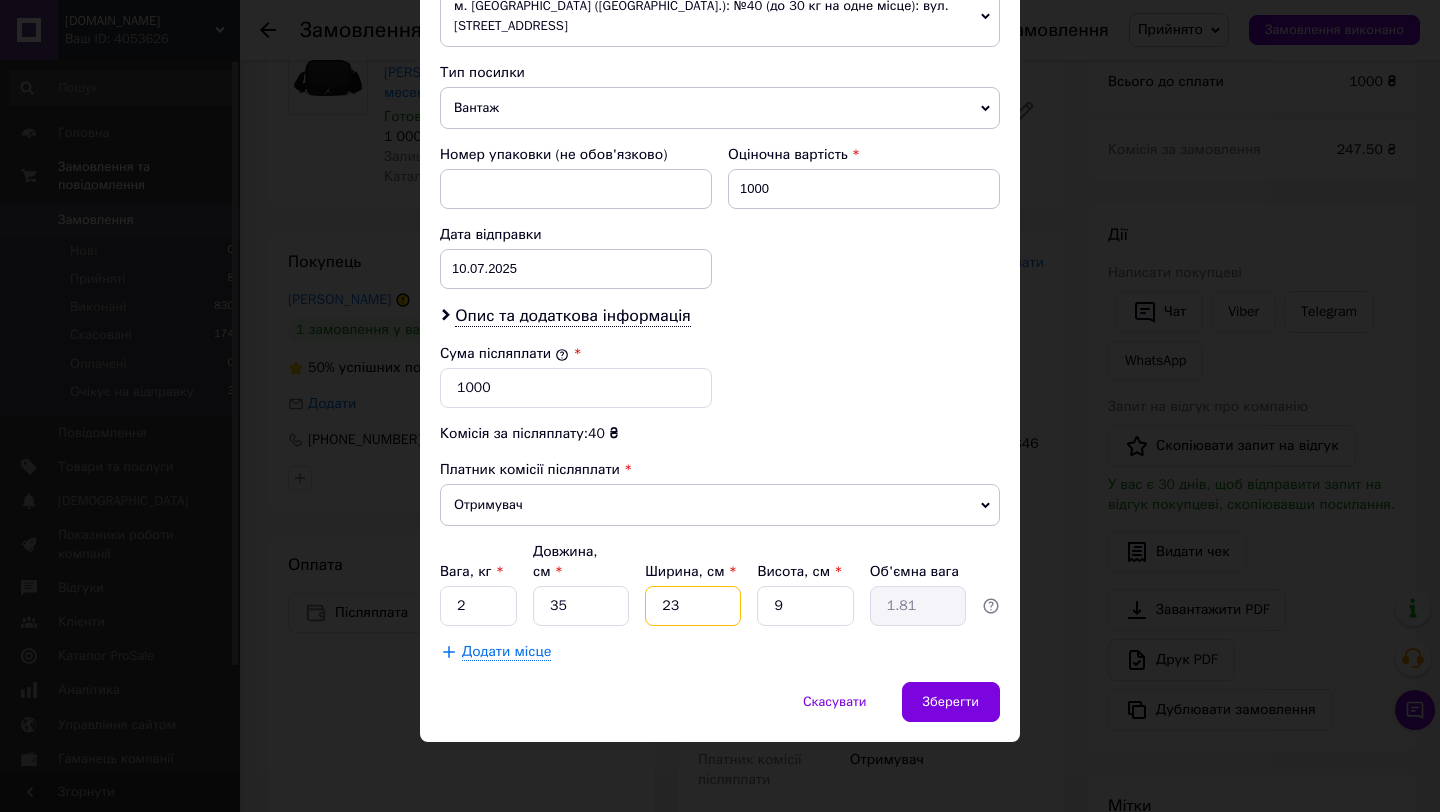 click on "23" at bounding box center (693, 606) 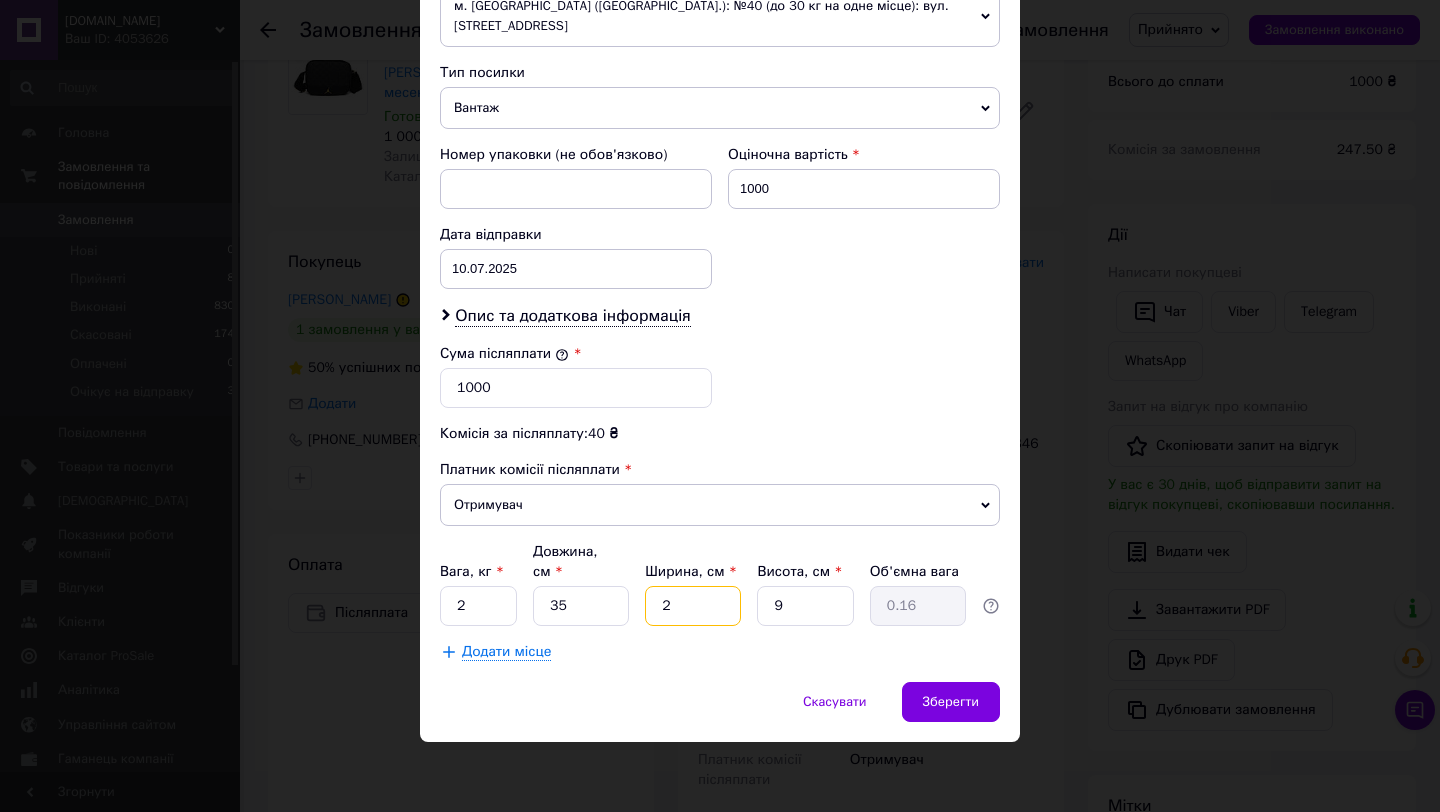 type on "25" 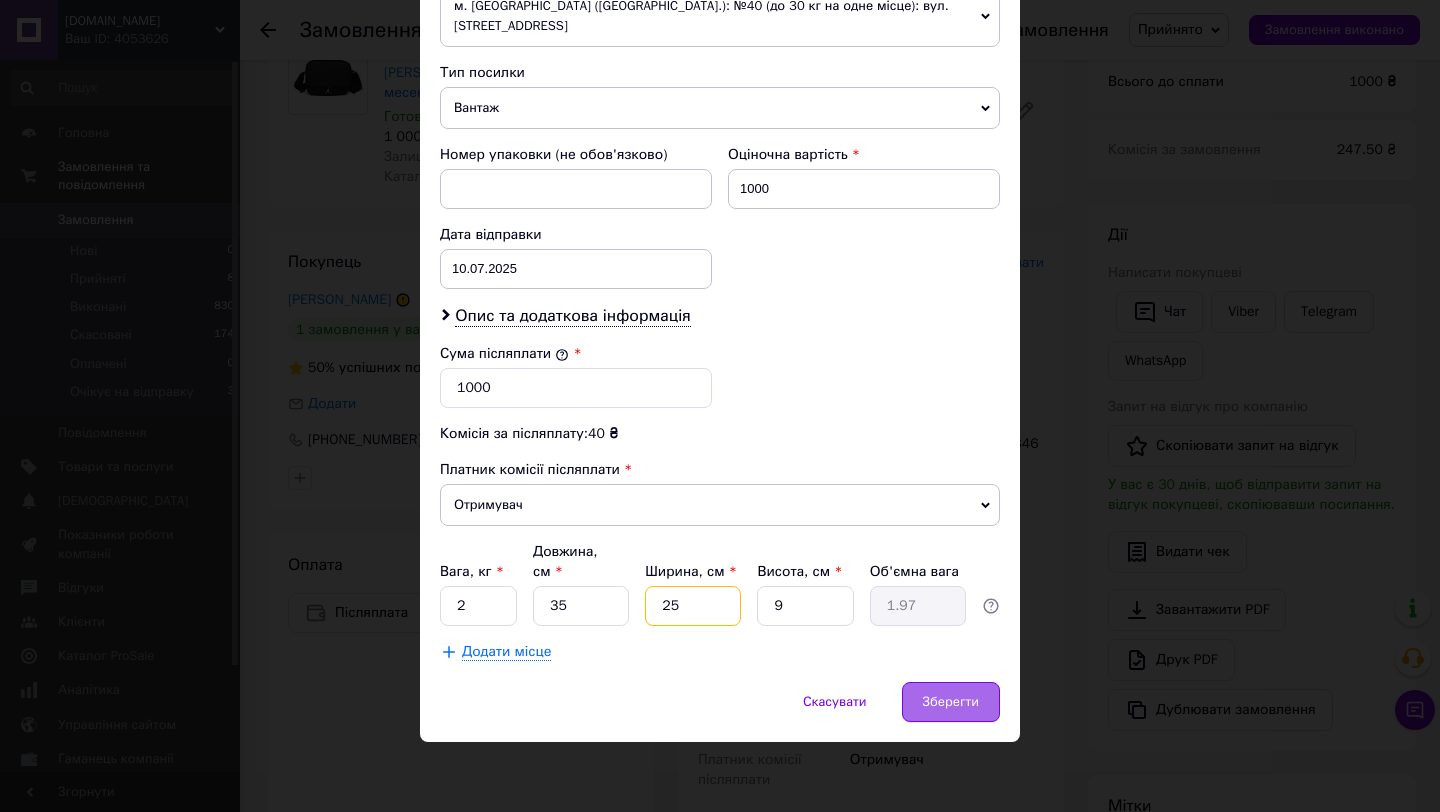 type on "25" 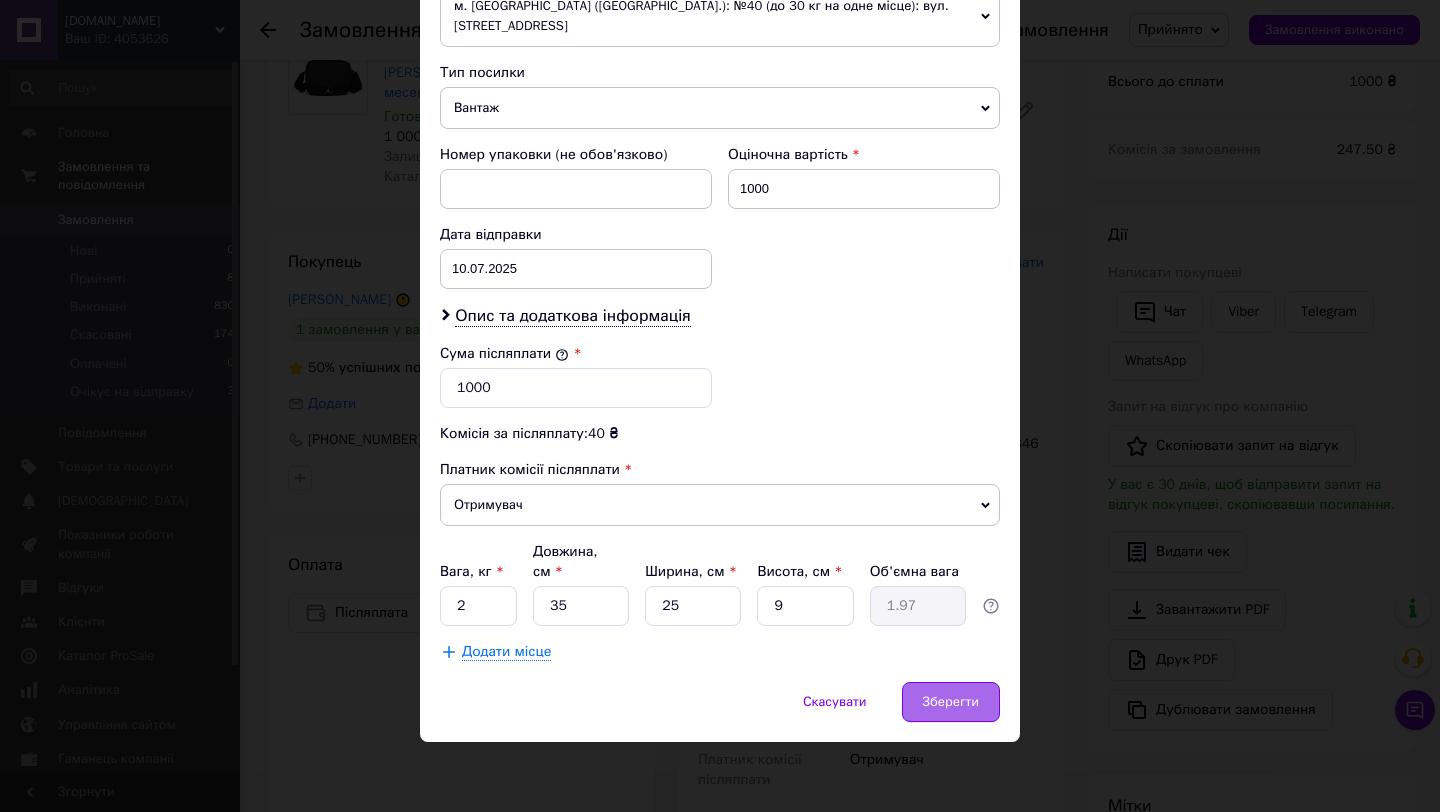 click on "Зберегти" at bounding box center (951, 702) 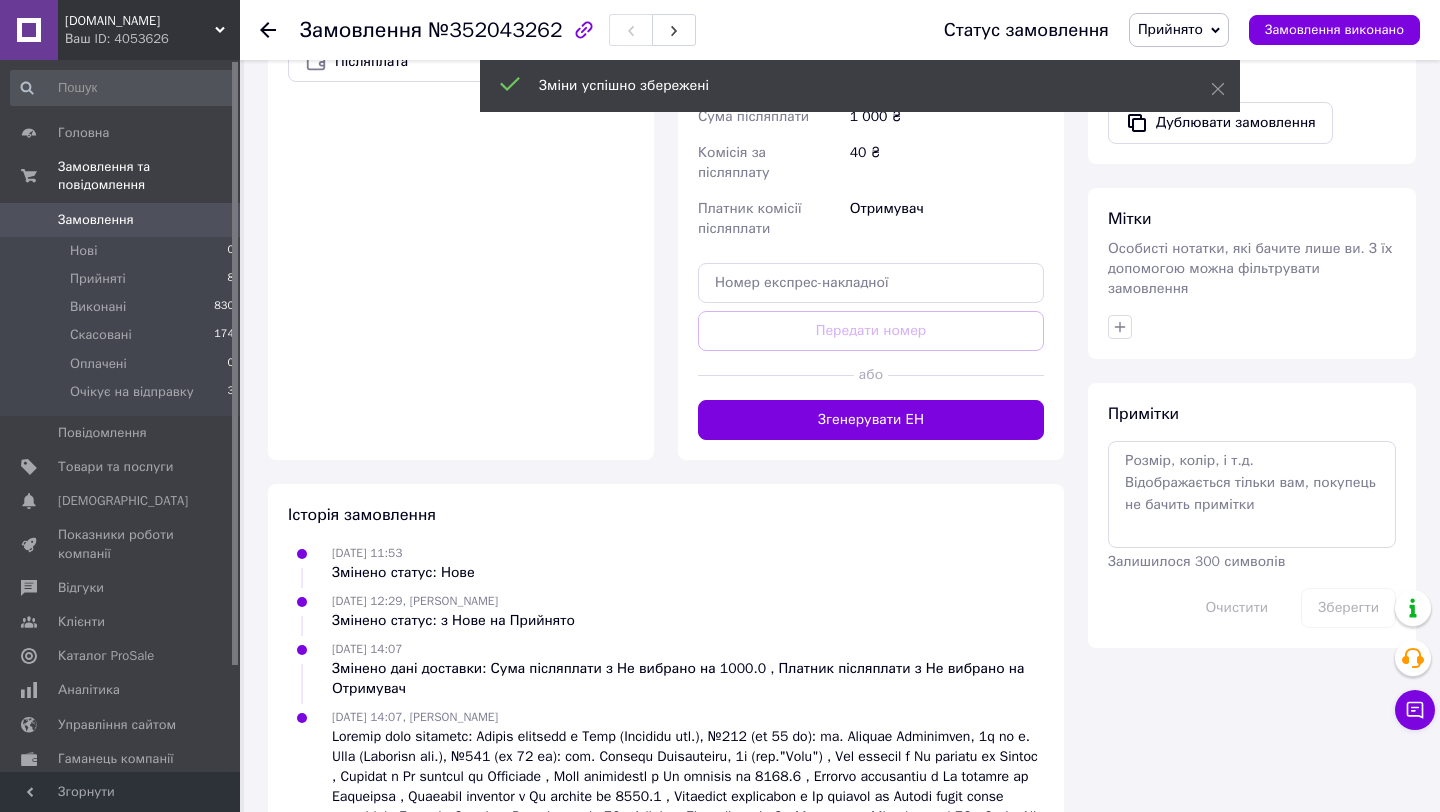 scroll, scrollTop: 750, scrollLeft: 0, axis: vertical 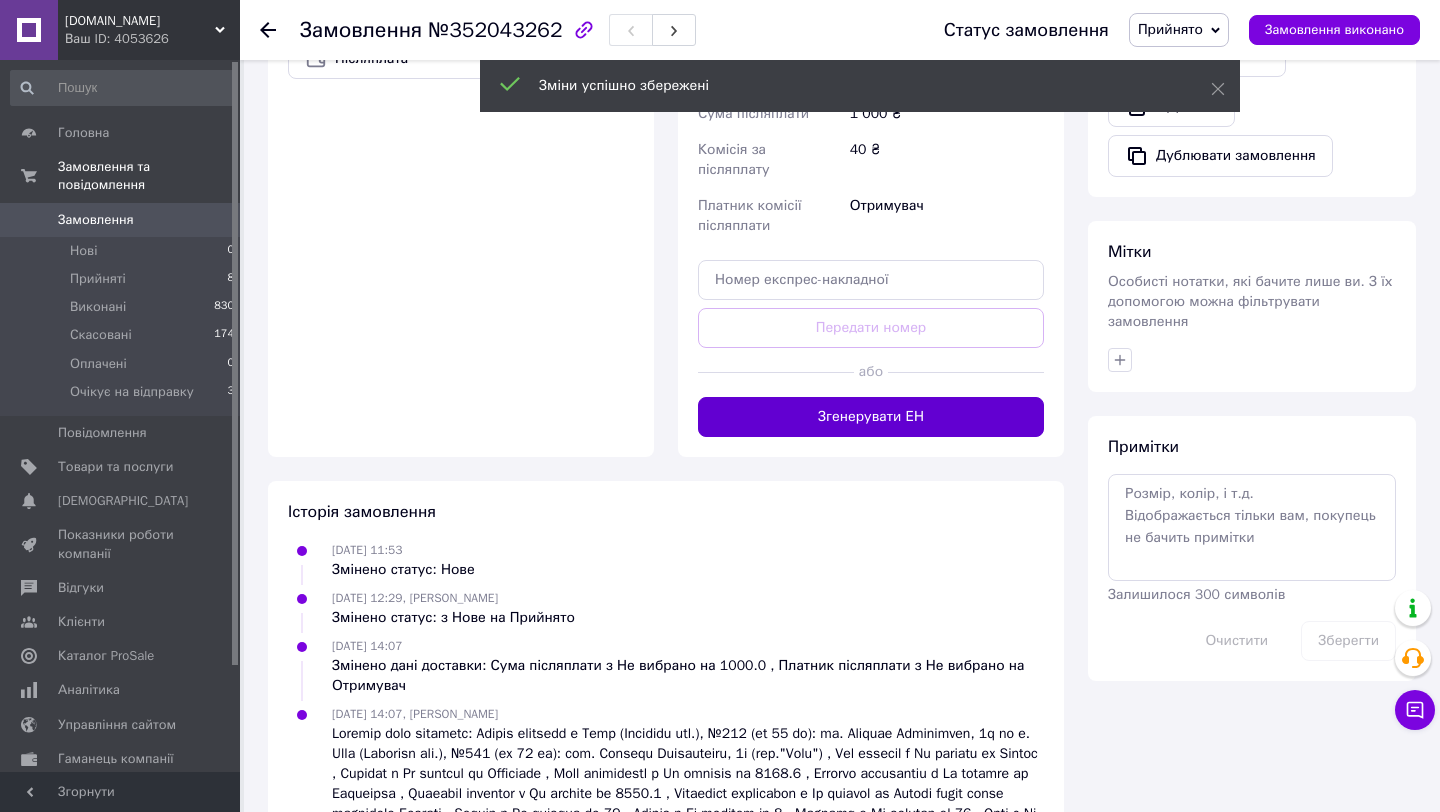 click on "Згенерувати ЕН" at bounding box center [871, 417] 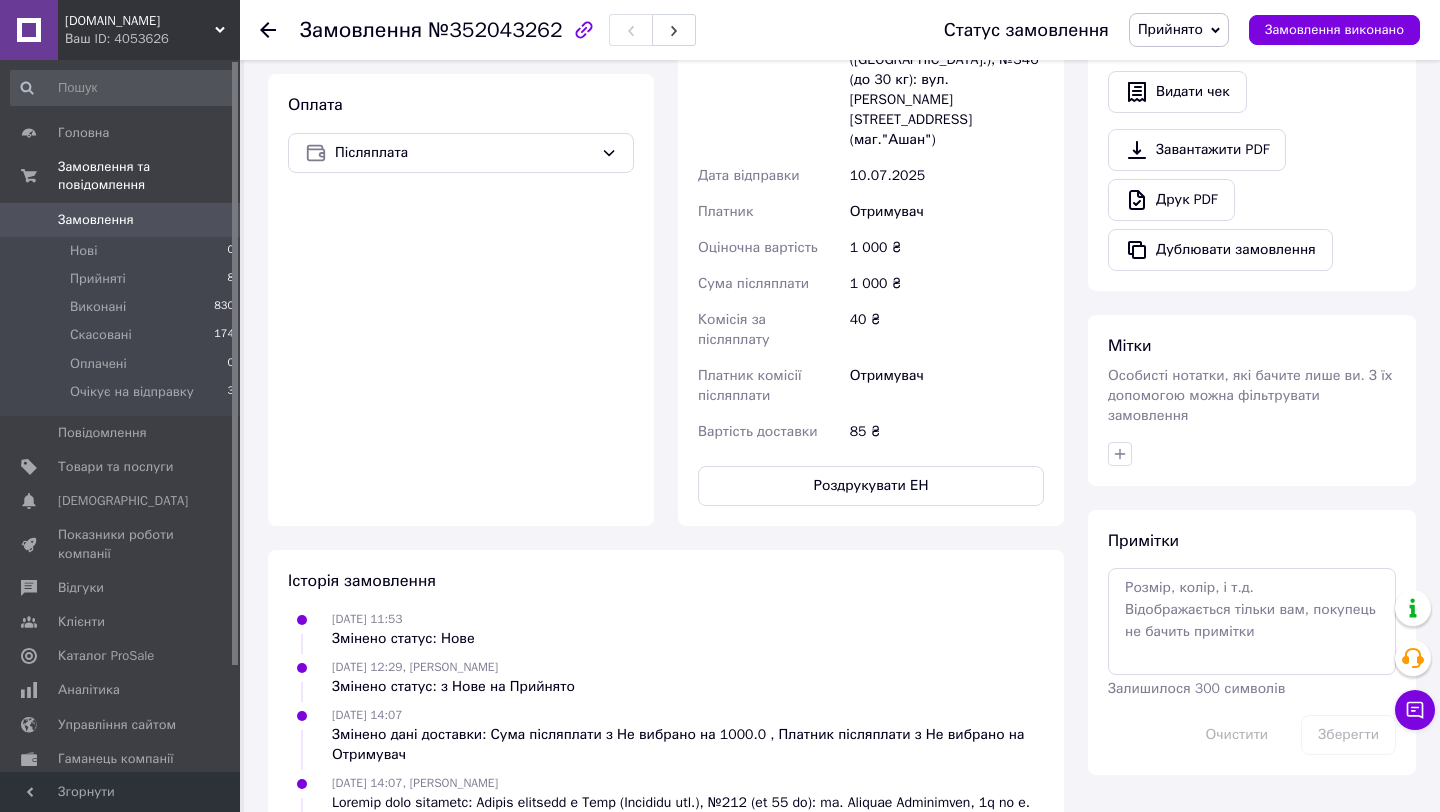 scroll, scrollTop: 610, scrollLeft: 0, axis: vertical 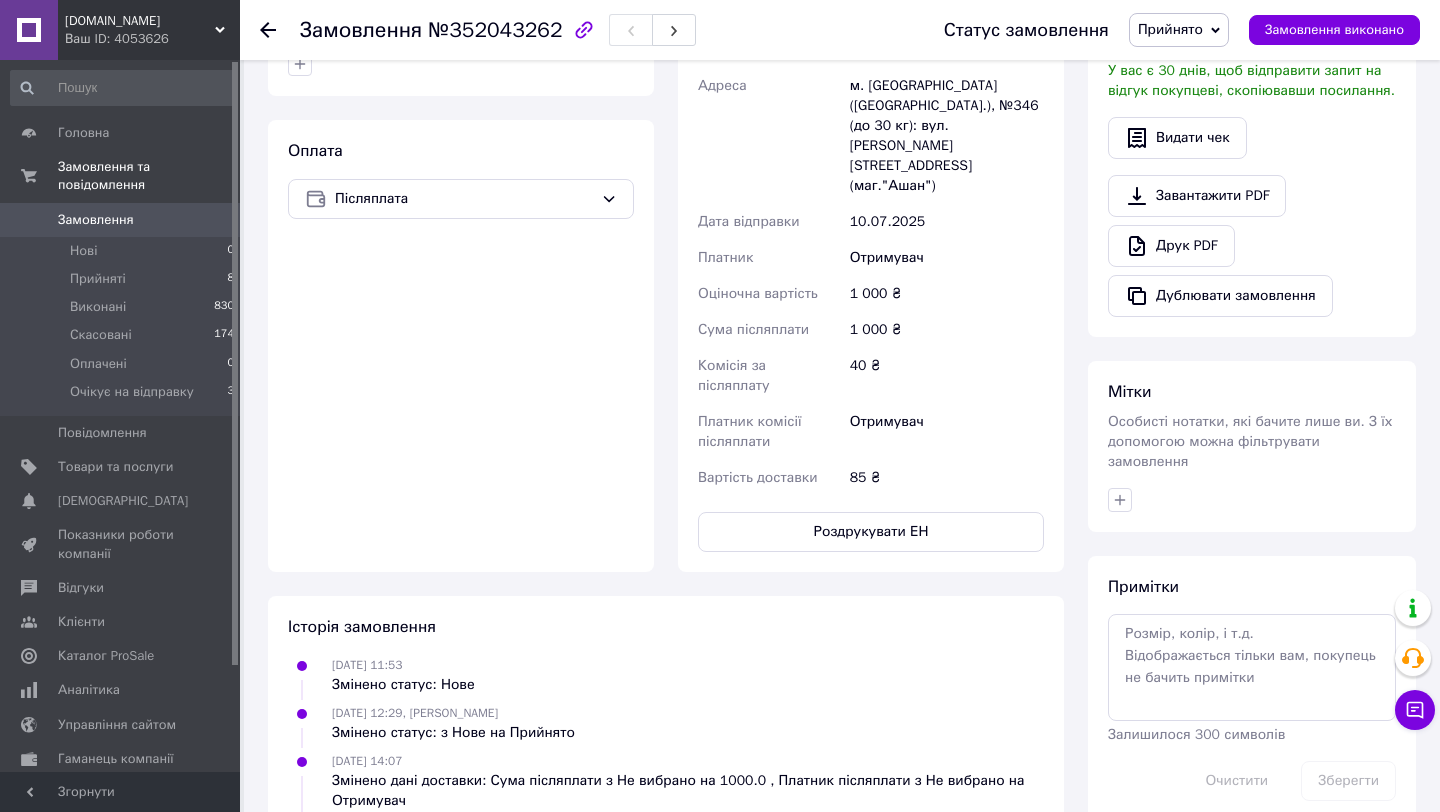 click 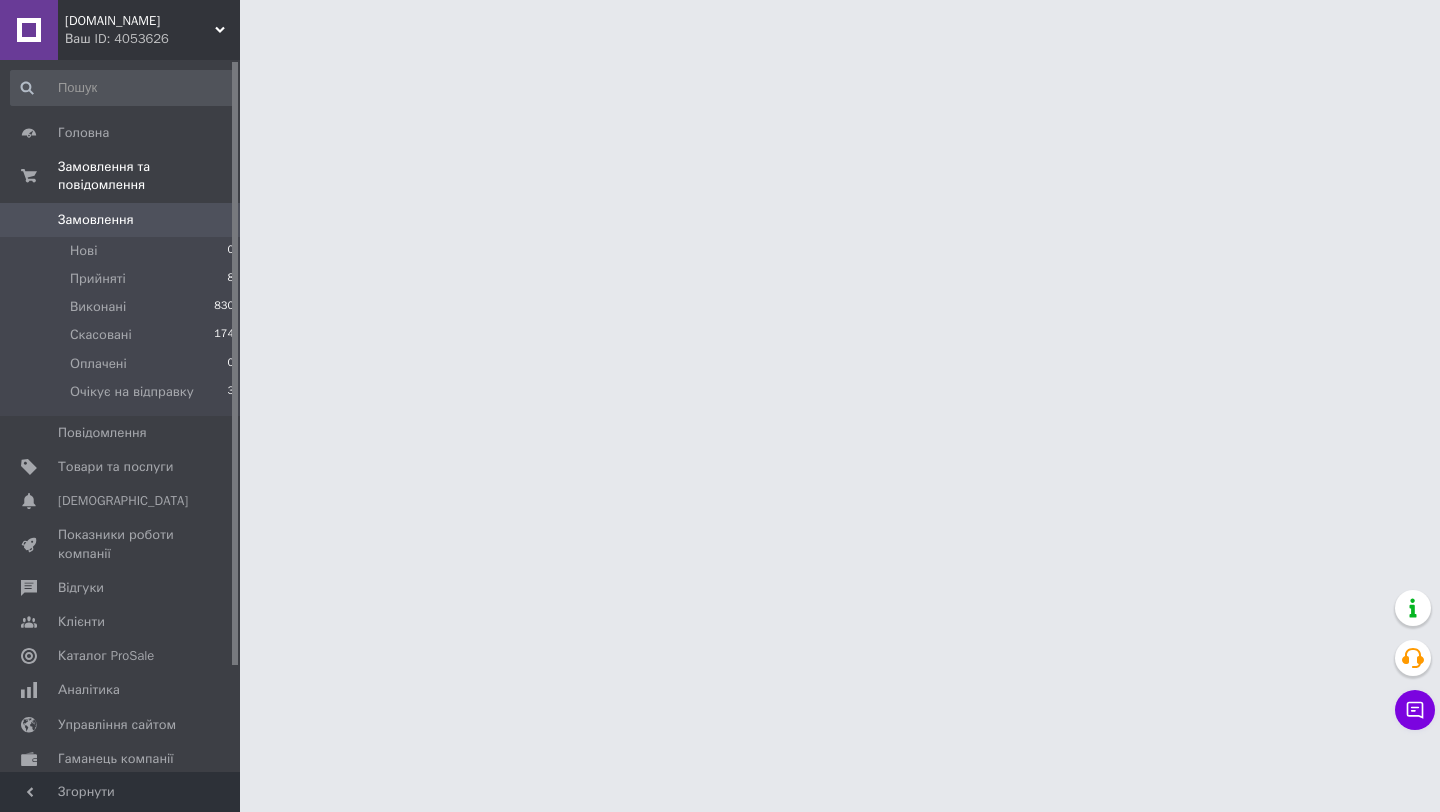 scroll, scrollTop: 0, scrollLeft: 0, axis: both 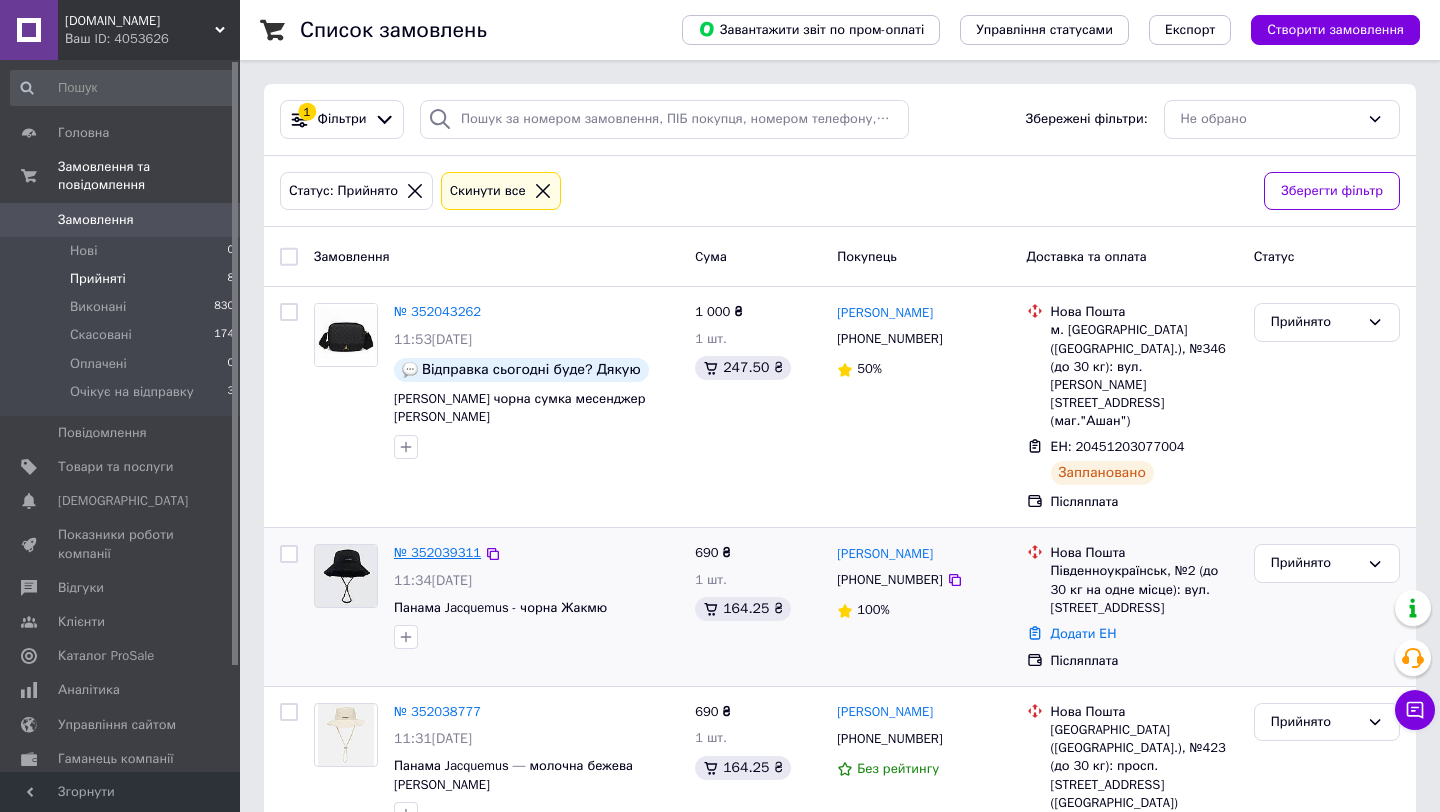 click on "№ 352039311" at bounding box center [437, 552] 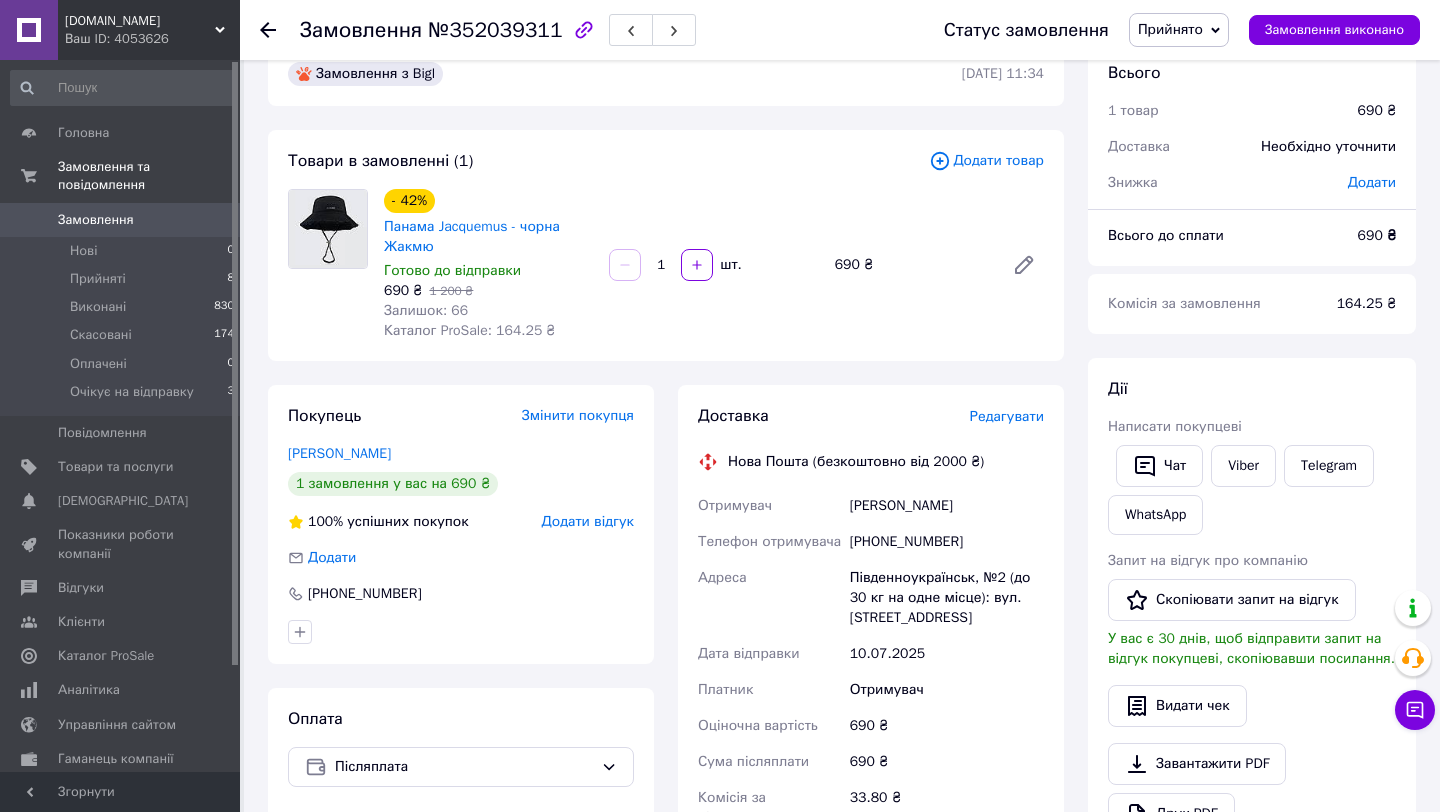 scroll, scrollTop: 46, scrollLeft: 0, axis: vertical 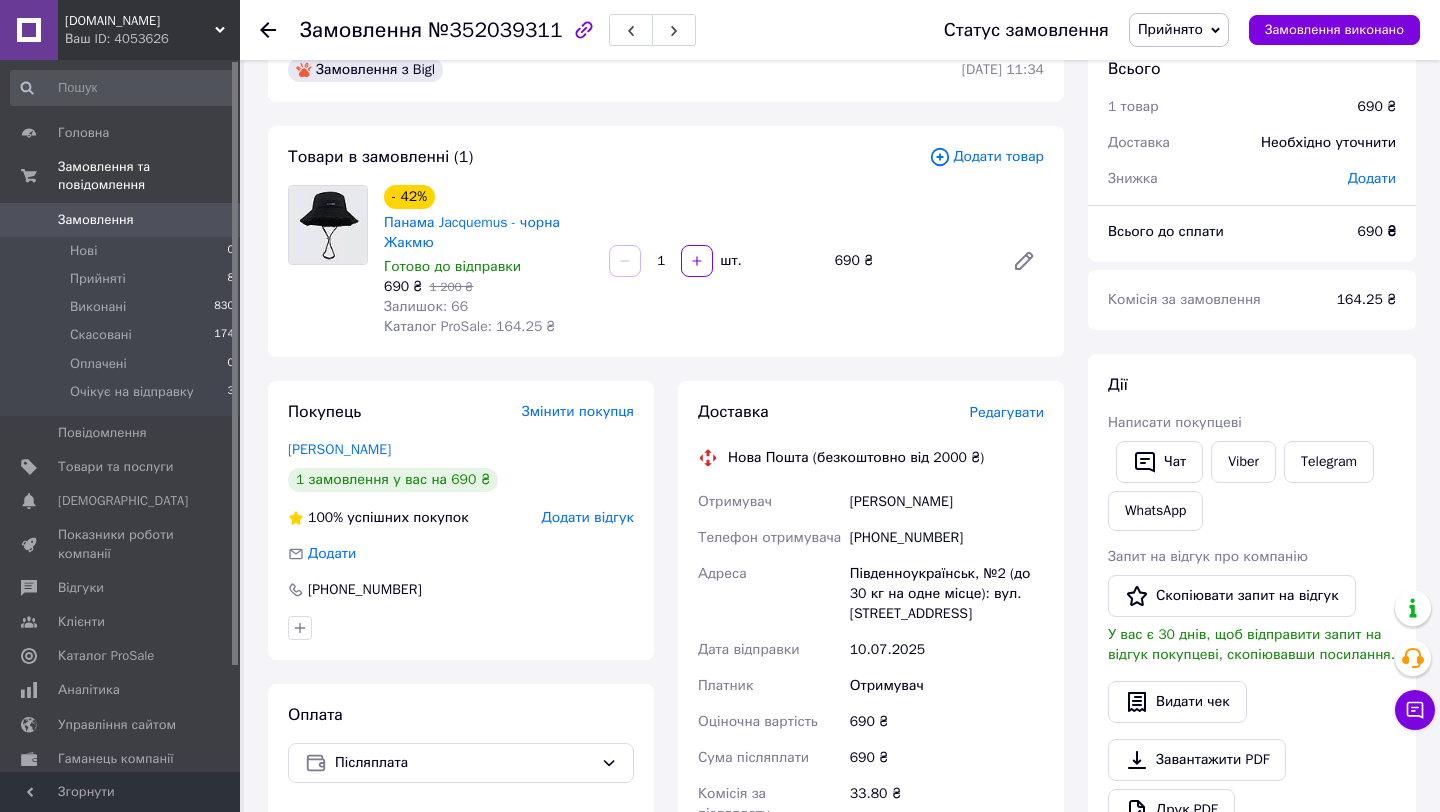 click on "Редагувати" at bounding box center (1007, 412) 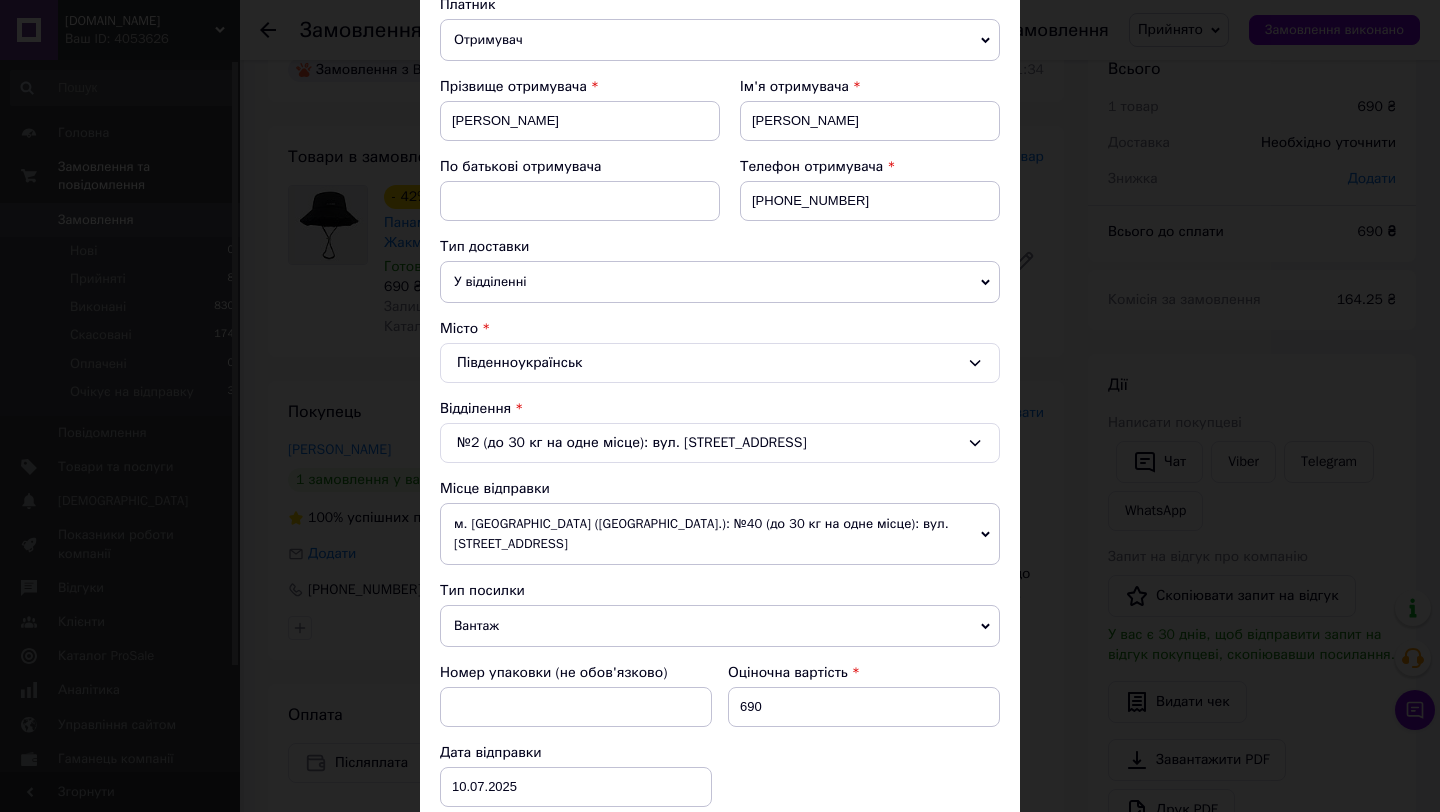 scroll, scrollTop: 0, scrollLeft: 0, axis: both 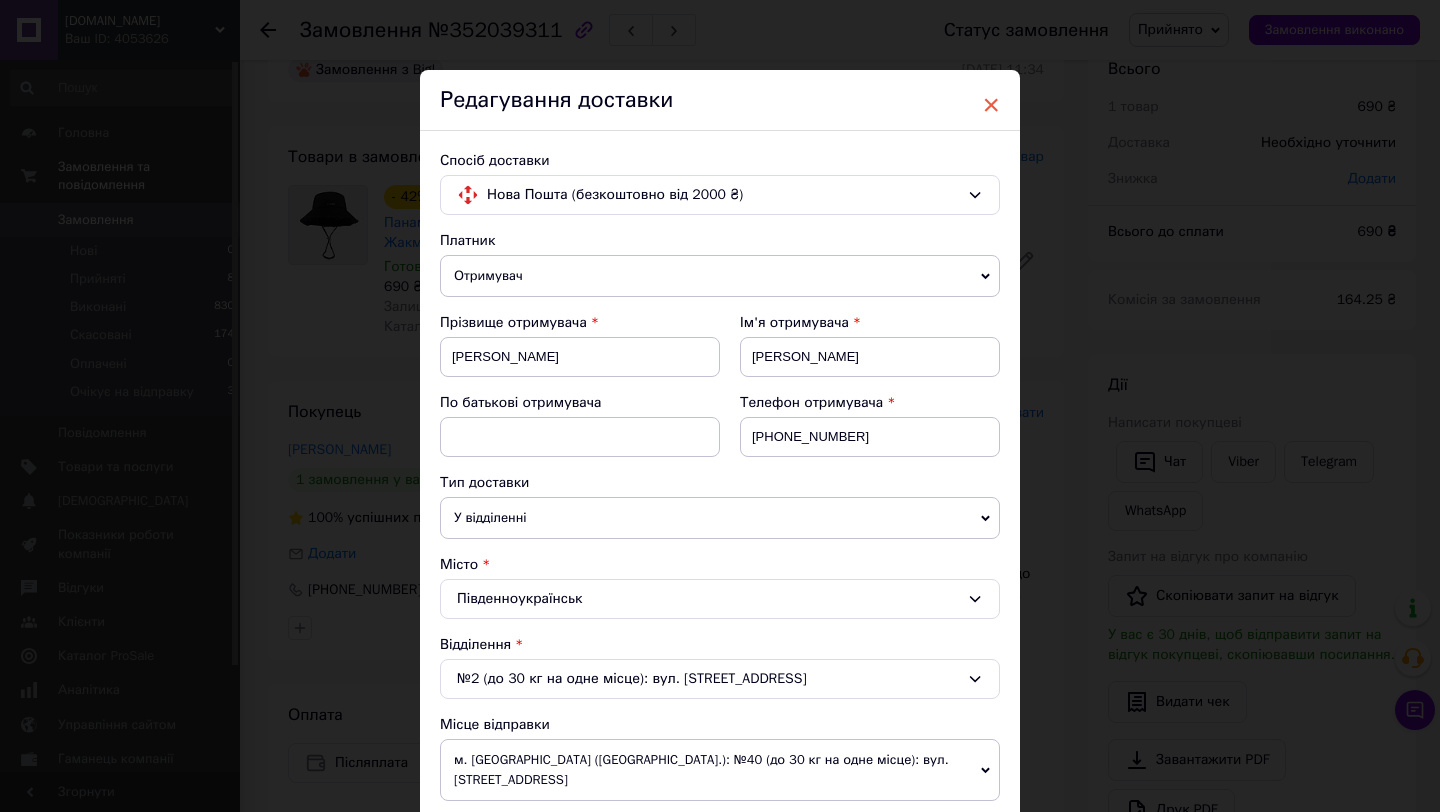 click on "×" at bounding box center (991, 105) 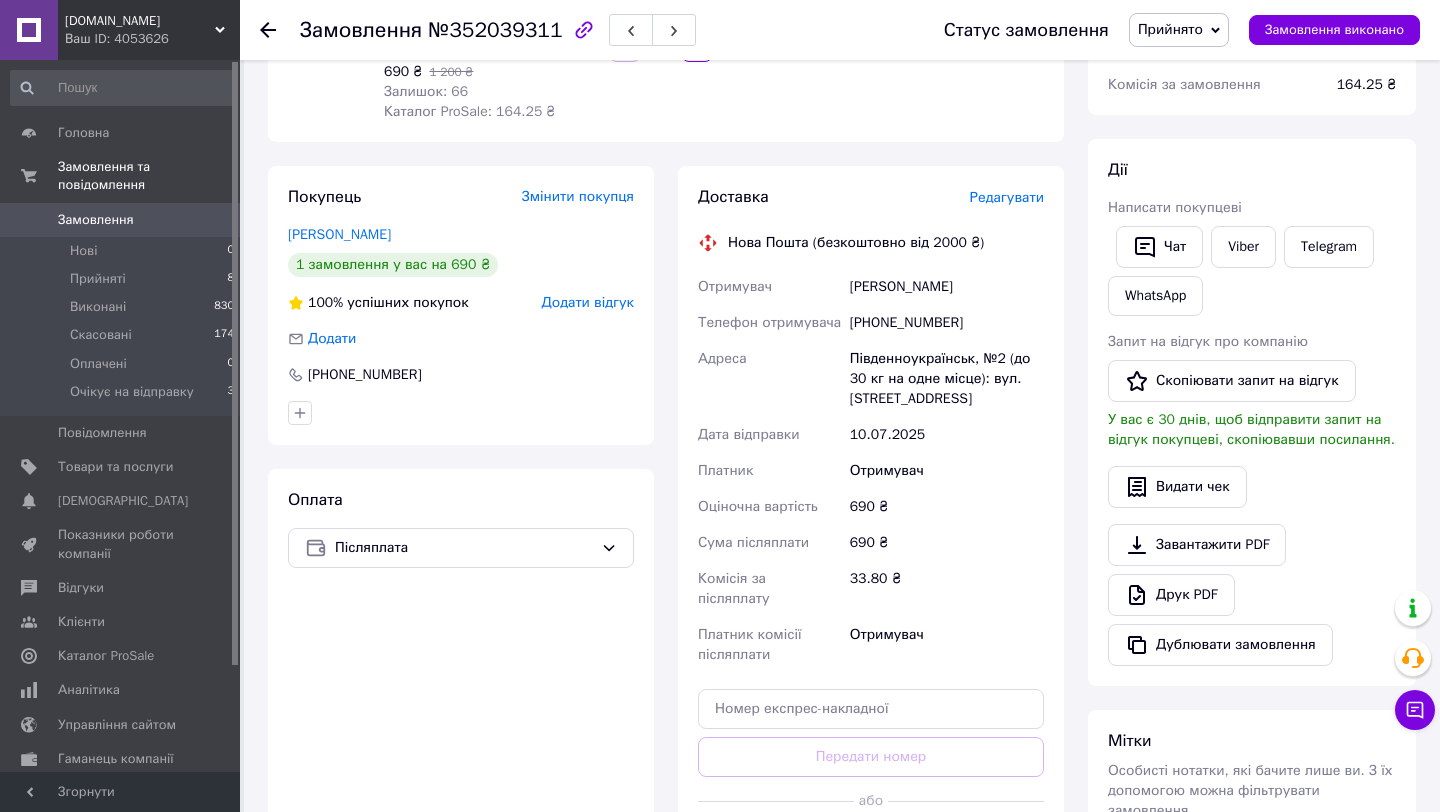 scroll, scrollTop: 642, scrollLeft: 0, axis: vertical 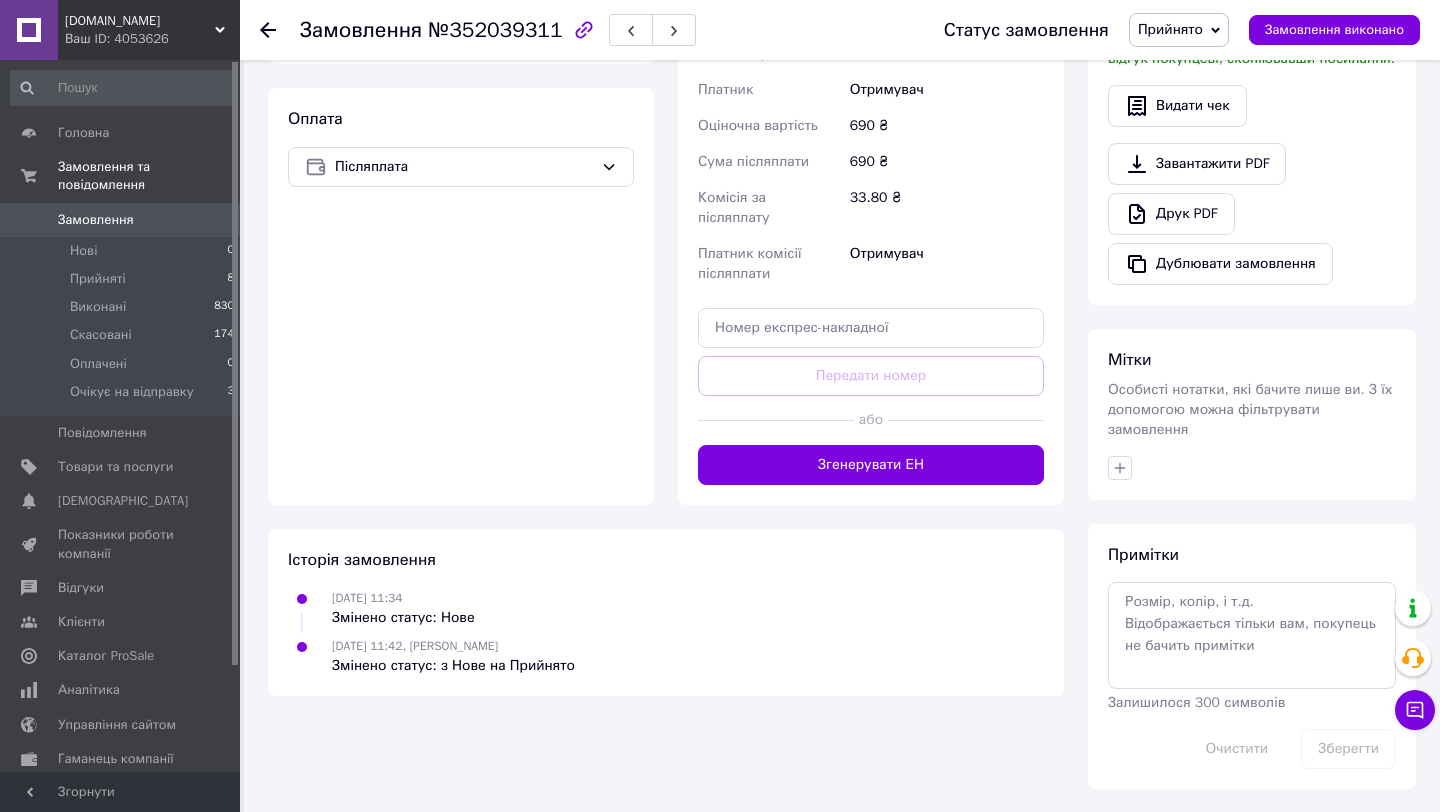 click on "або" at bounding box center [871, 420] 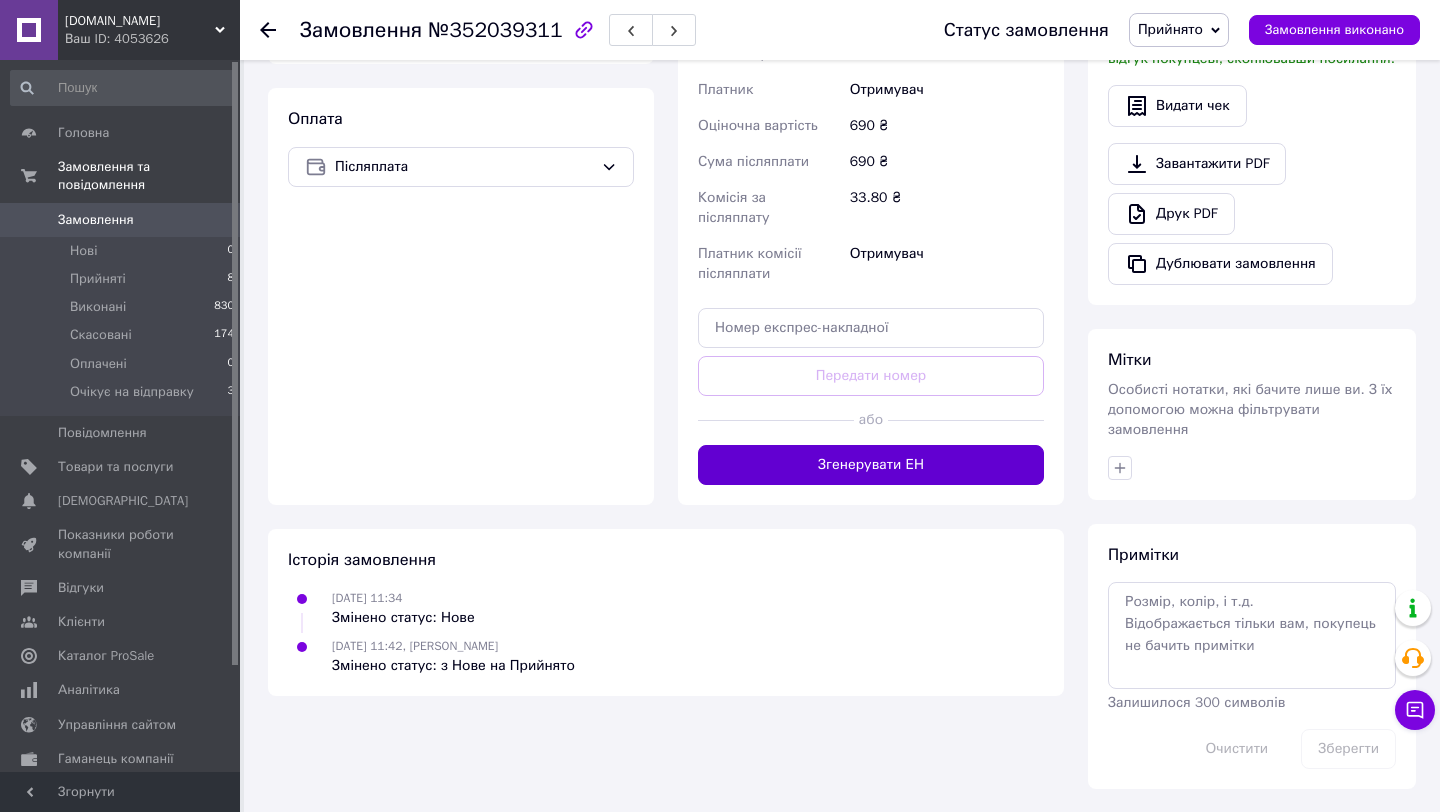 click on "Згенерувати ЕН" at bounding box center (871, 465) 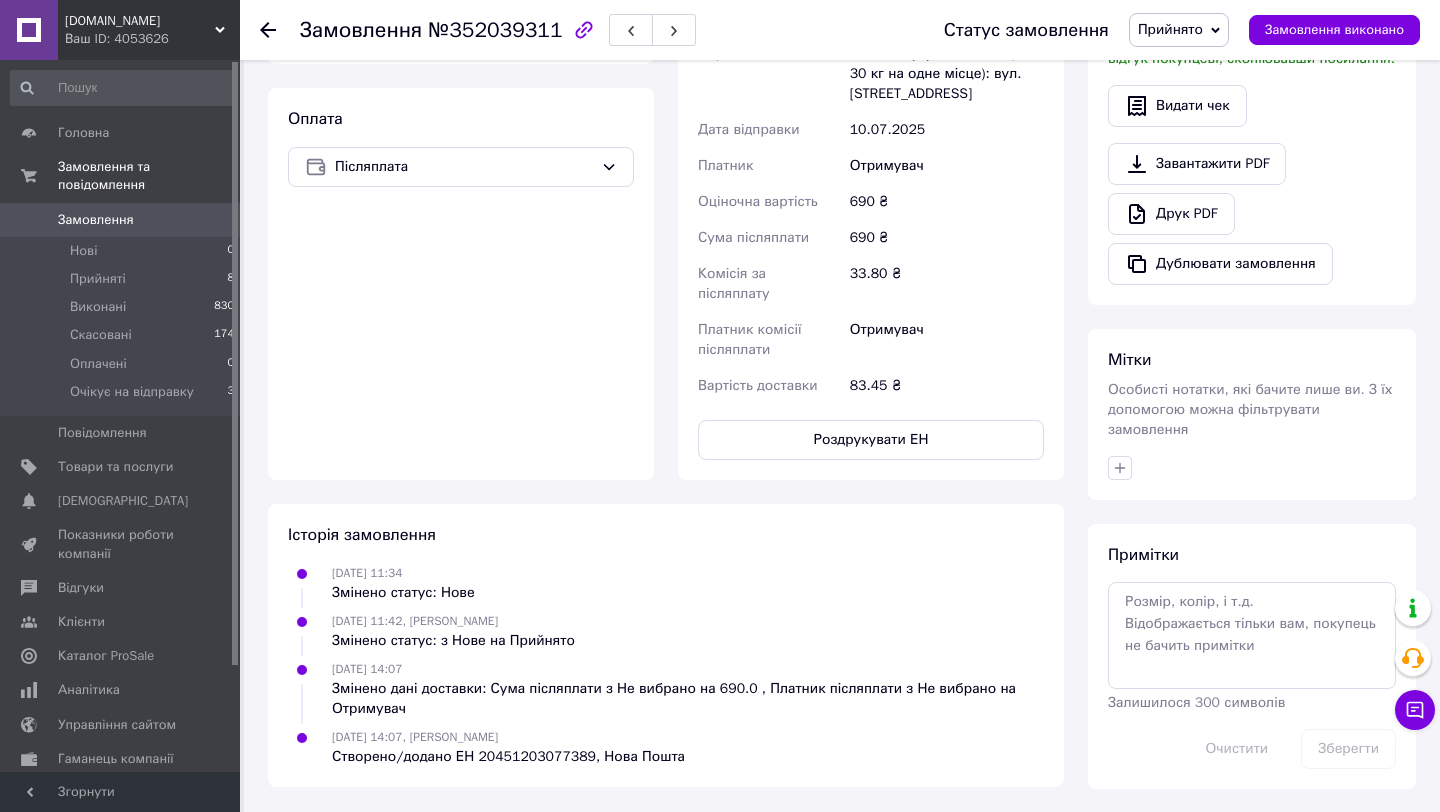 click at bounding box center (280, 30) 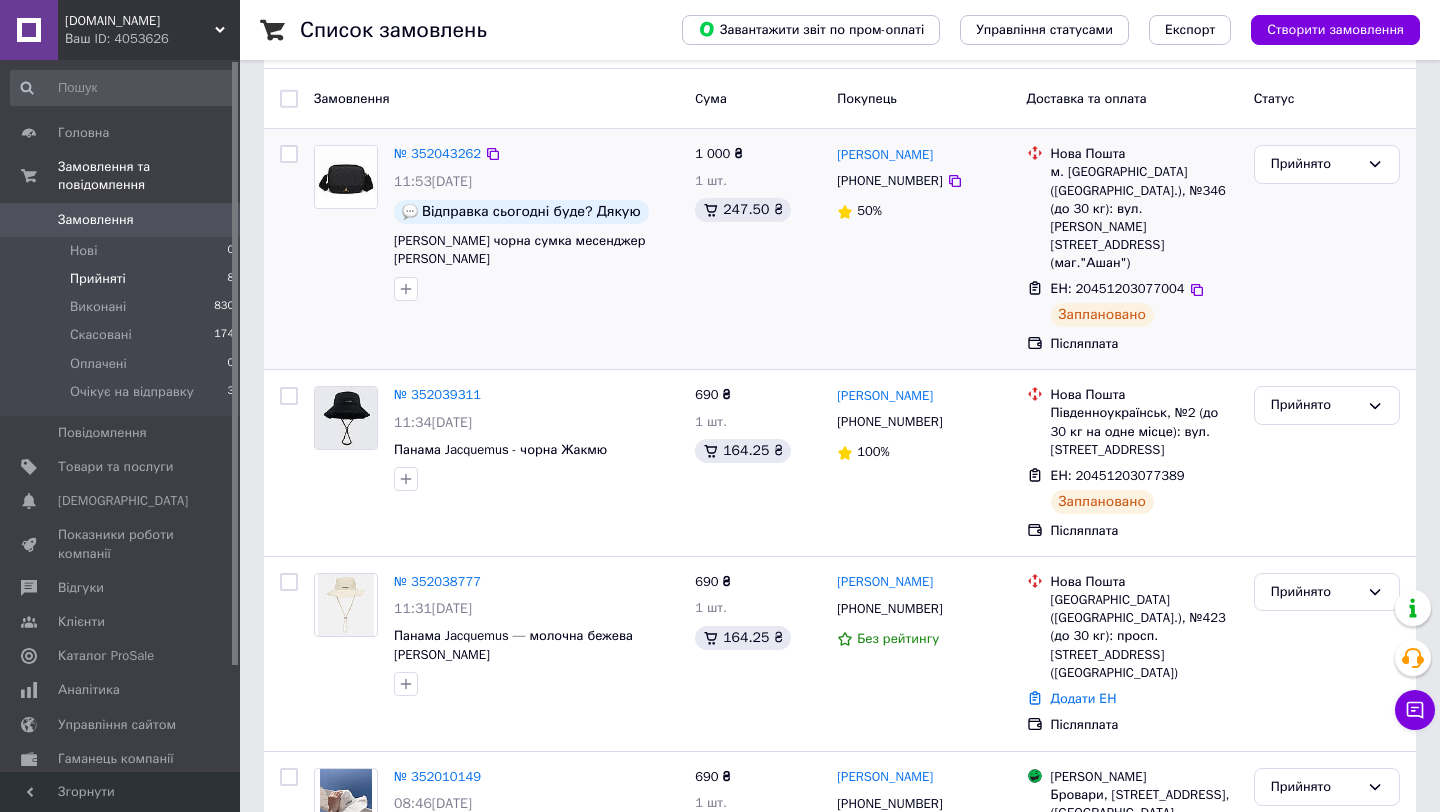 scroll, scrollTop: 298, scrollLeft: 0, axis: vertical 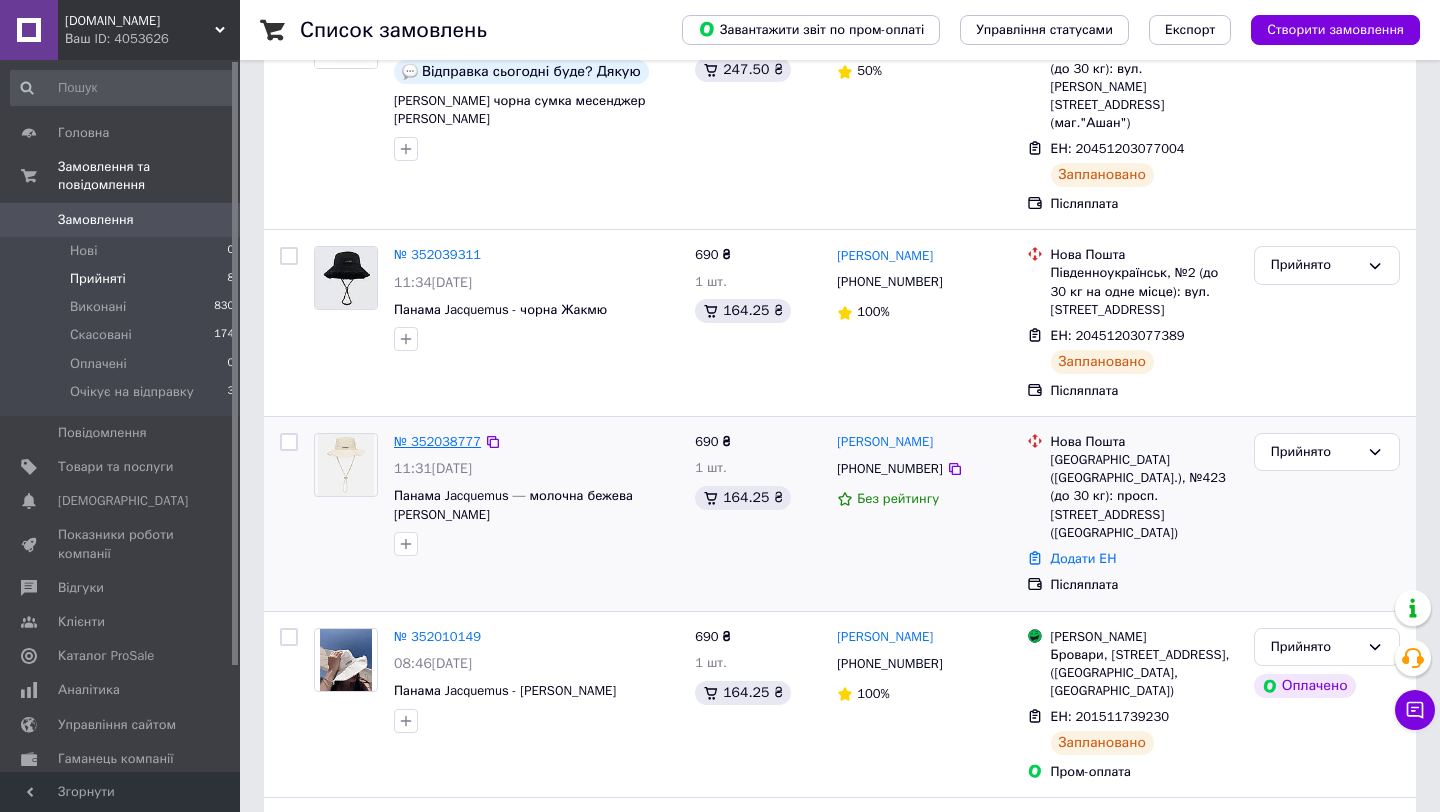 click on "№ 352038777" at bounding box center [437, 441] 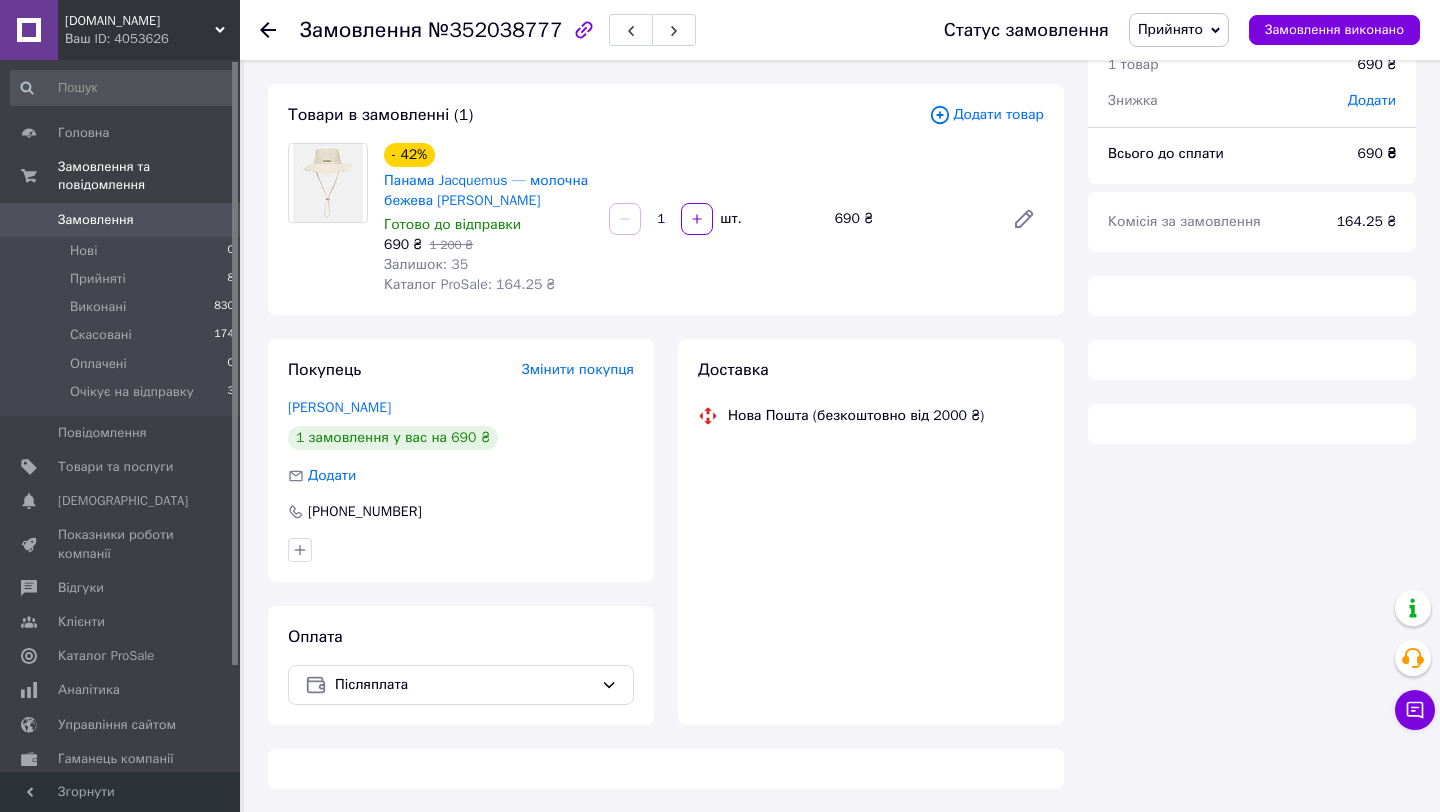 scroll, scrollTop: 298, scrollLeft: 0, axis: vertical 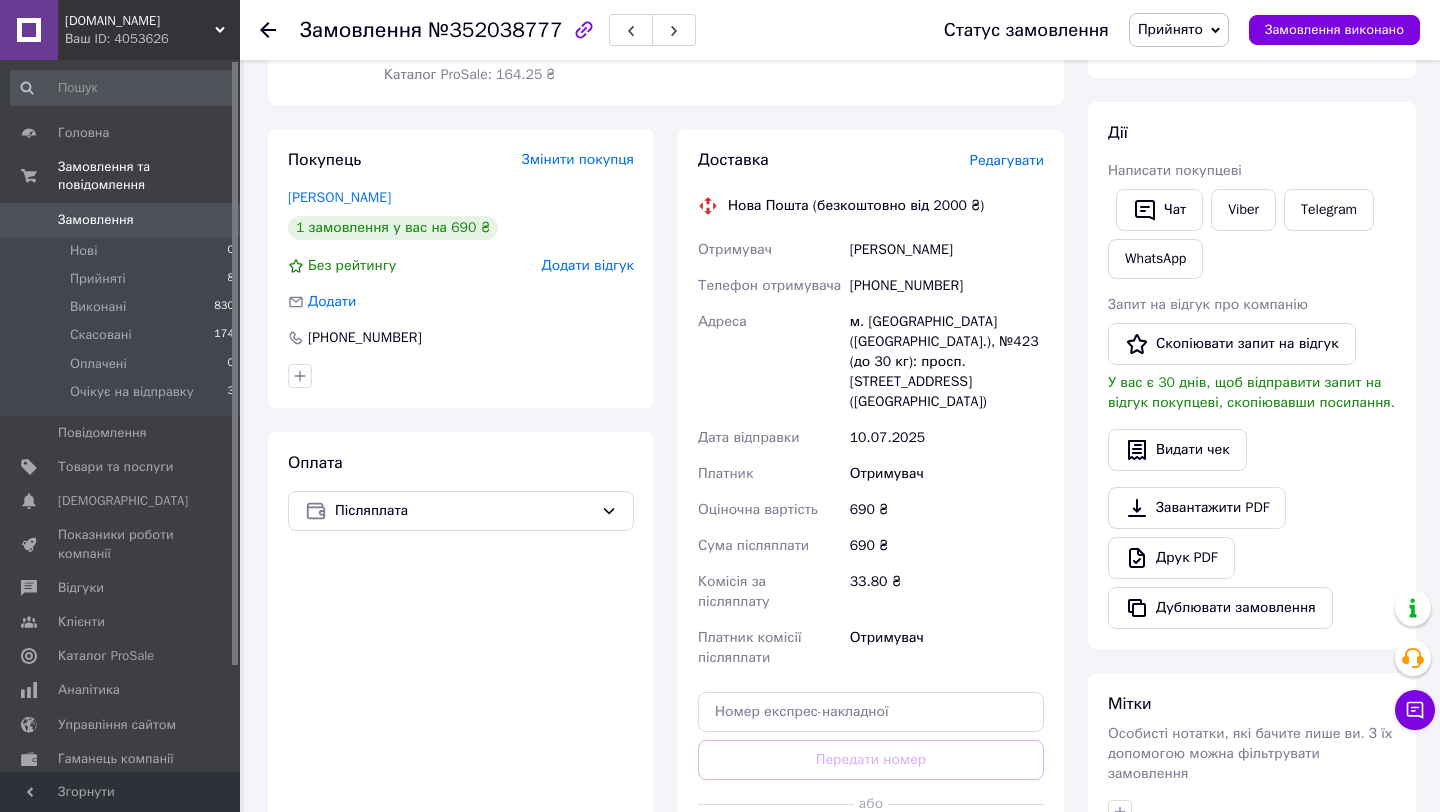 click on "Редагувати" at bounding box center [1007, 160] 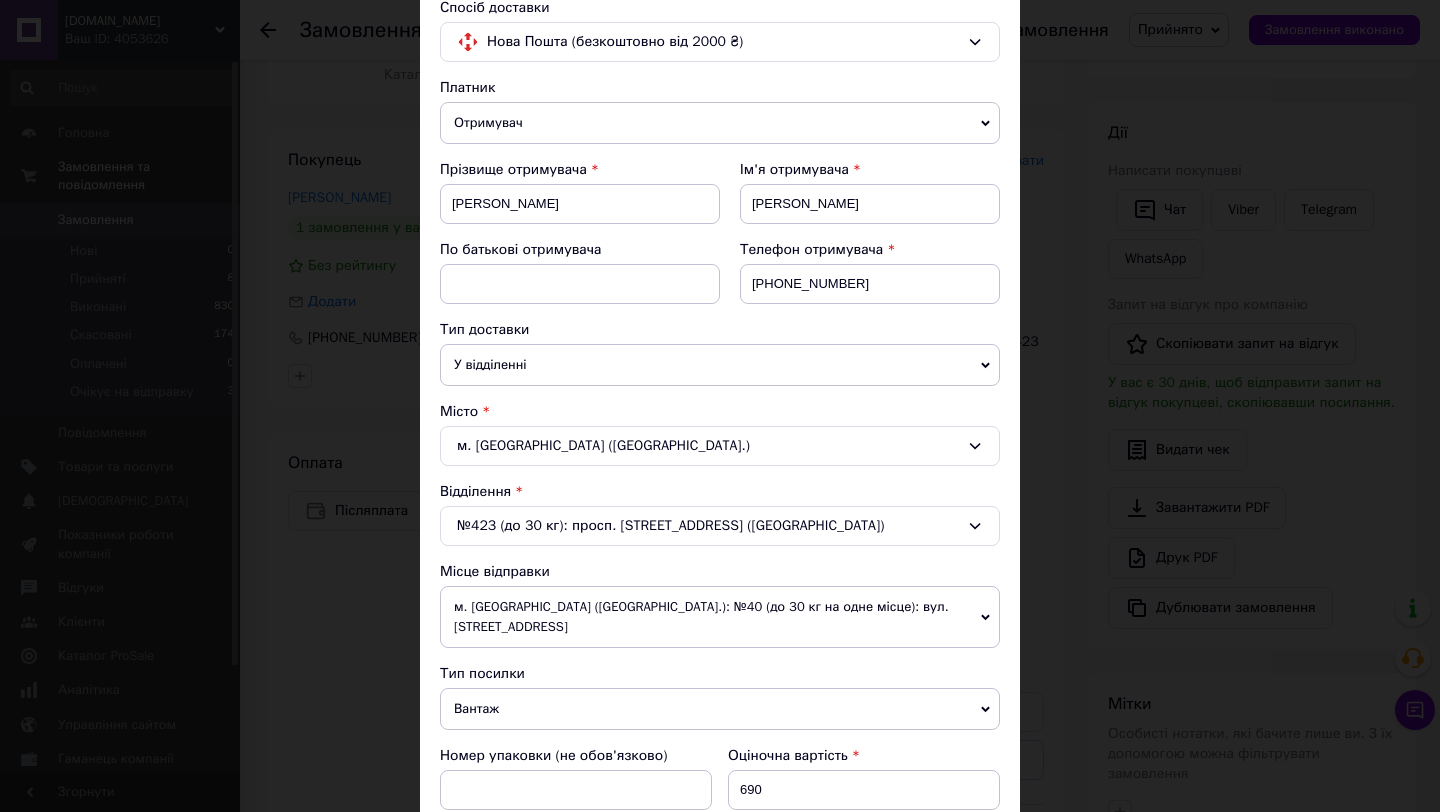 scroll, scrollTop: 0, scrollLeft: 0, axis: both 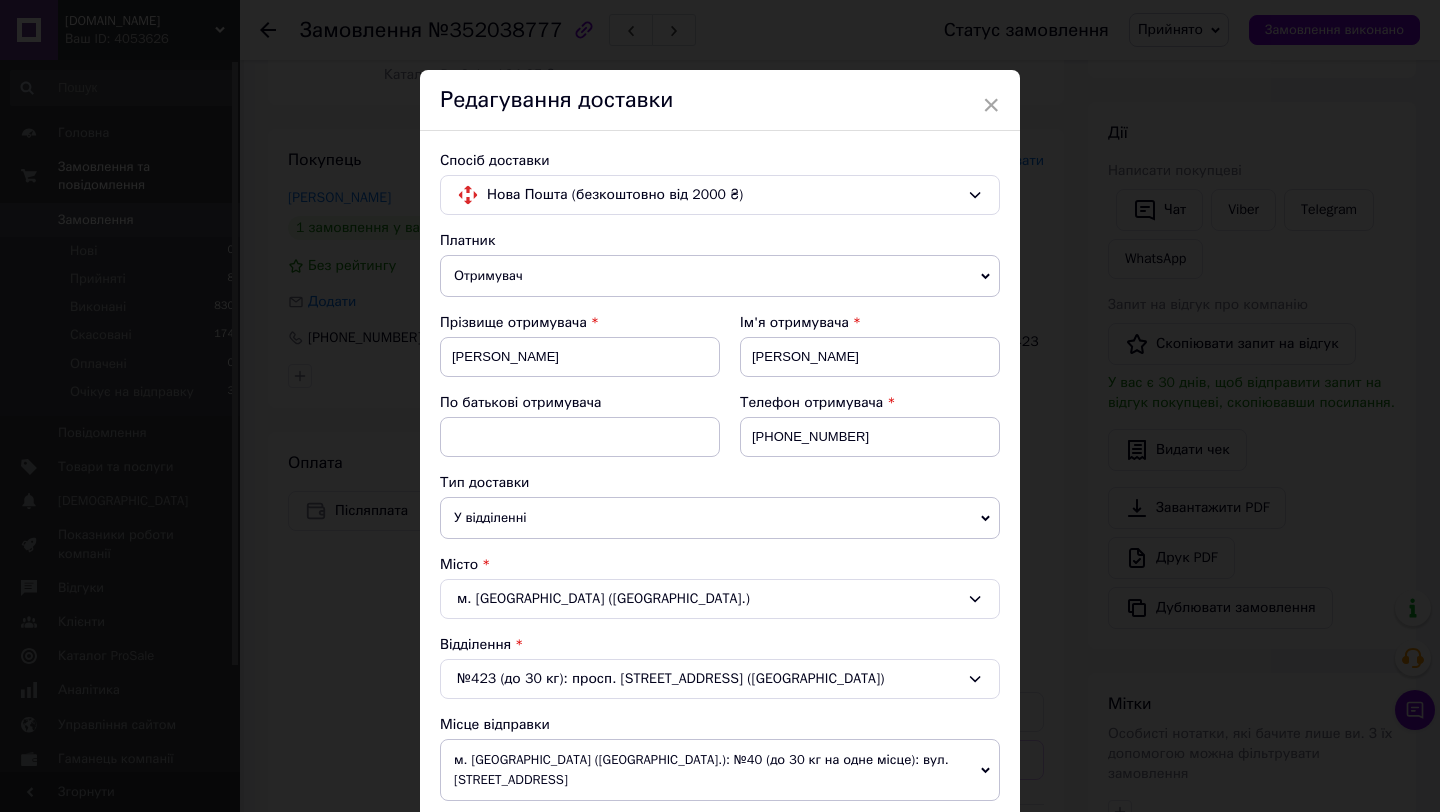 click on "Редагування доставки" at bounding box center [720, 100] 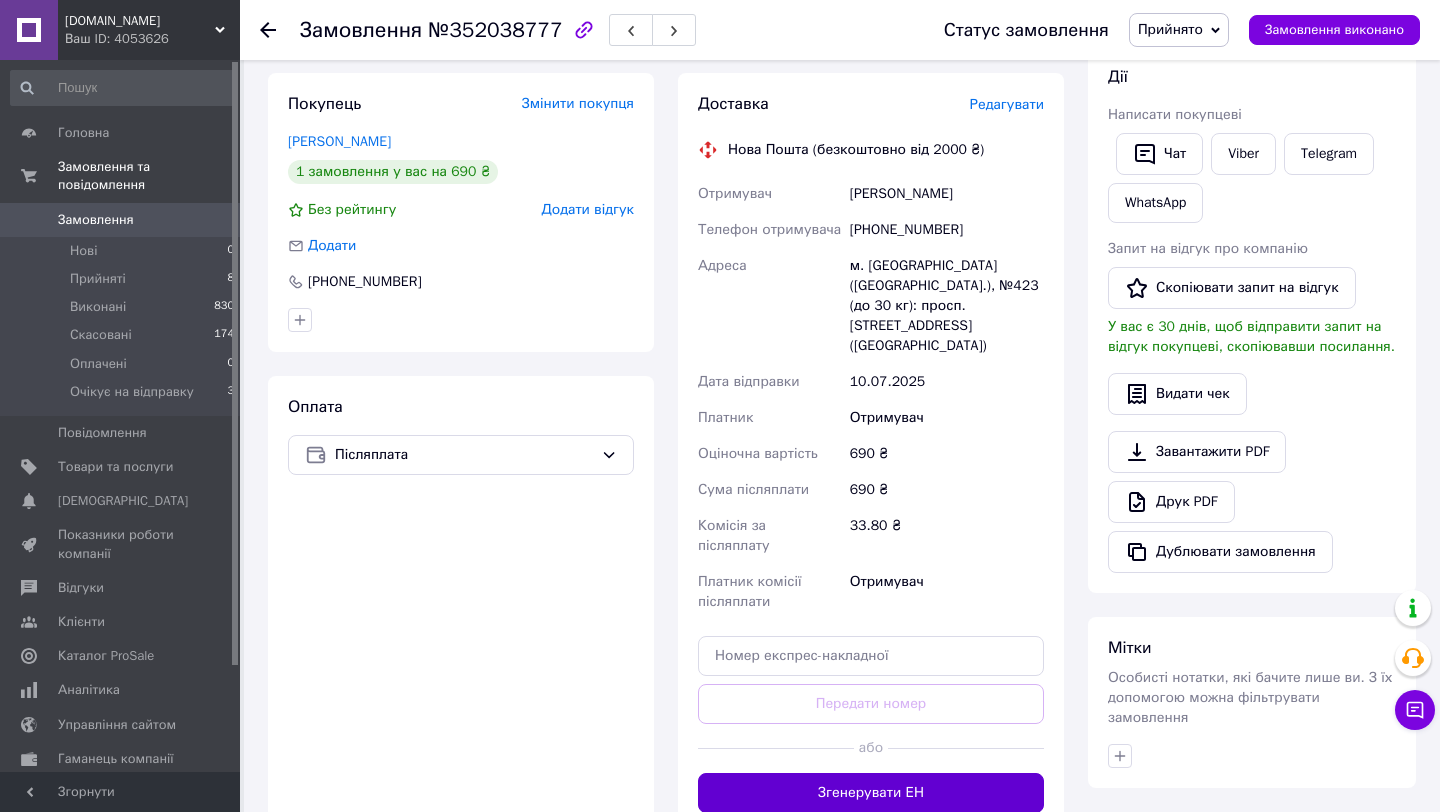 scroll, scrollTop: 642, scrollLeft: 0, axis: vertical 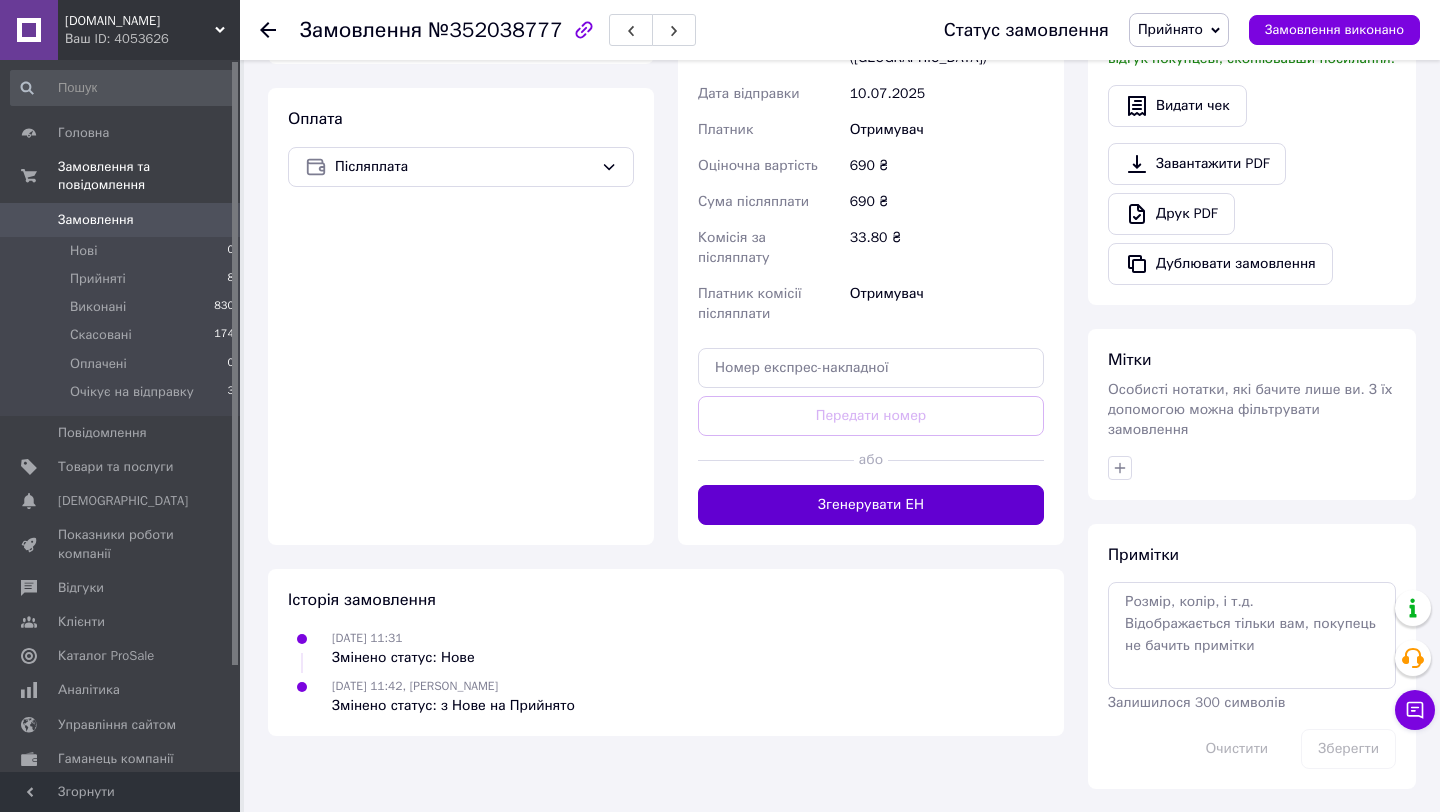 click on "Згенерувати ЕН" at bounding box center (871, 505) 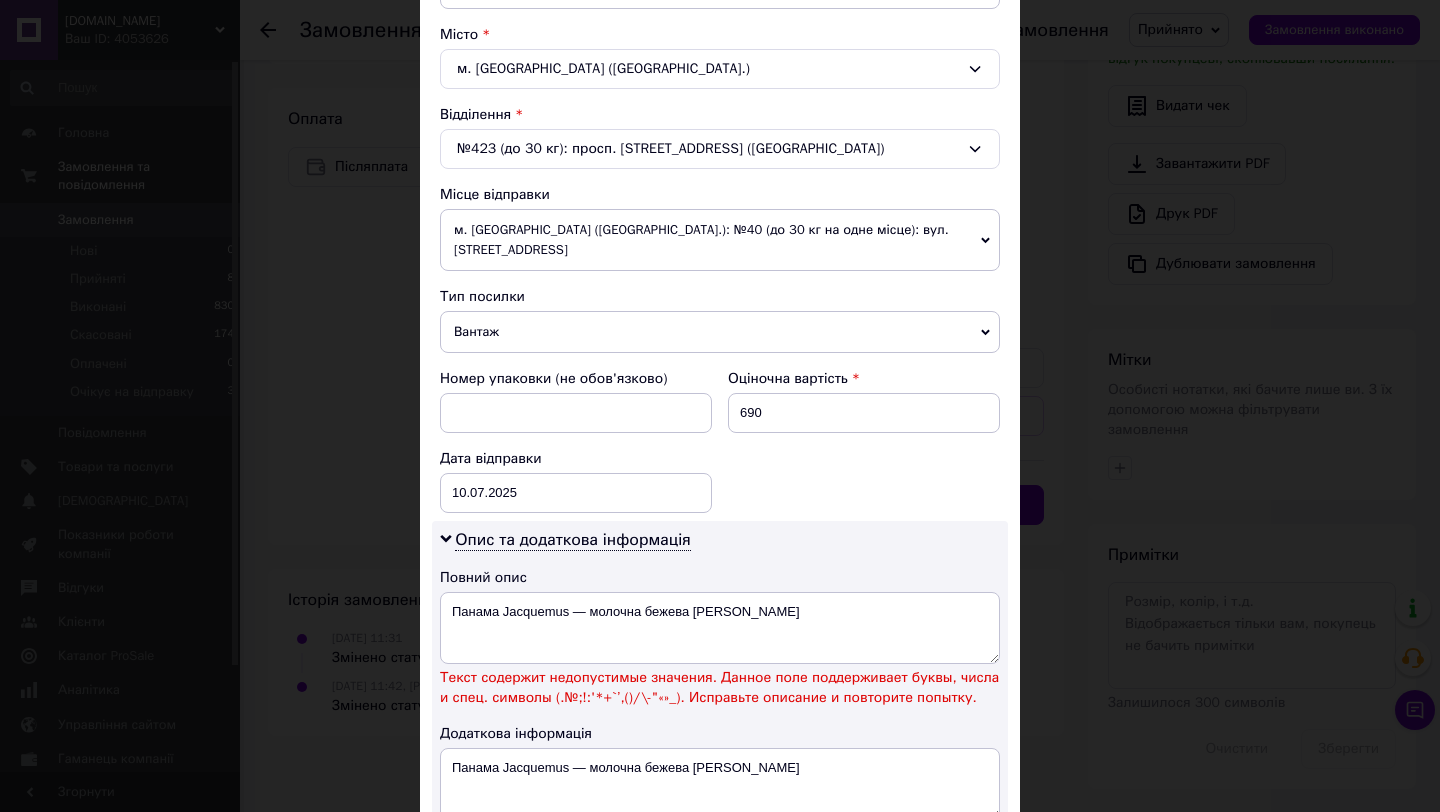 scroll, scrollTop: 839, scrollLeft: 0, axis: vertical 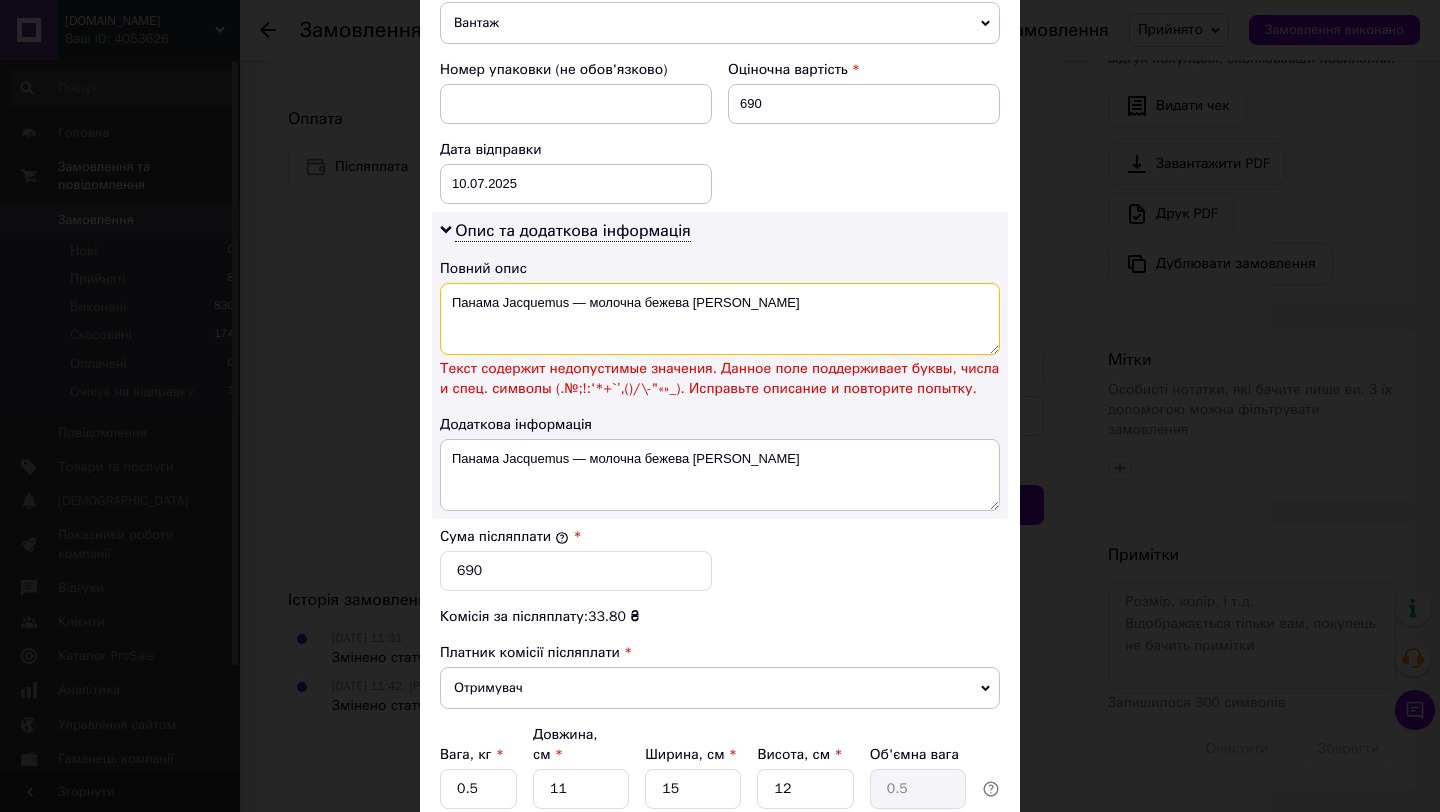 click on "Панама Jacquemus — молочна бежева [PERSON_NAME]" at bounding box center [720, 319] 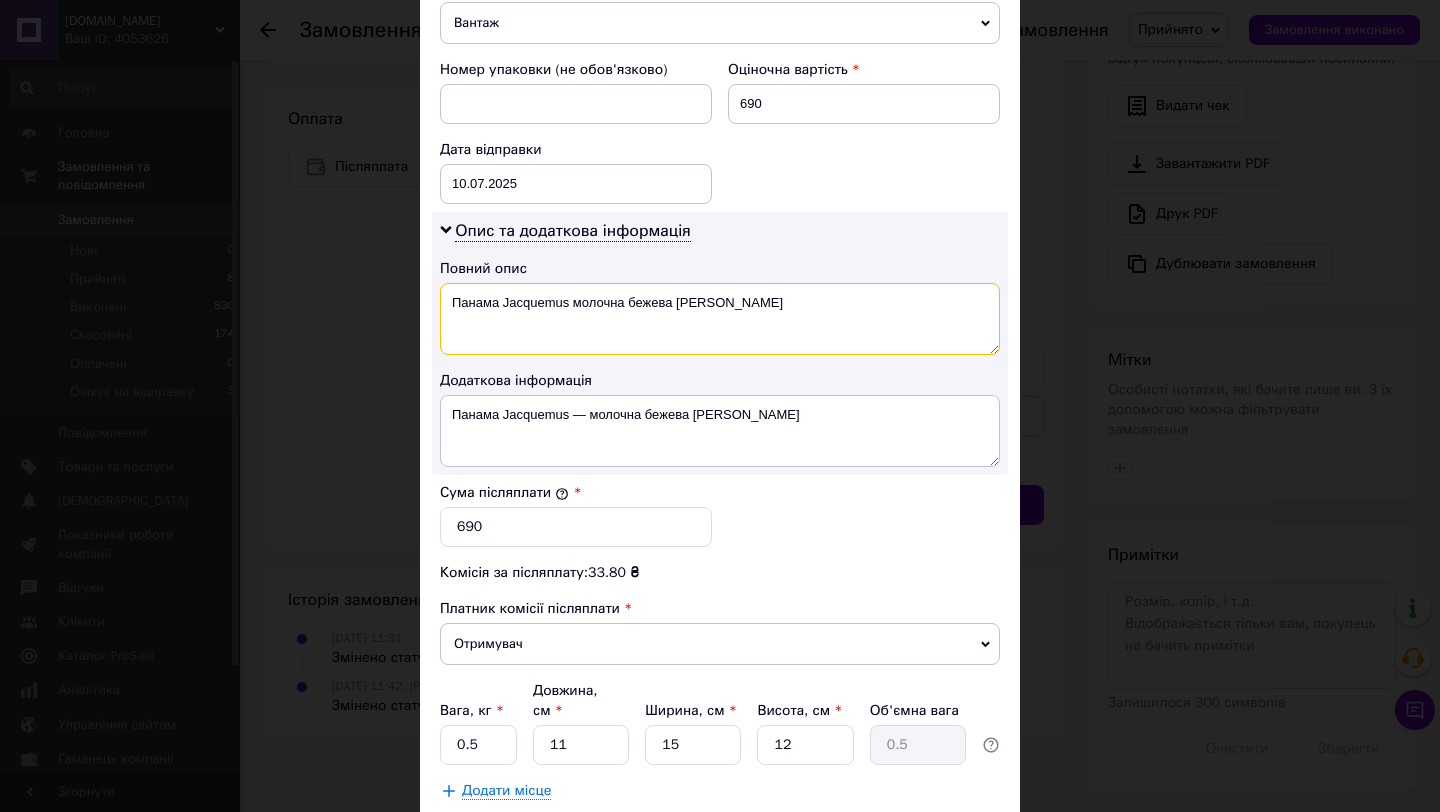 drag, startPoint x: 622, startPoint y: 301, endPoint x: 746, endPoint y: 324, distance: 126.11503 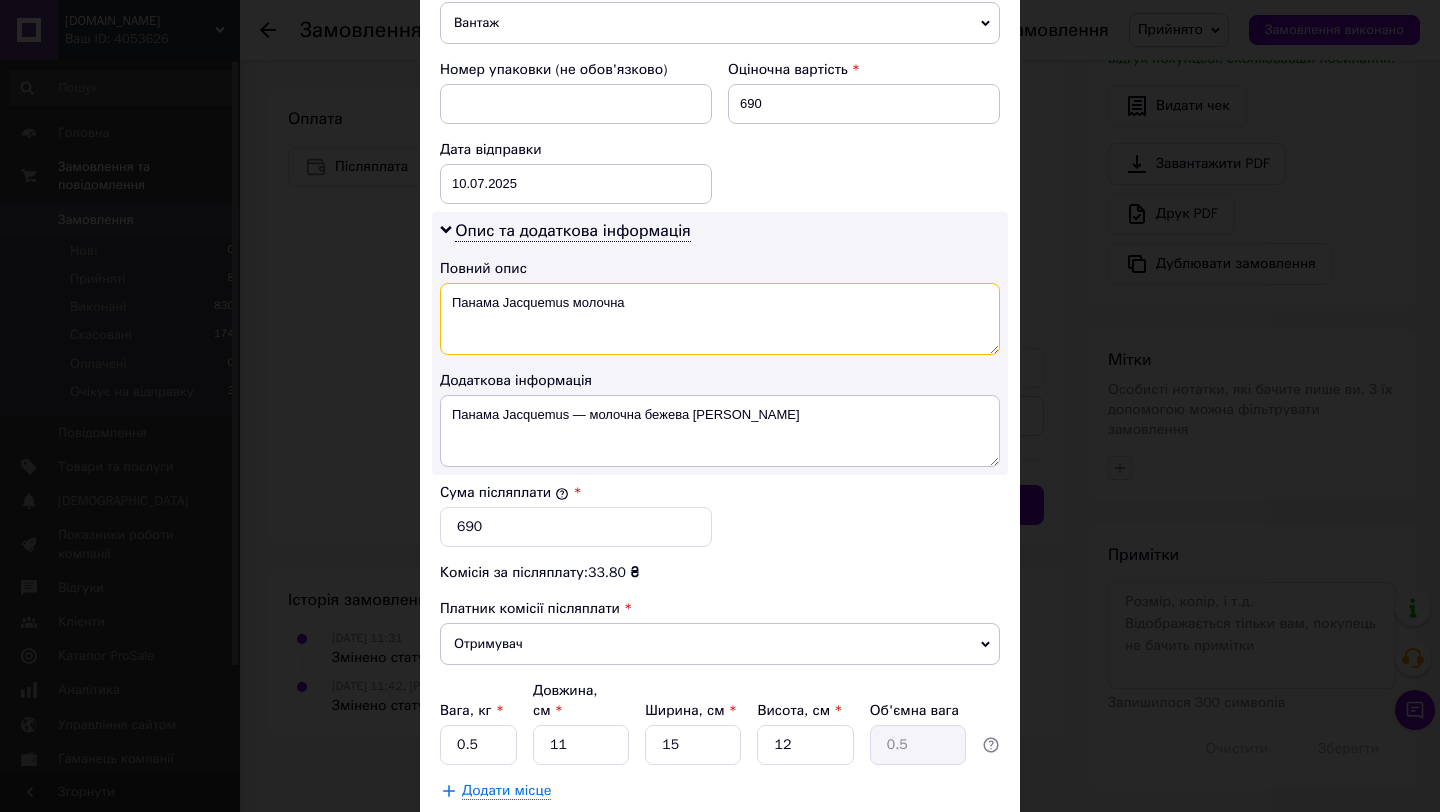 type on "Панама Jacquemus молочна" 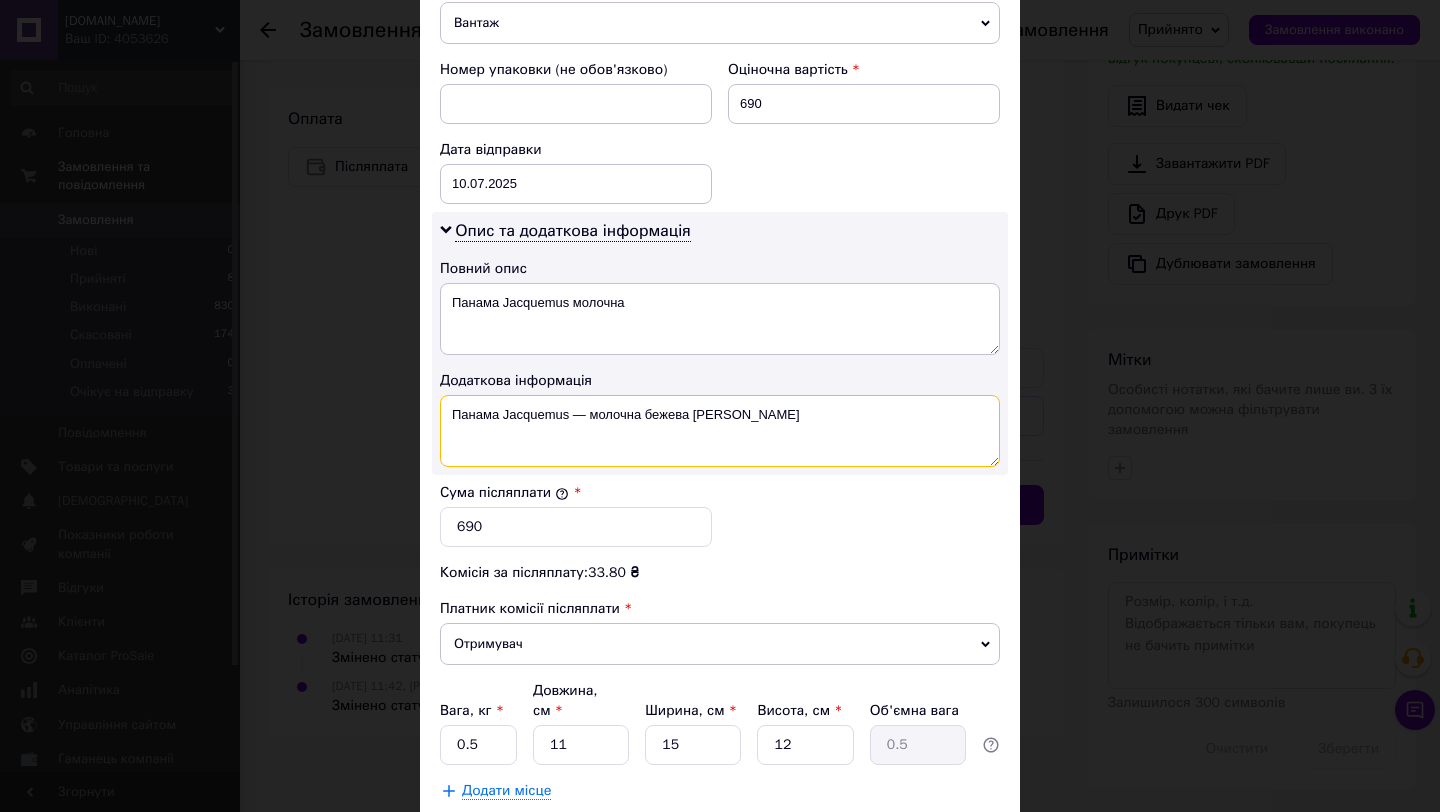 drag, startPoint x: 751, startPoint y: 417, endPoint x: 390, endPoint y: 412, distance: 361.03464 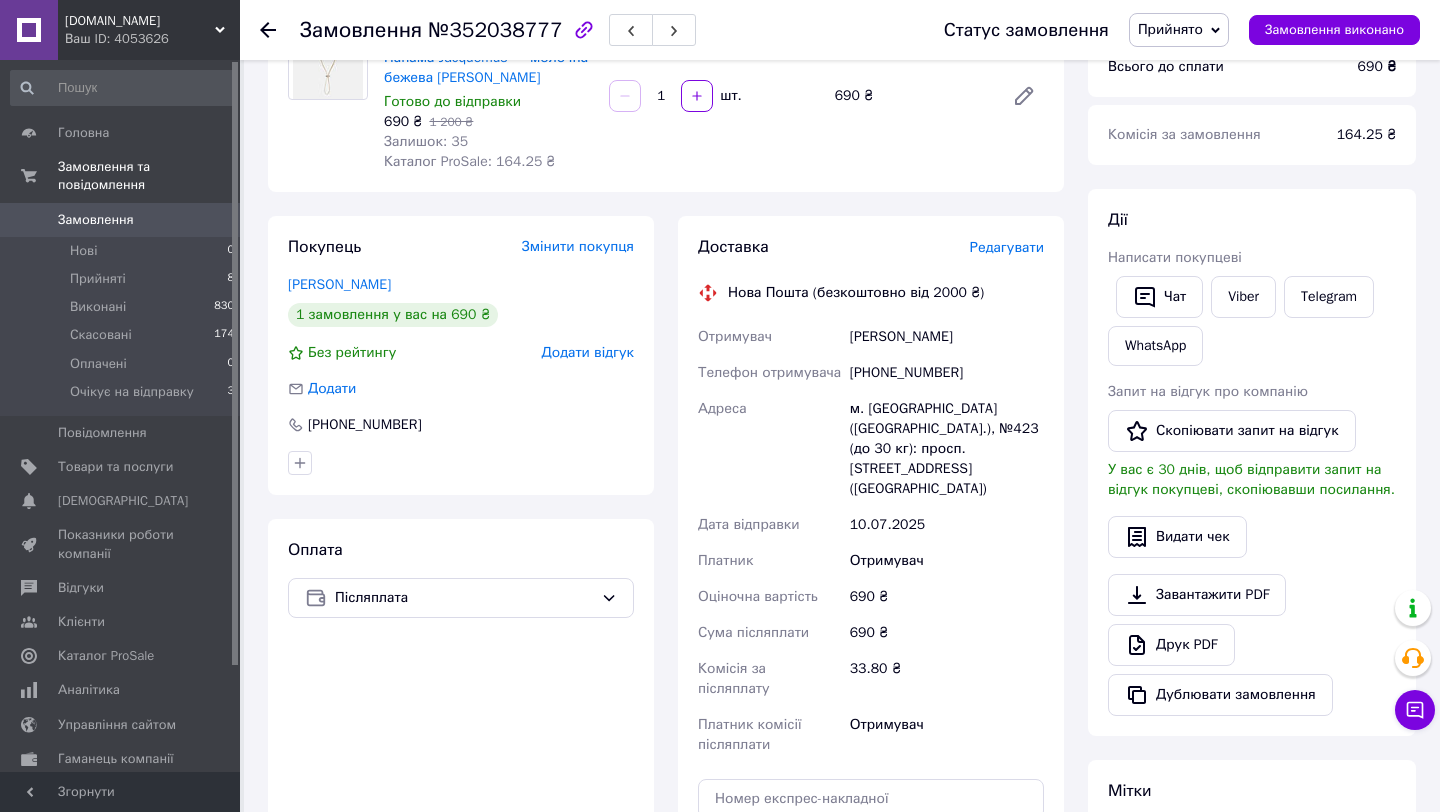 scroll, scrollTop: 18, scrollLeft: 0, axis: vertical 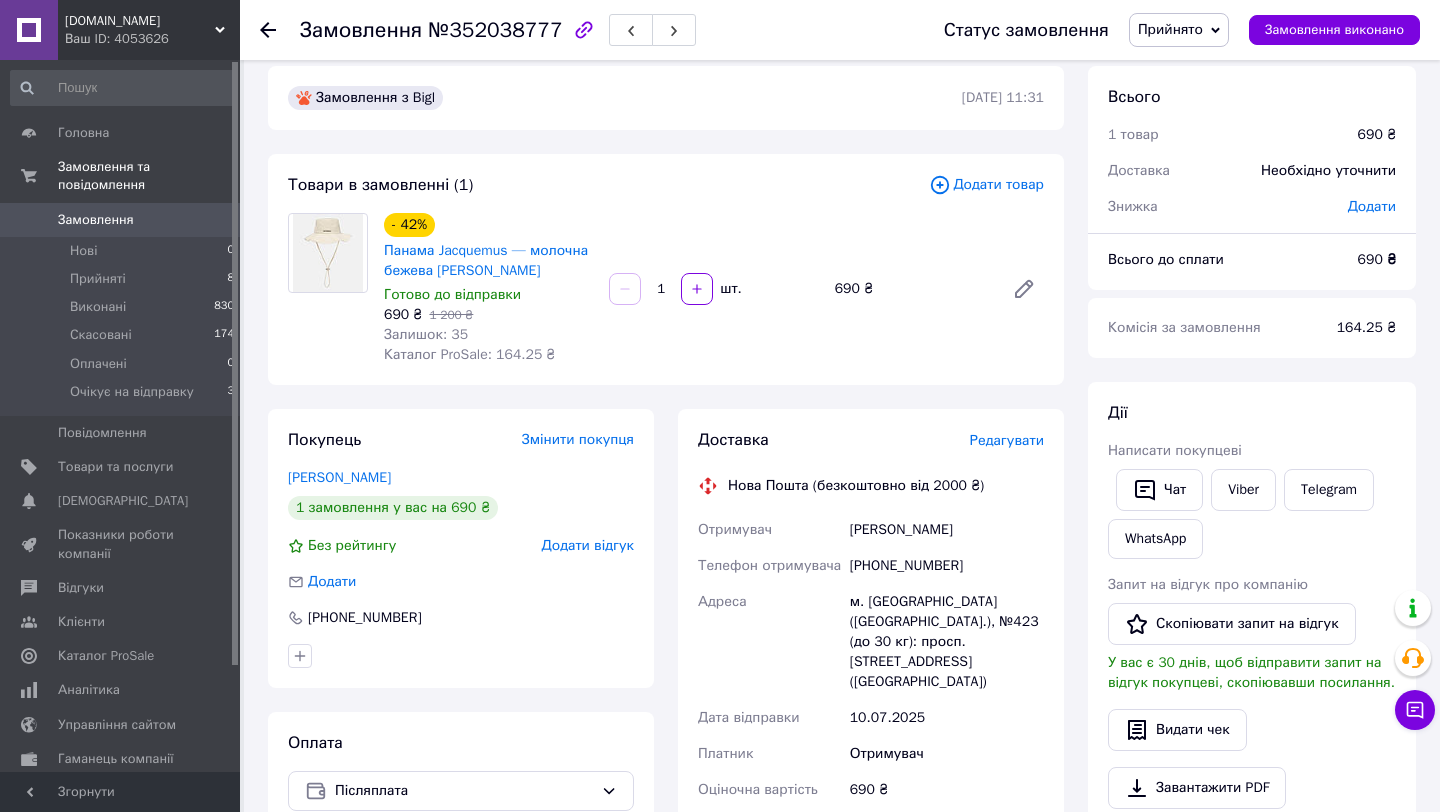click on "Редагувати" at bounding box center (1007, 440) 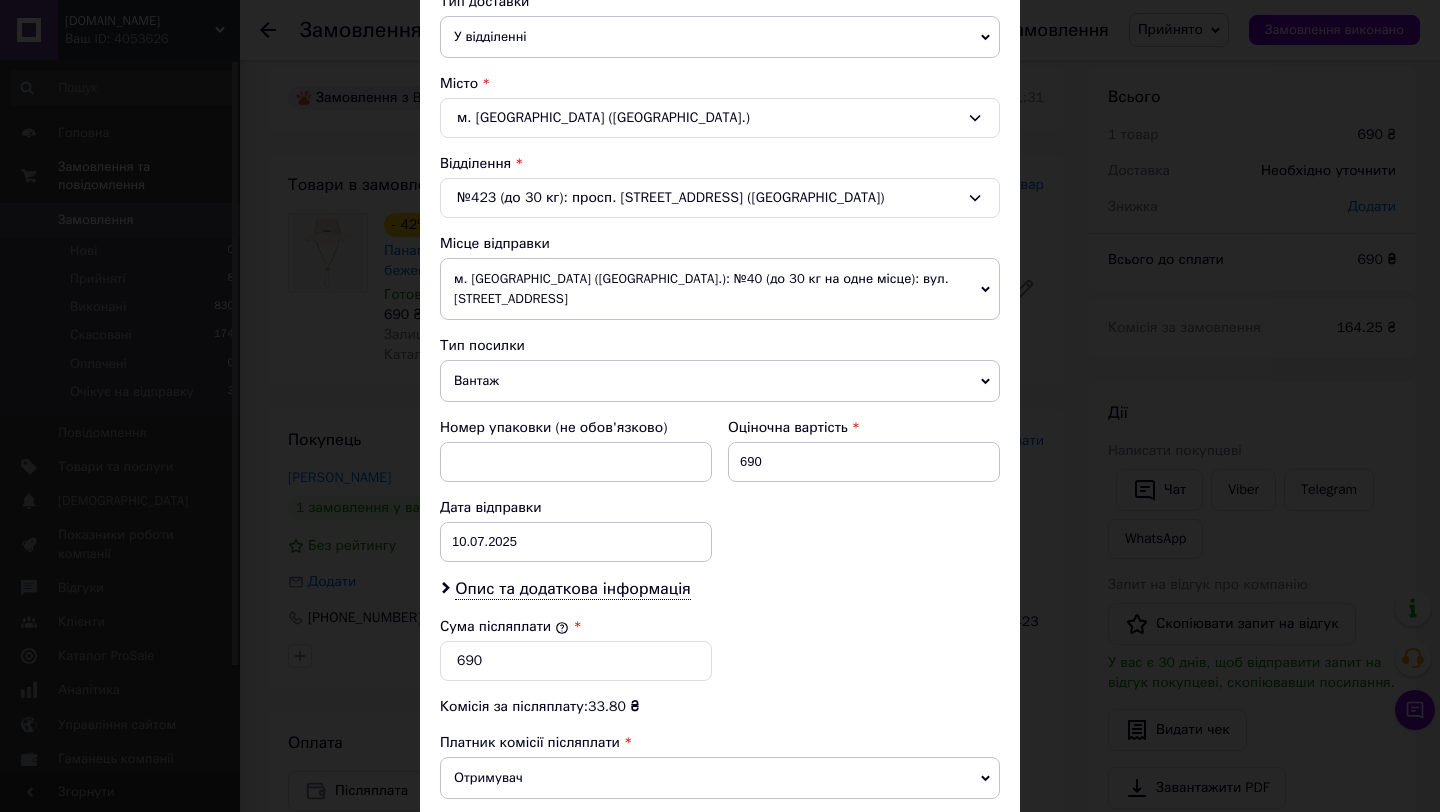 scroll, scrollTop: 754, scrollLeft: 0, axis: vertical 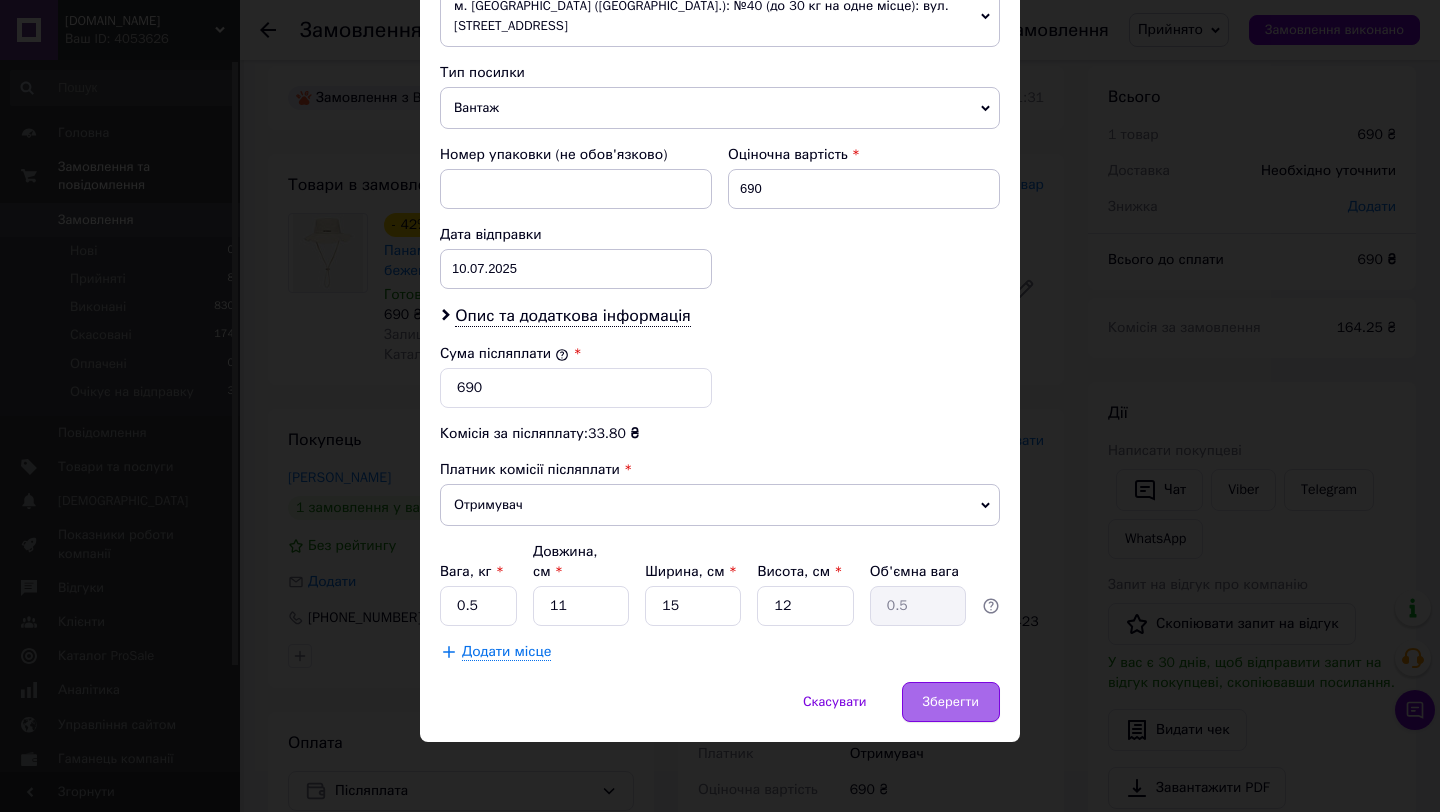 click on "Зберегти" at bounding box center (951, 702) 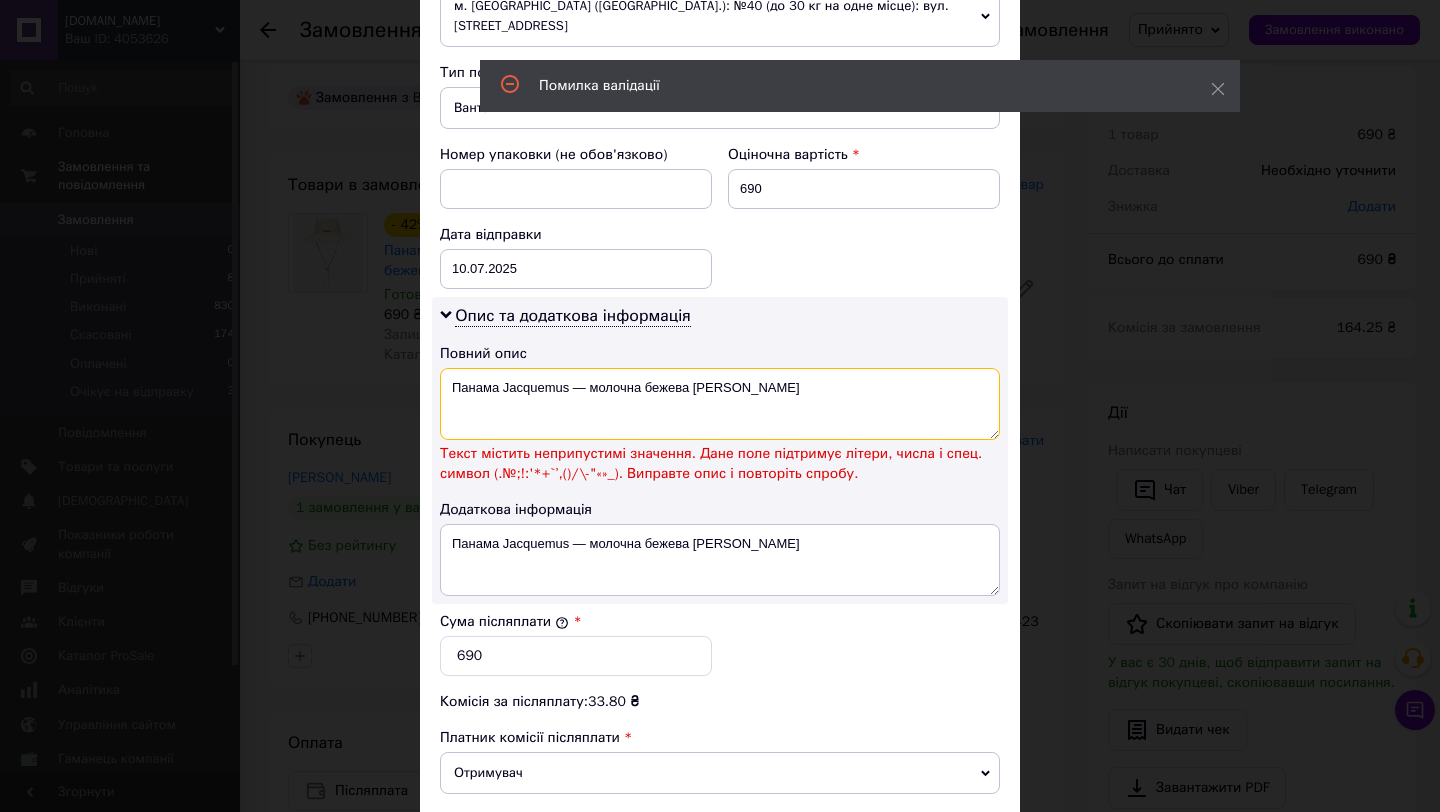 click on "Панама Jacquemus — молочна бежева [PERSON_NAME]" at bounding box center (720, 404) 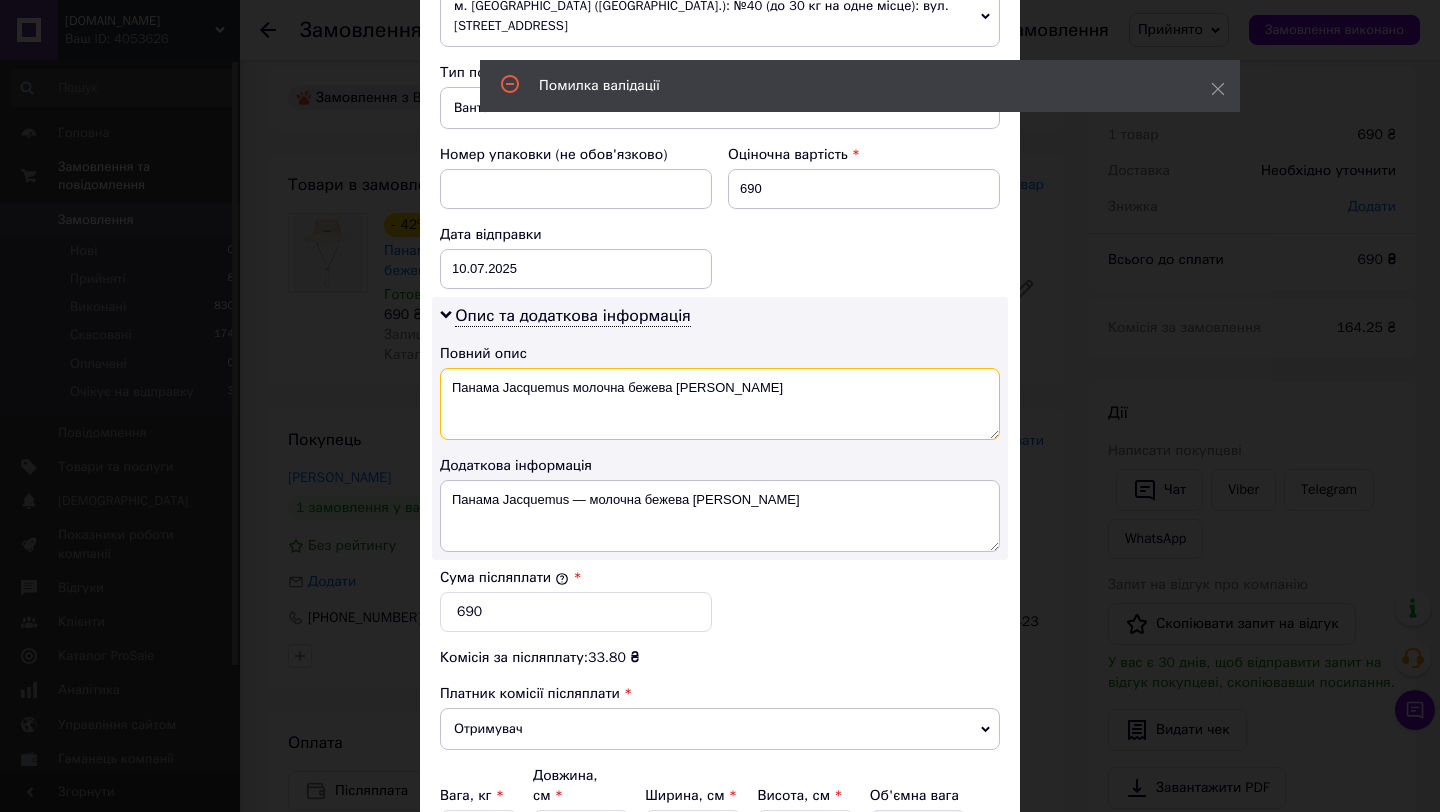 drag, startPoint x: 821, startPoint y: 405, endPoint x: 625, endPoint y: 389, distance: 196.65198 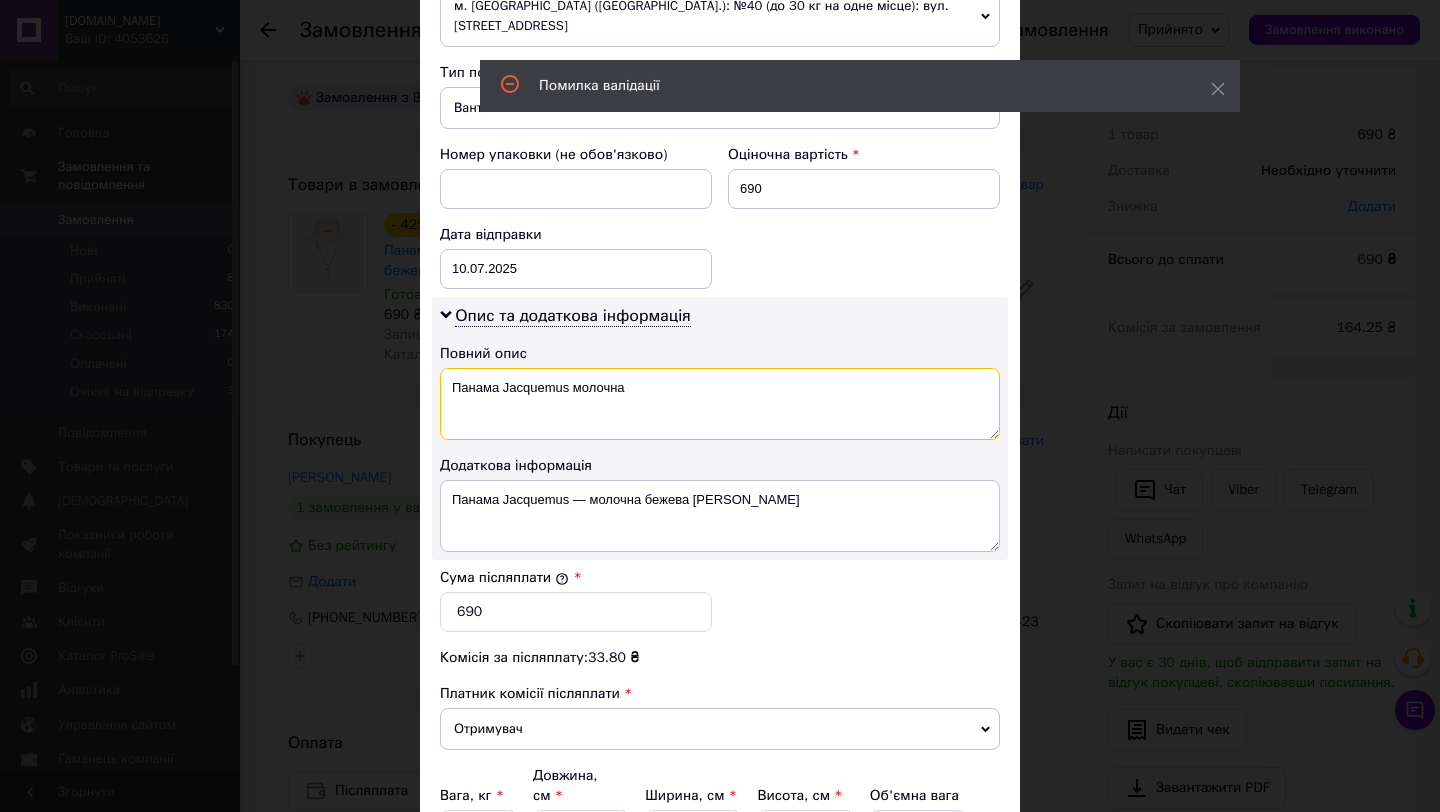 type on "Панама Jacquemus молочна" 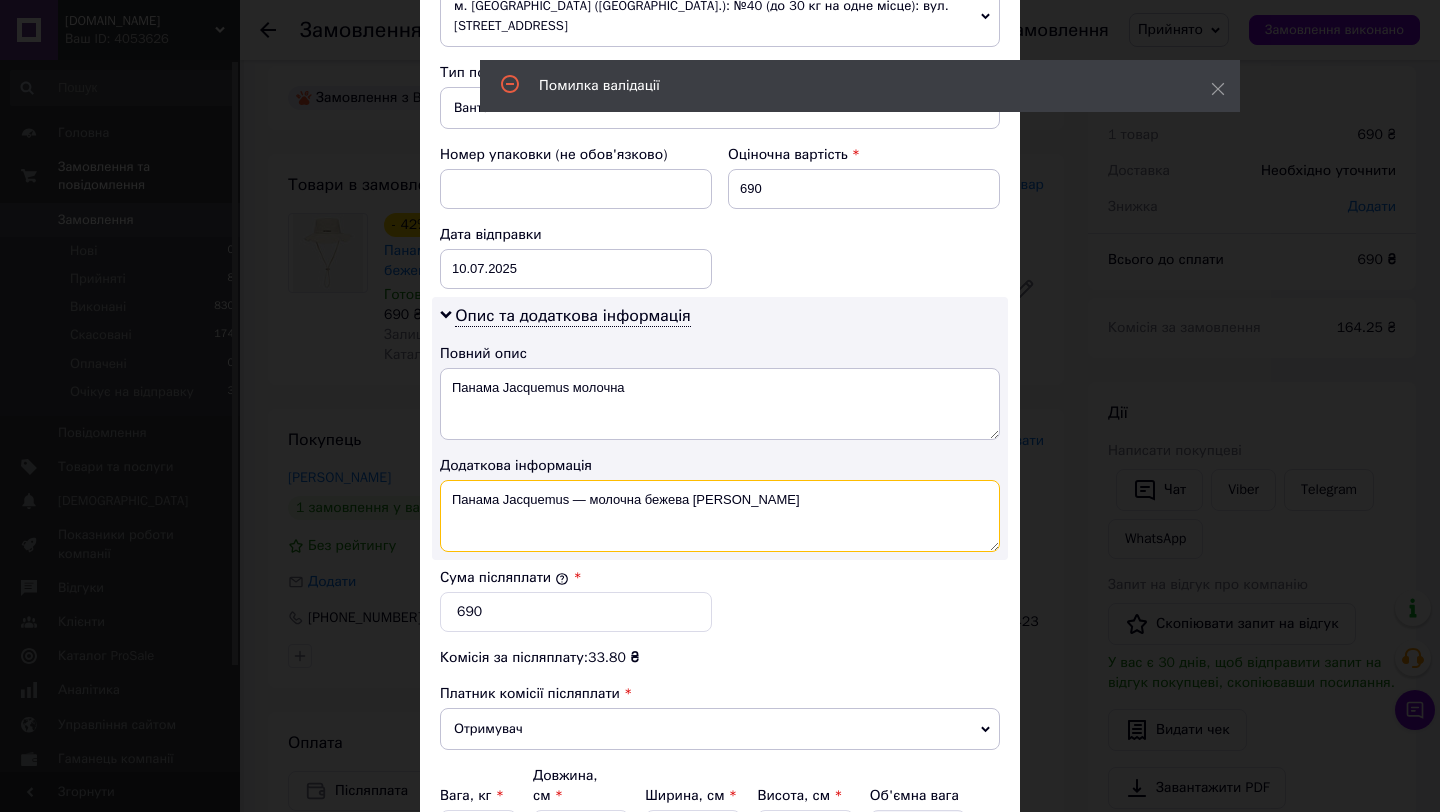 drag, startPoint x: 821, startPoint y: 515, endPoint x: 391, endPoint y: 446, distance: 435.50085 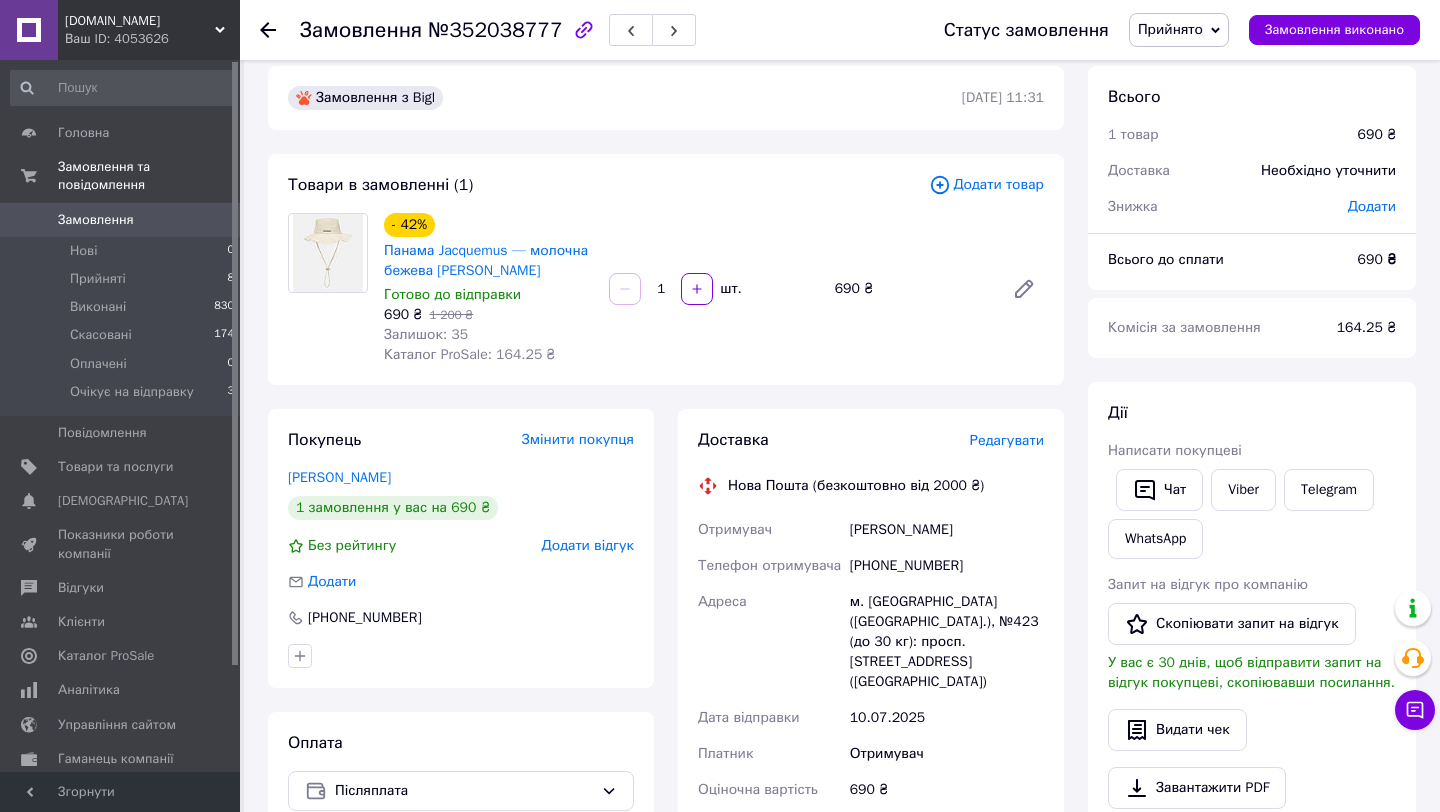 click on "Редагувати" at bounding box center [1007, 440] 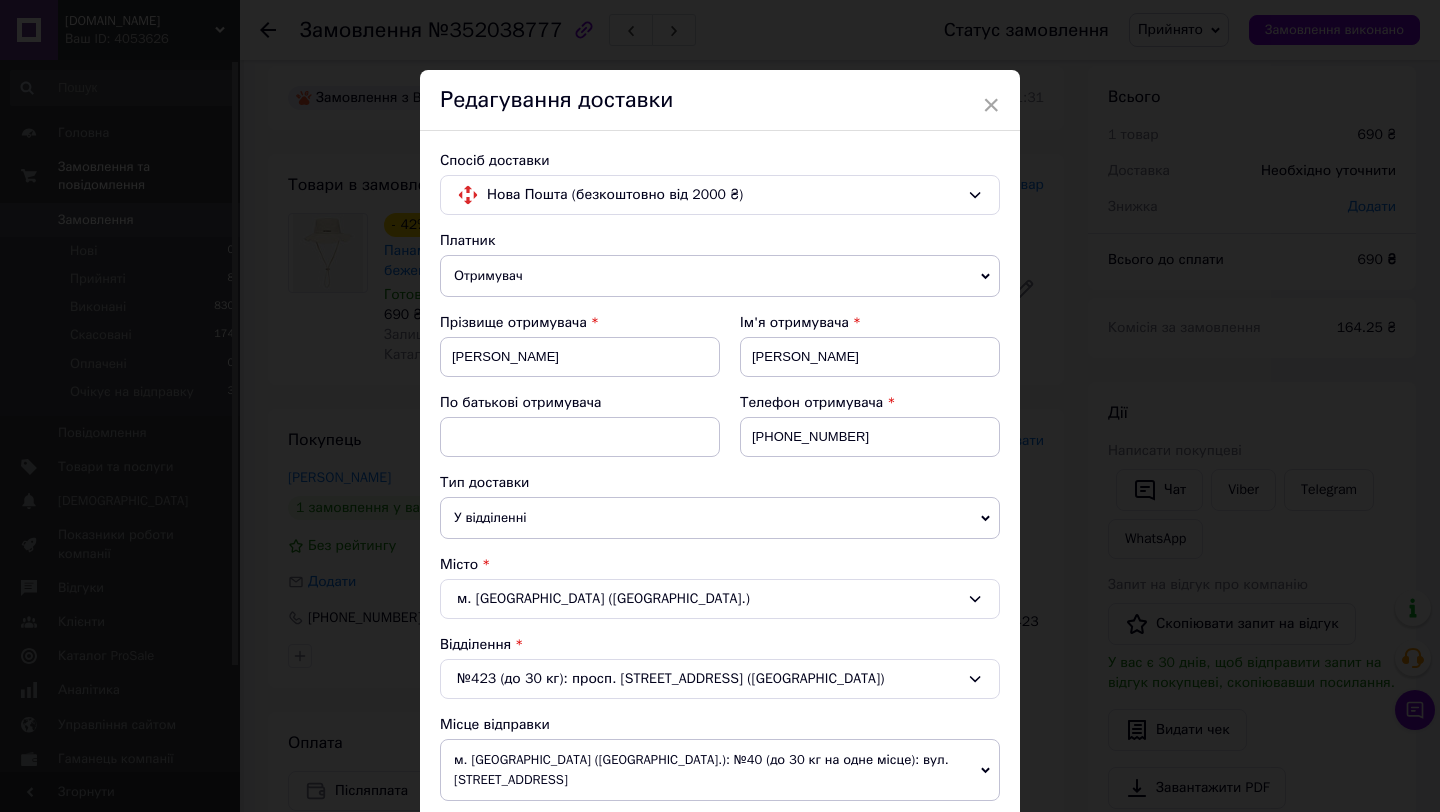 scroll, scrollTop: 754, scrollLeft: 0, axis: vertical 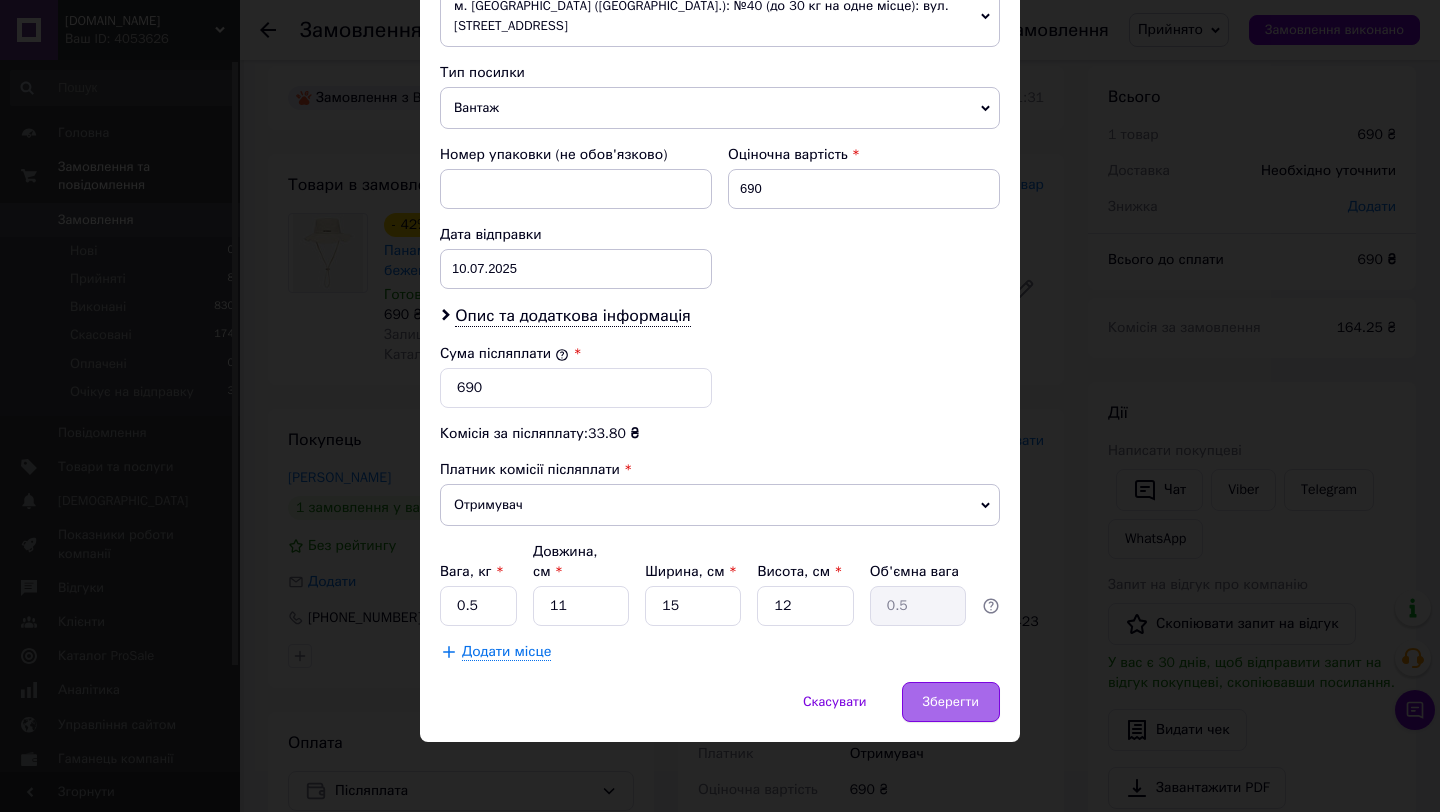 click on "Зберегти" at bounding box center (951, 702) 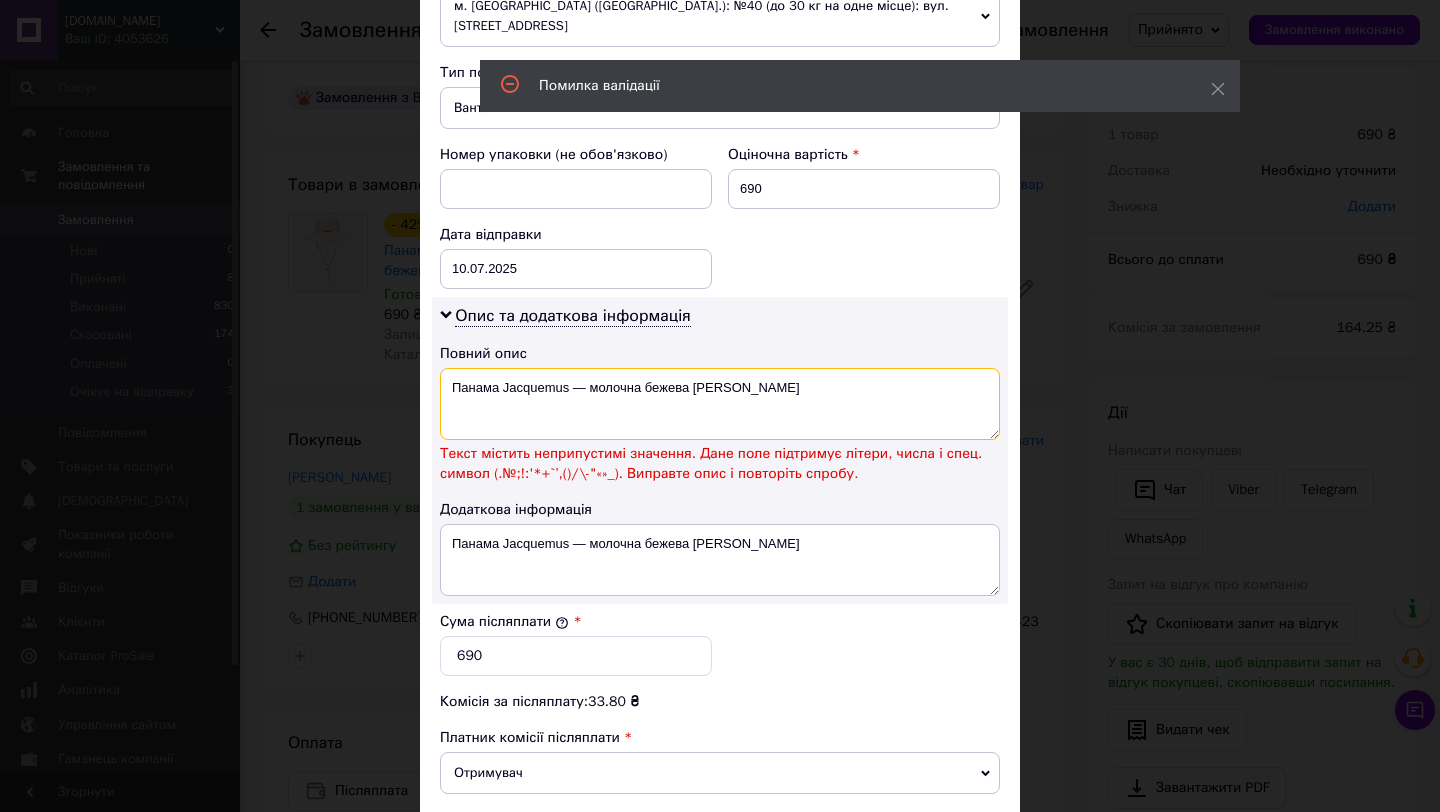 click on "Панама Jacquemus — молочна бежева [PERSON_NAME]" at bounding box center (720, 404) 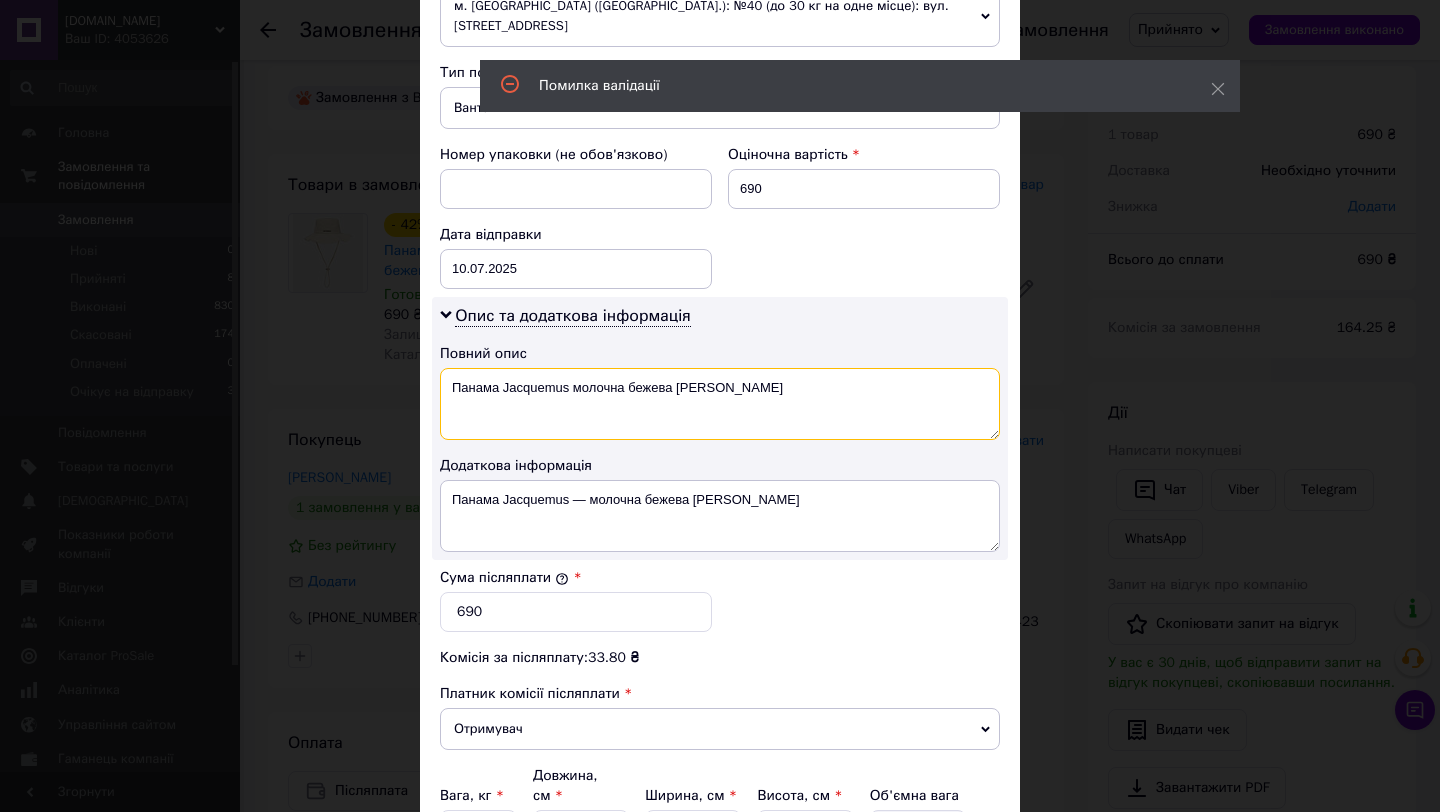 drag, startPoint x: 765, startPoint y: 415, endPoint x: 624, endPoint y: 389, distance: 143.37712 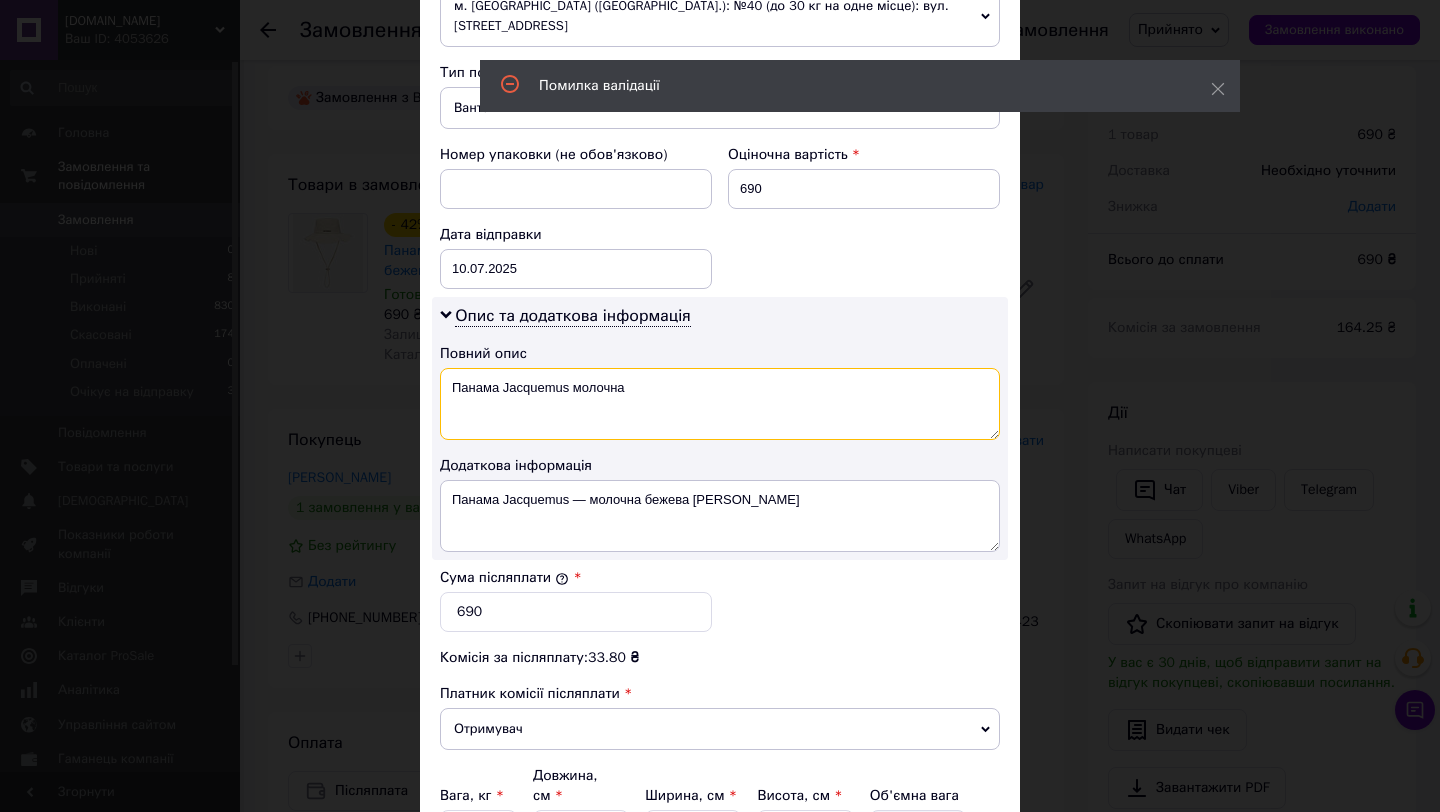 type on "Панама Jacquemus молочна" 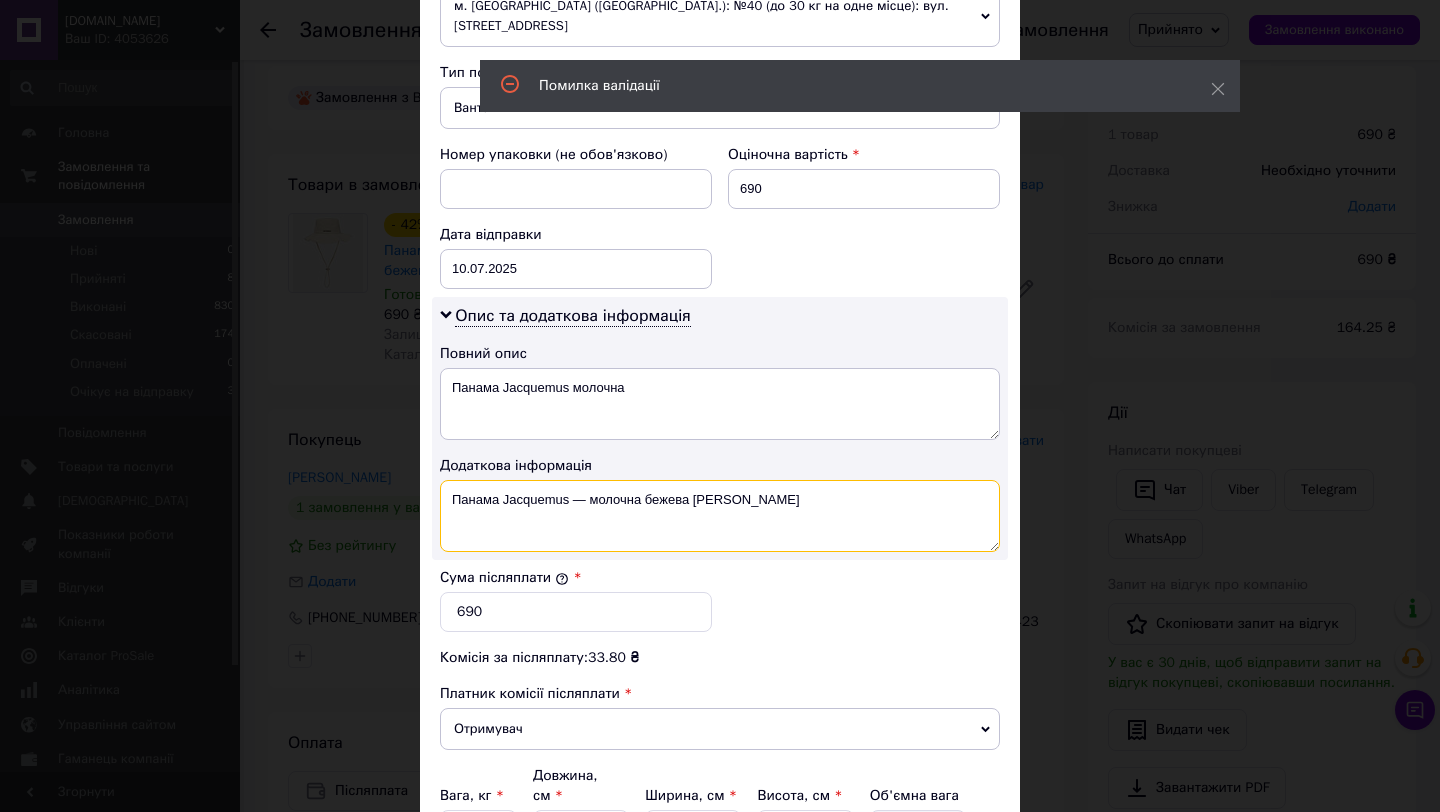 drag, startPoint x: 765, startPoint y: 501, endPoint x: 361, endPoint y: 472, distance: 405.0395 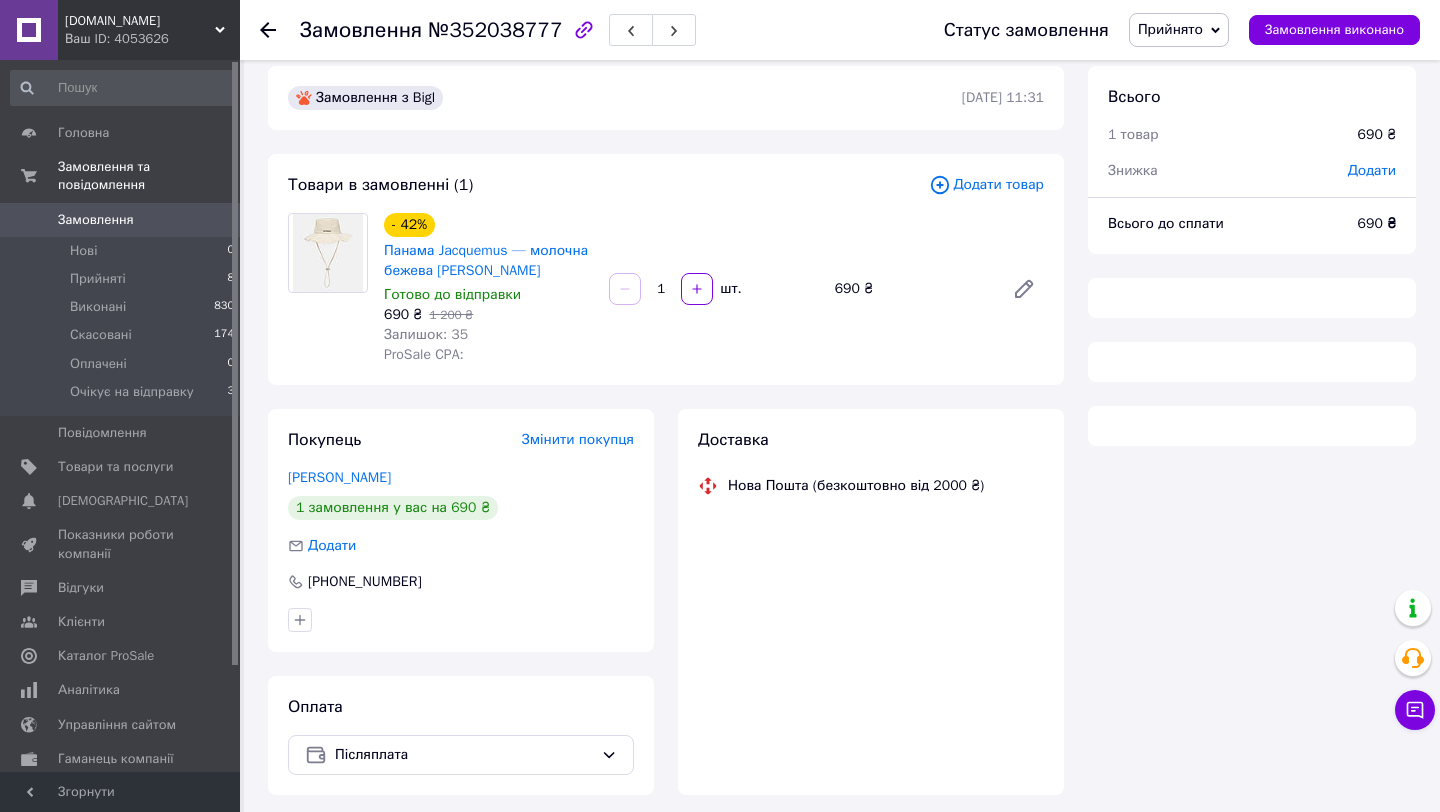 scroll, scrollTop: 18, scrollLeft: 0, axis: vertical 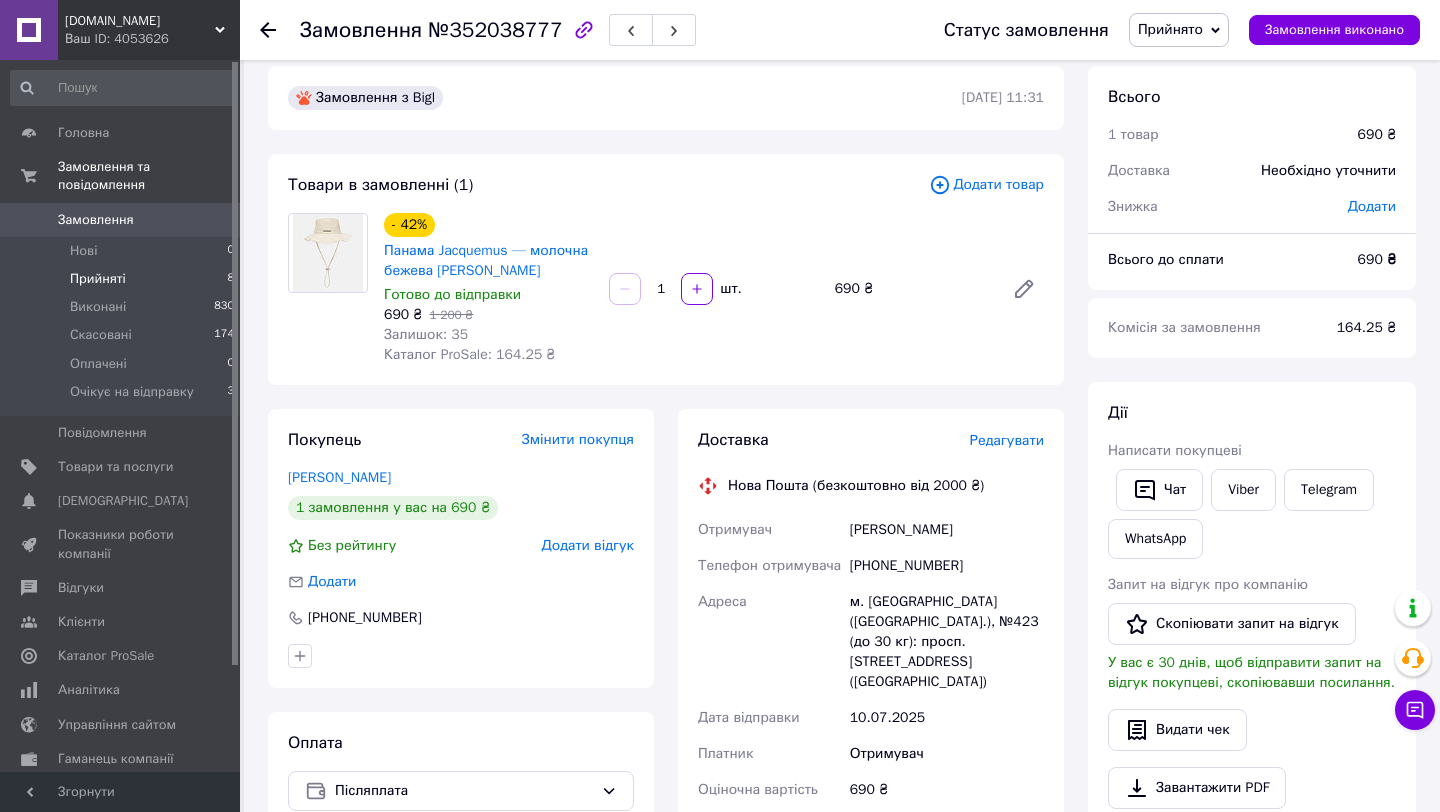 click on "Прийняті 8" at bounding box center [123, 279] 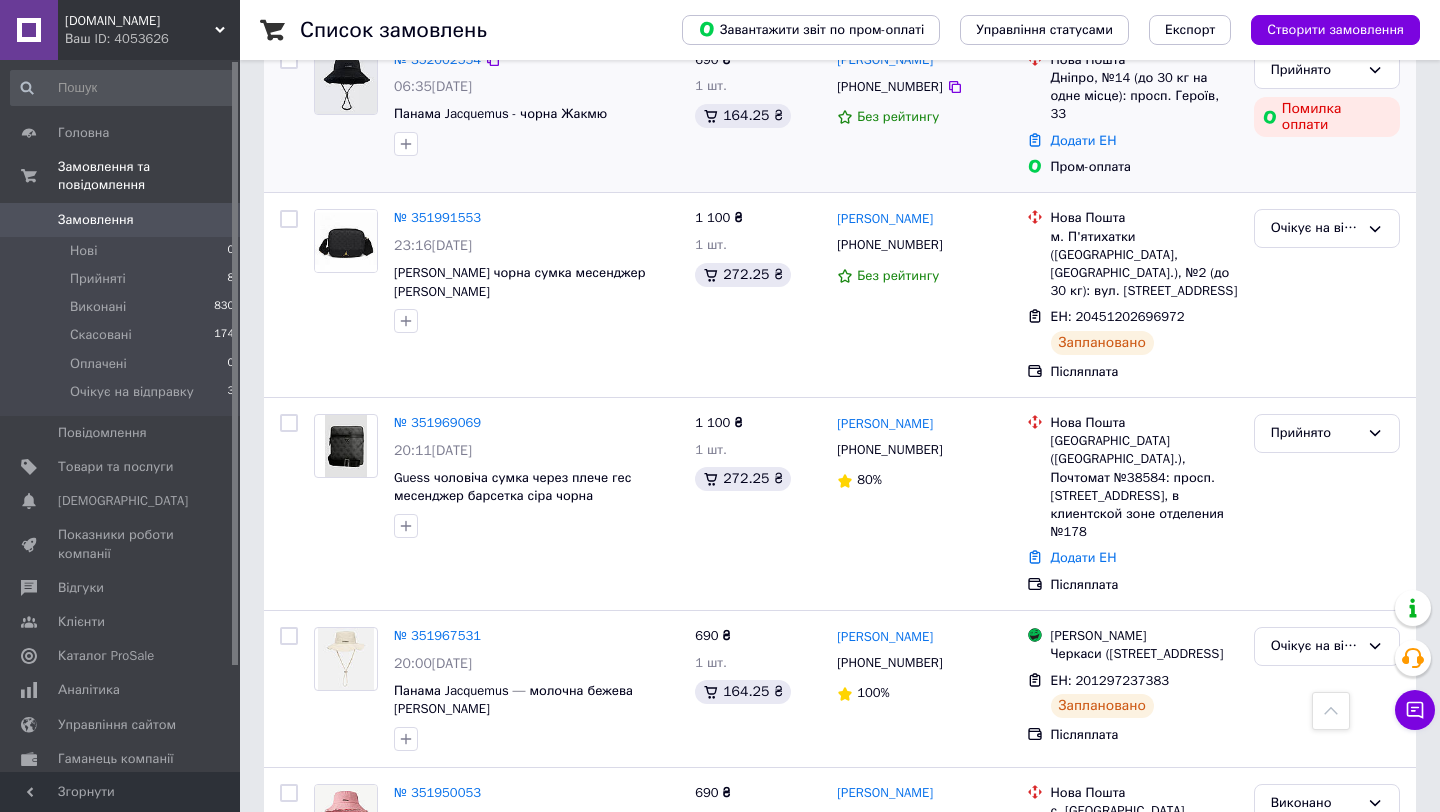 scroll, scrollTop: 1184, scrollLeft: 0, axis: vertical 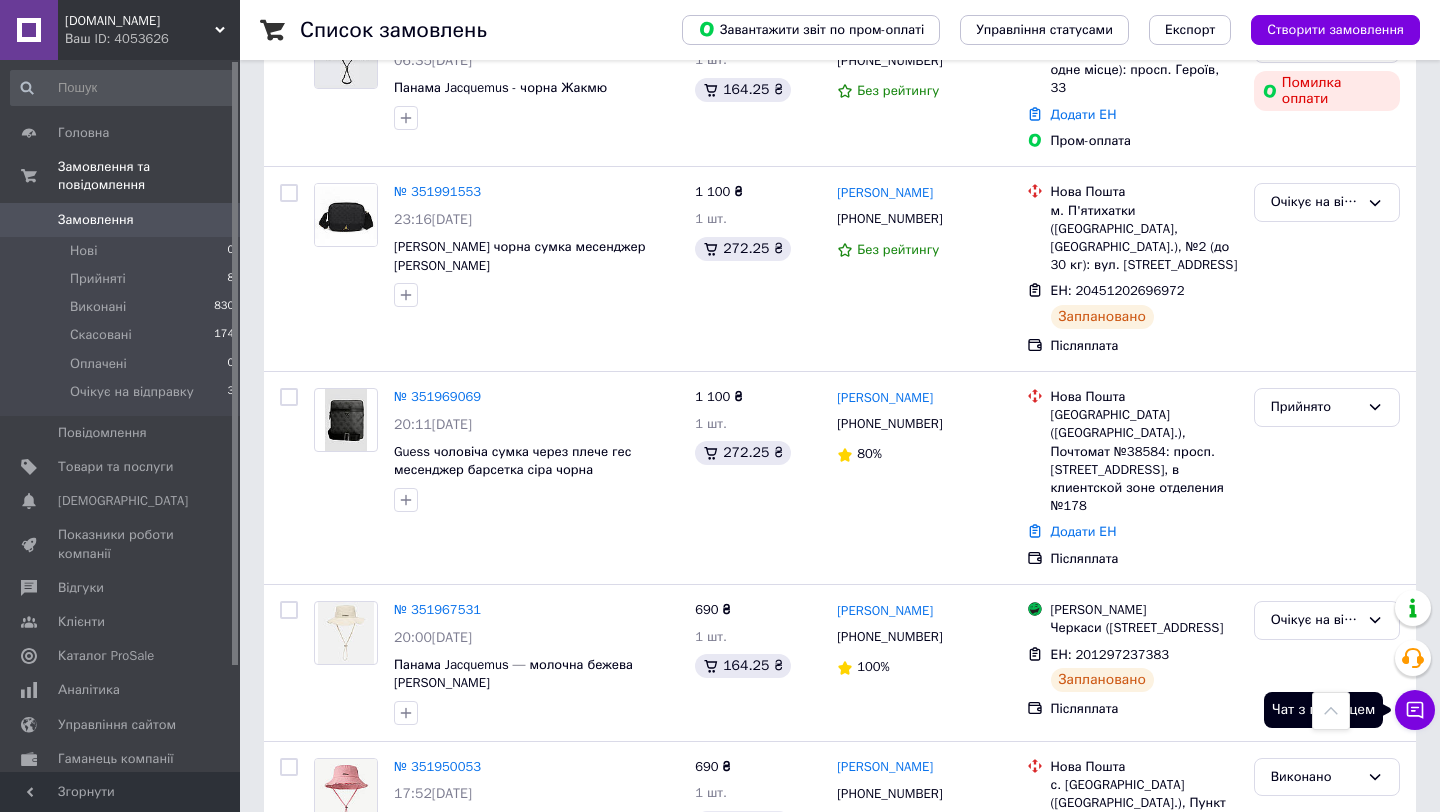 click 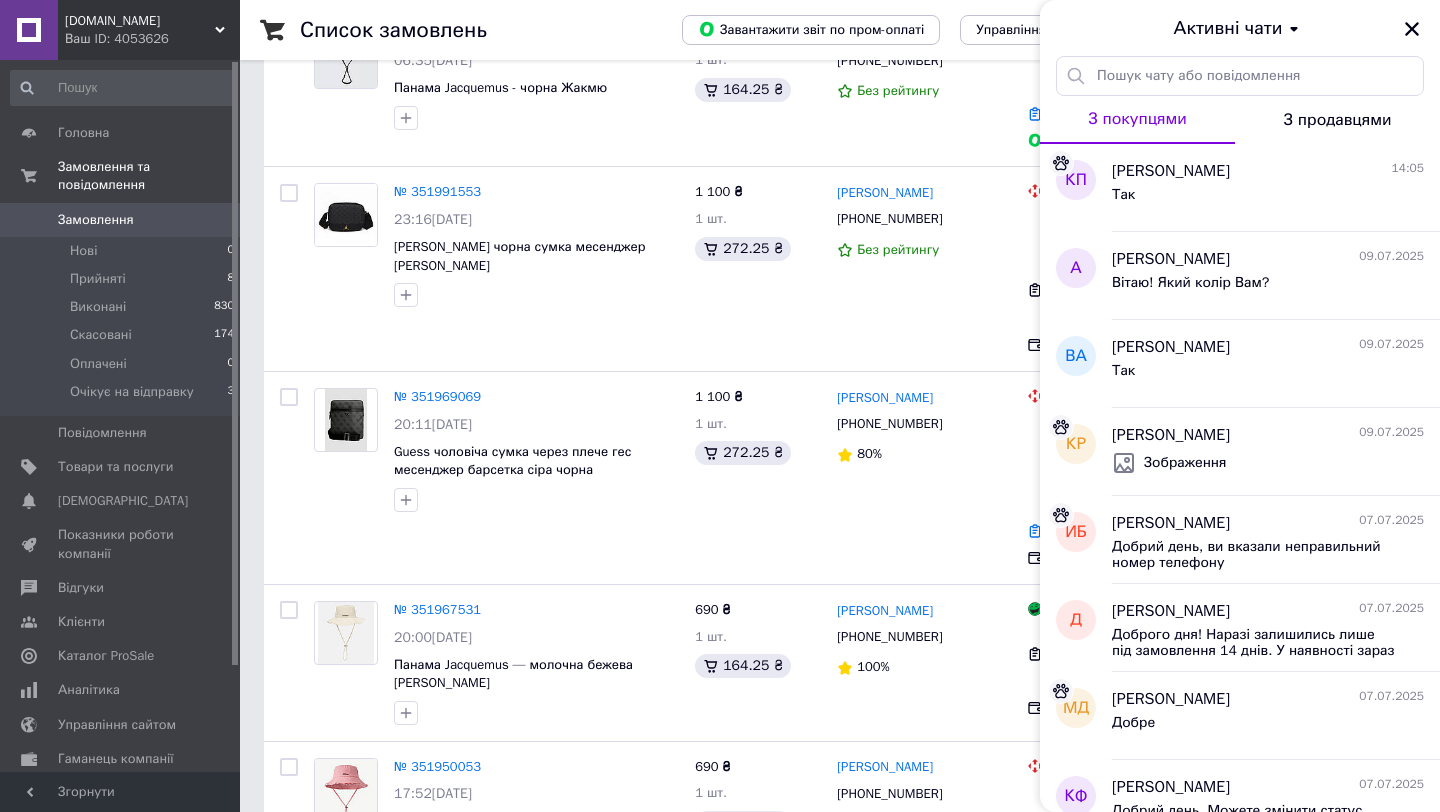 click on "Активні чати" at bounding box center (1240, 28) 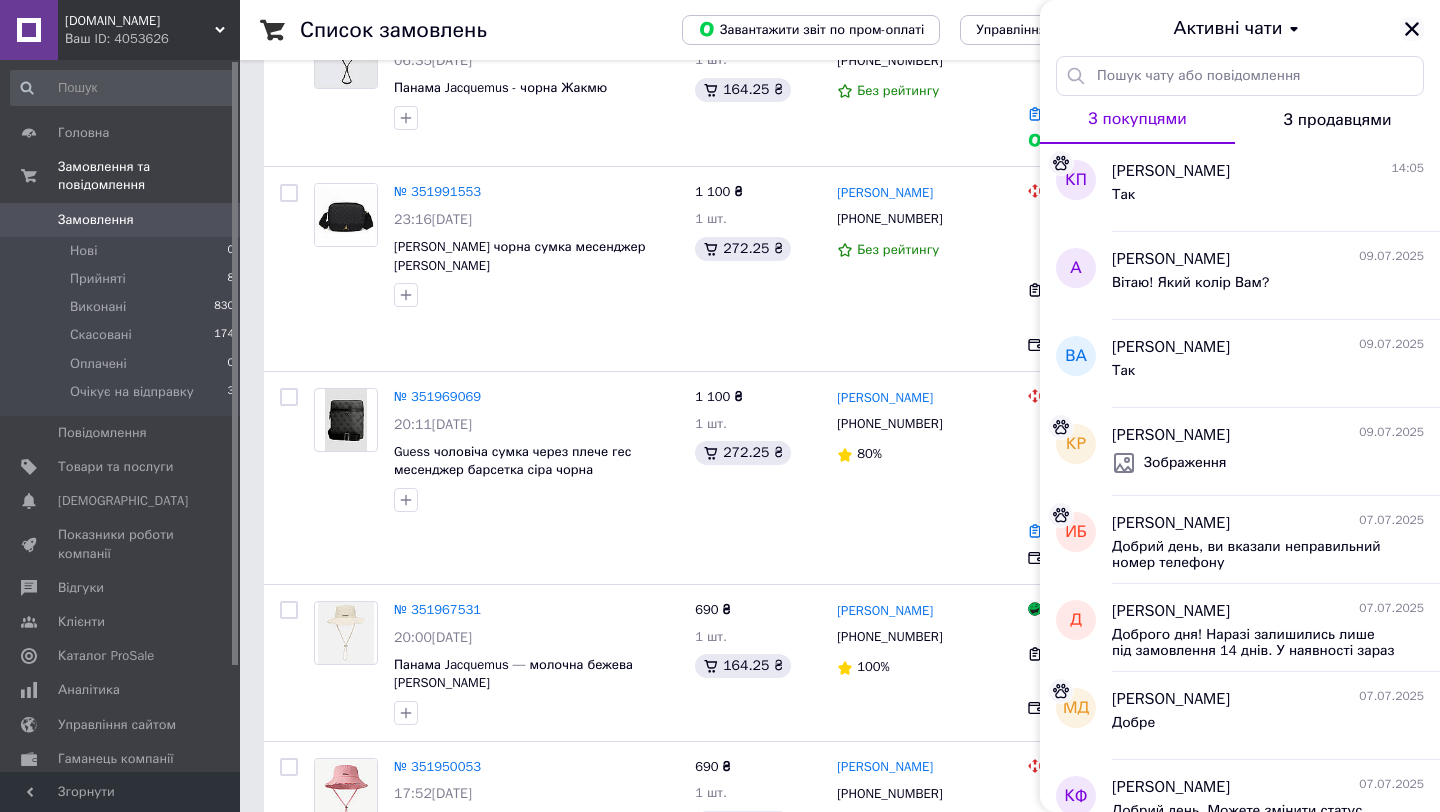 click 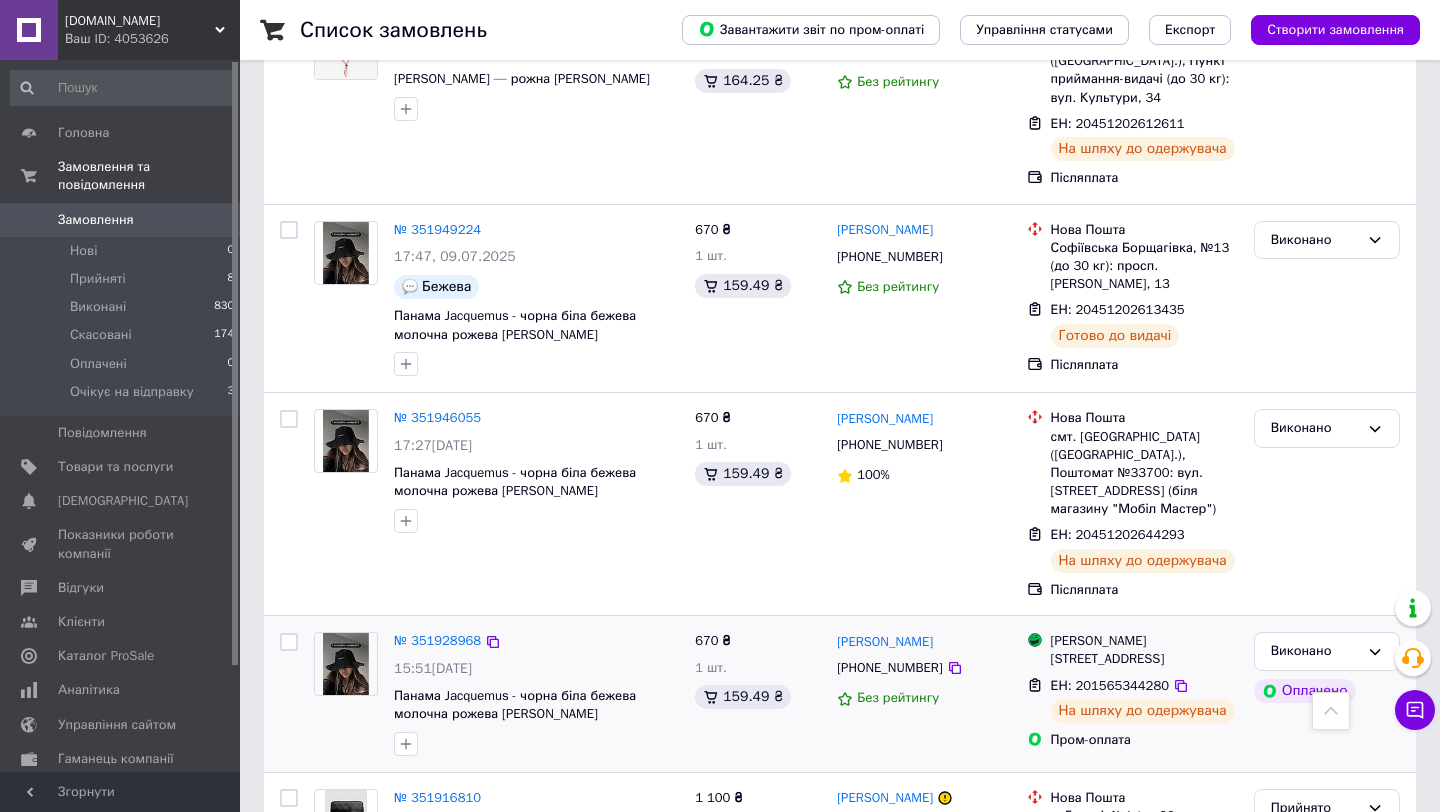 scroll, scrollTop: 2181, scrollLeft: 0, axis: vertical 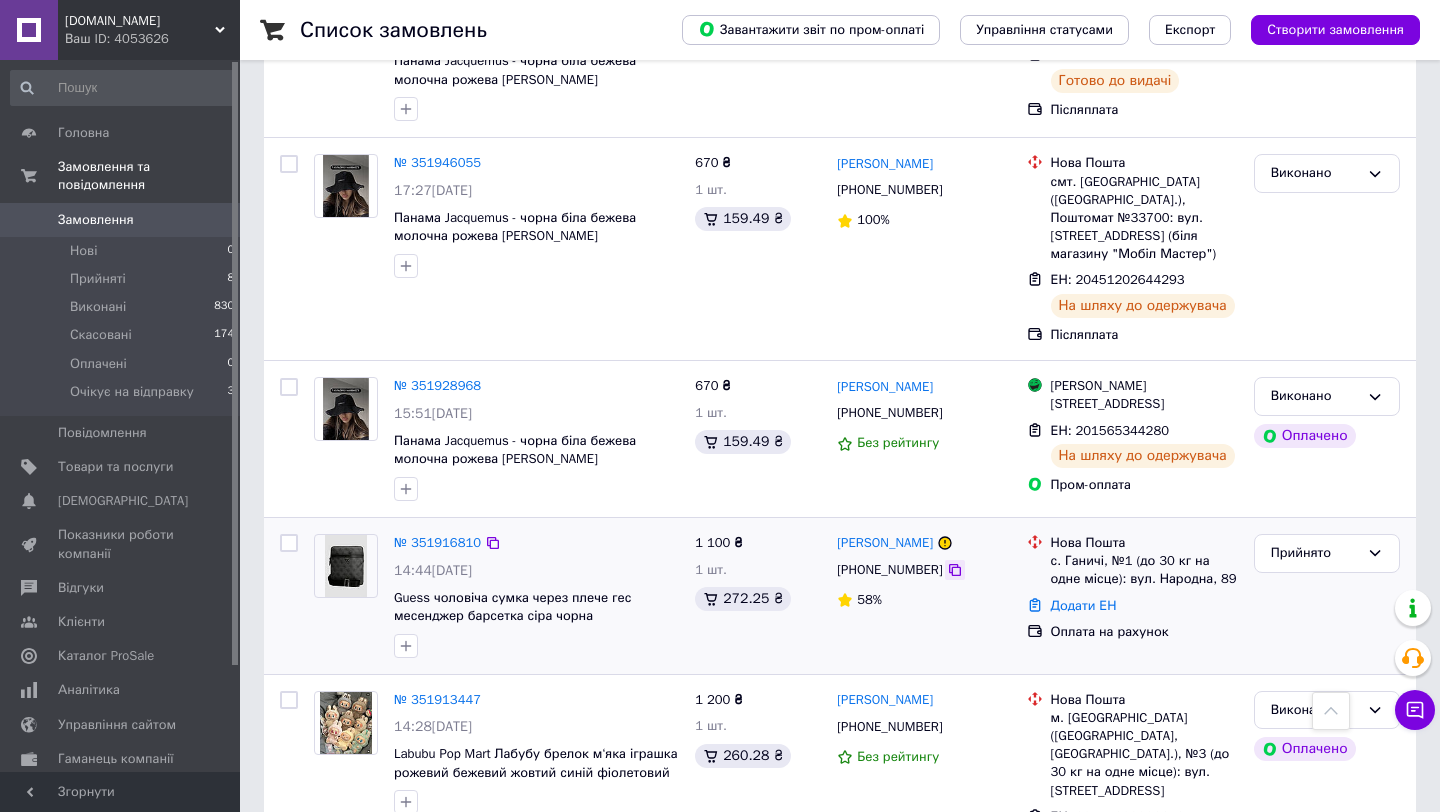 click 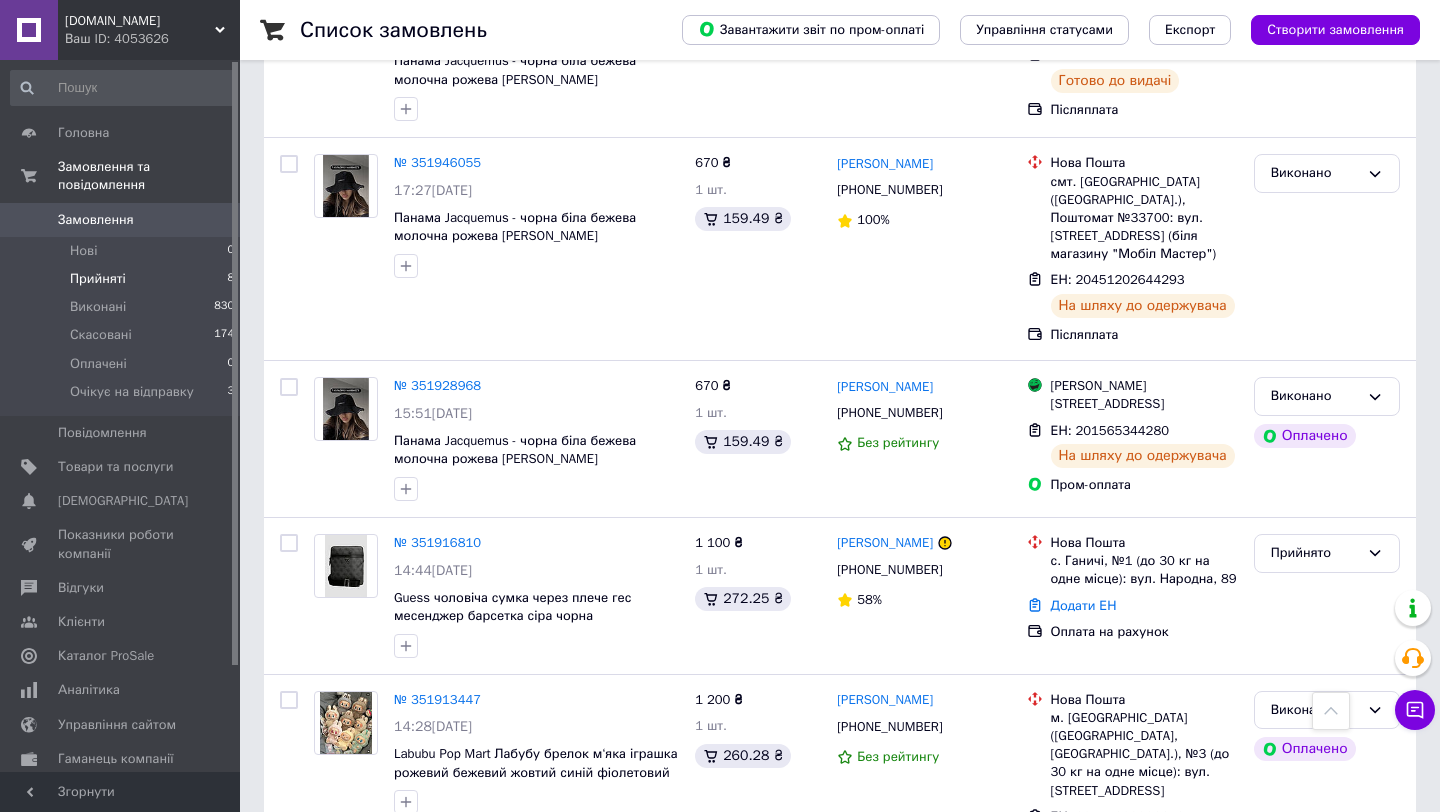click on "Прийняті 8" at bounding box center (123, 279) 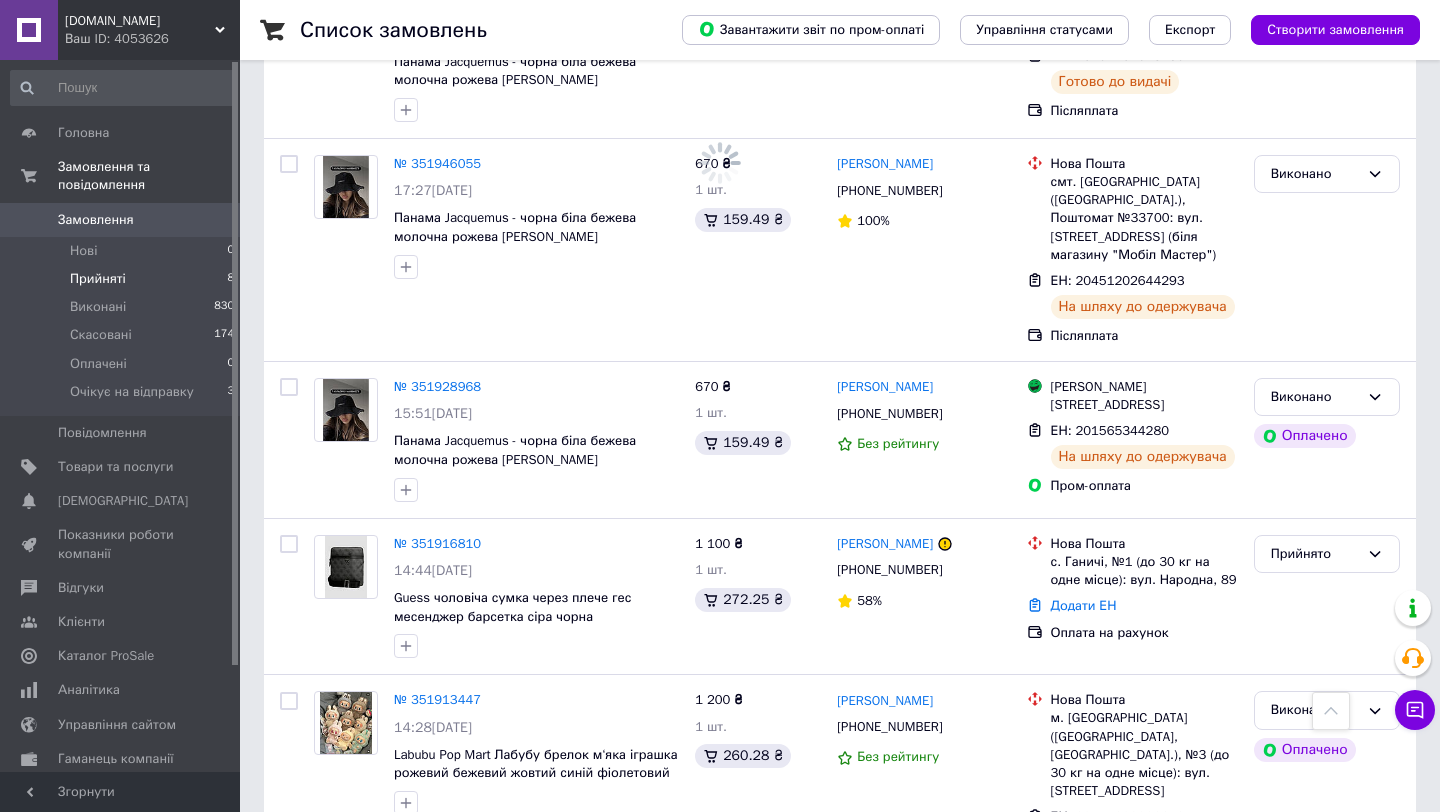 scroll, scrollTop: 0, scrollLeft: 0, axis: both 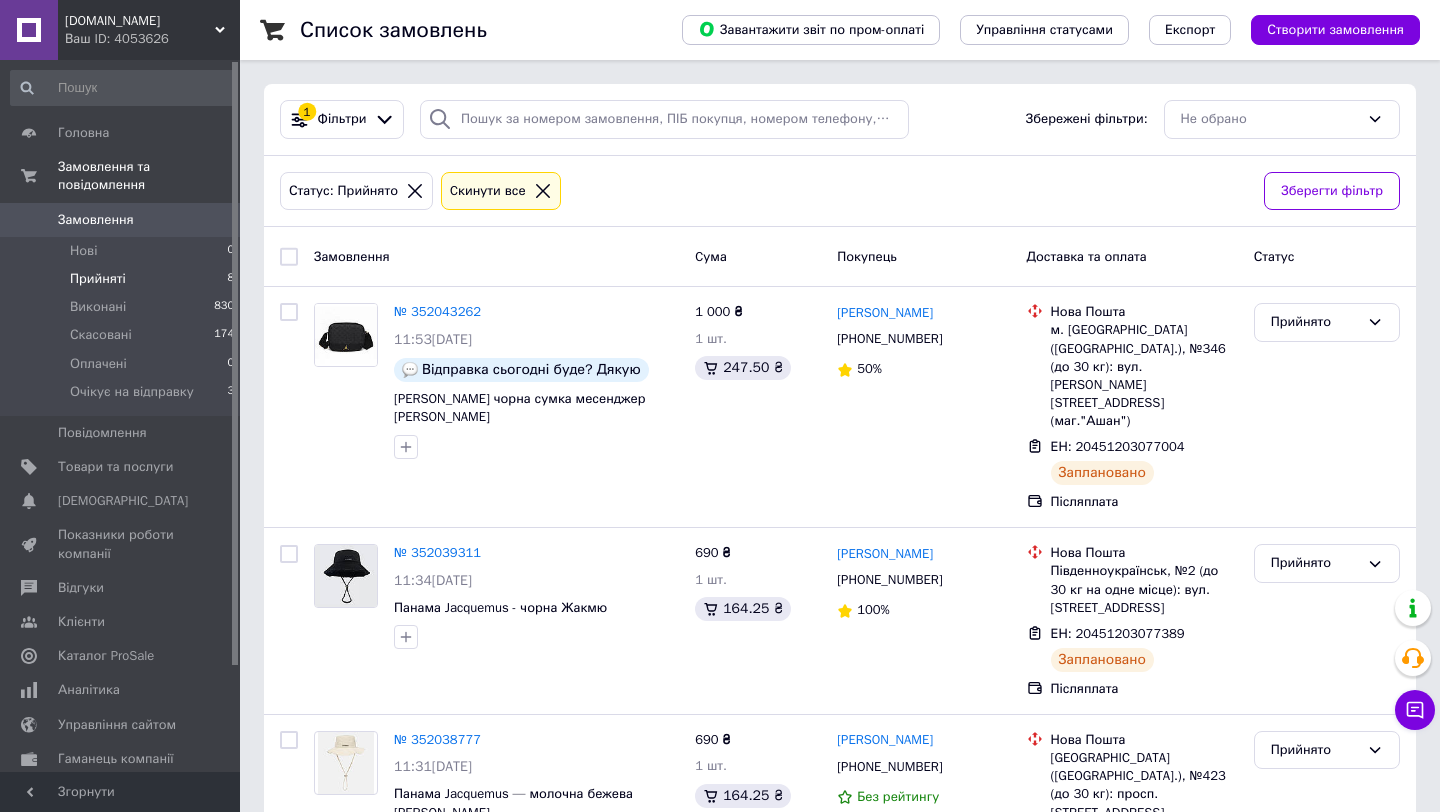 click on "Показники роботи компанії" at bounding box center (121, 544) 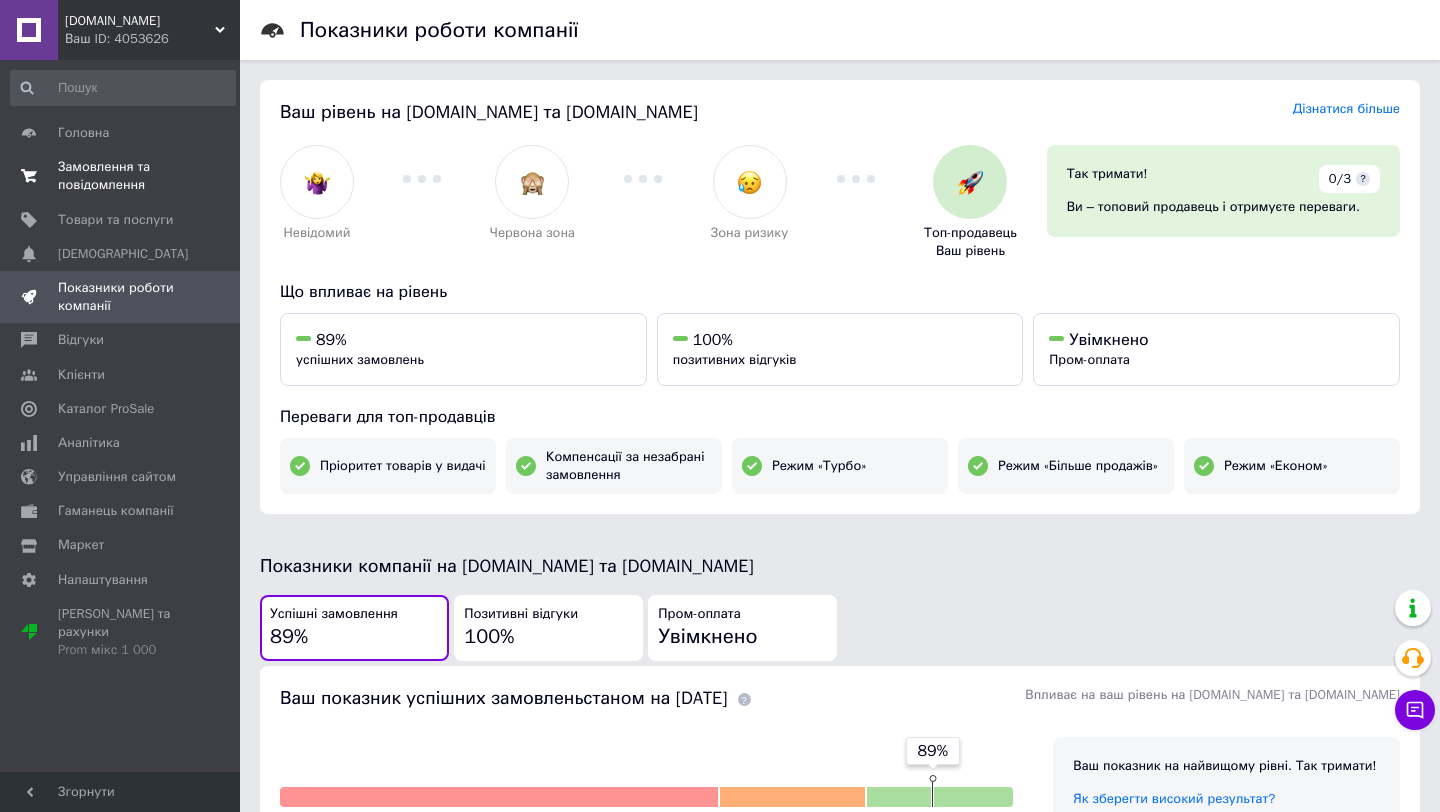 click on "Замовлення та повідомлення" at bounding box center [121, 176] 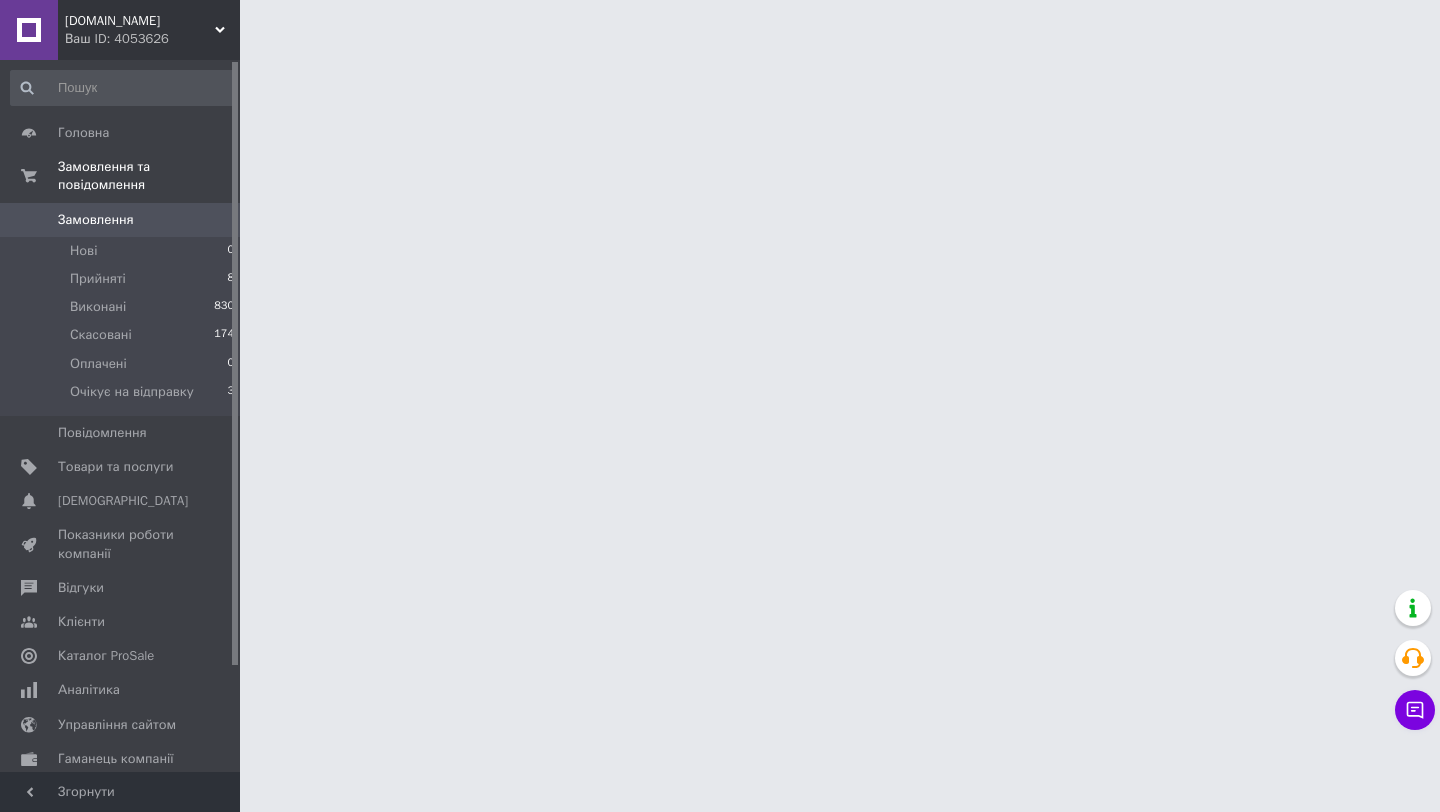 click at bounding box center [235, 363] 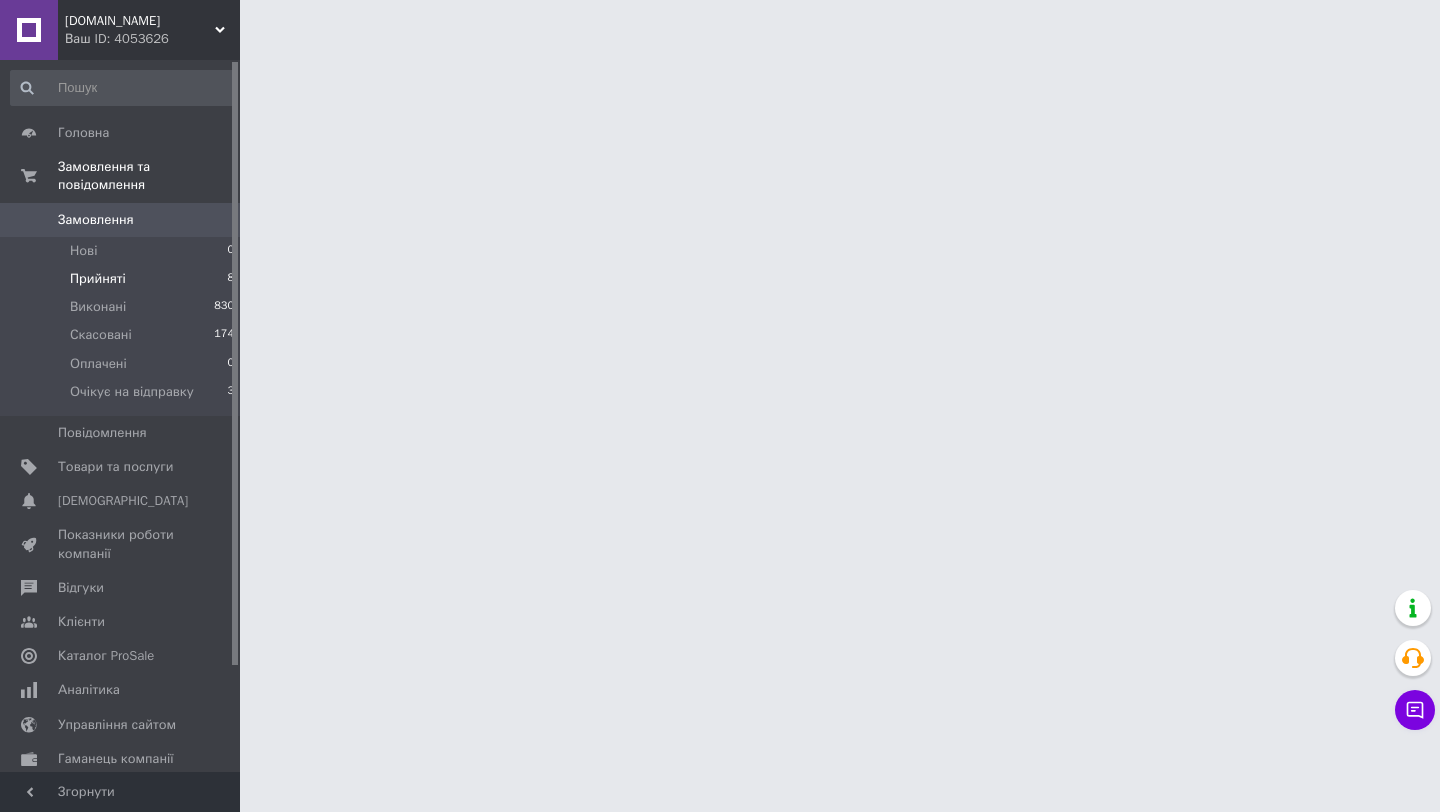 click on "Прийняті 8" at bounding box center (123, 279) 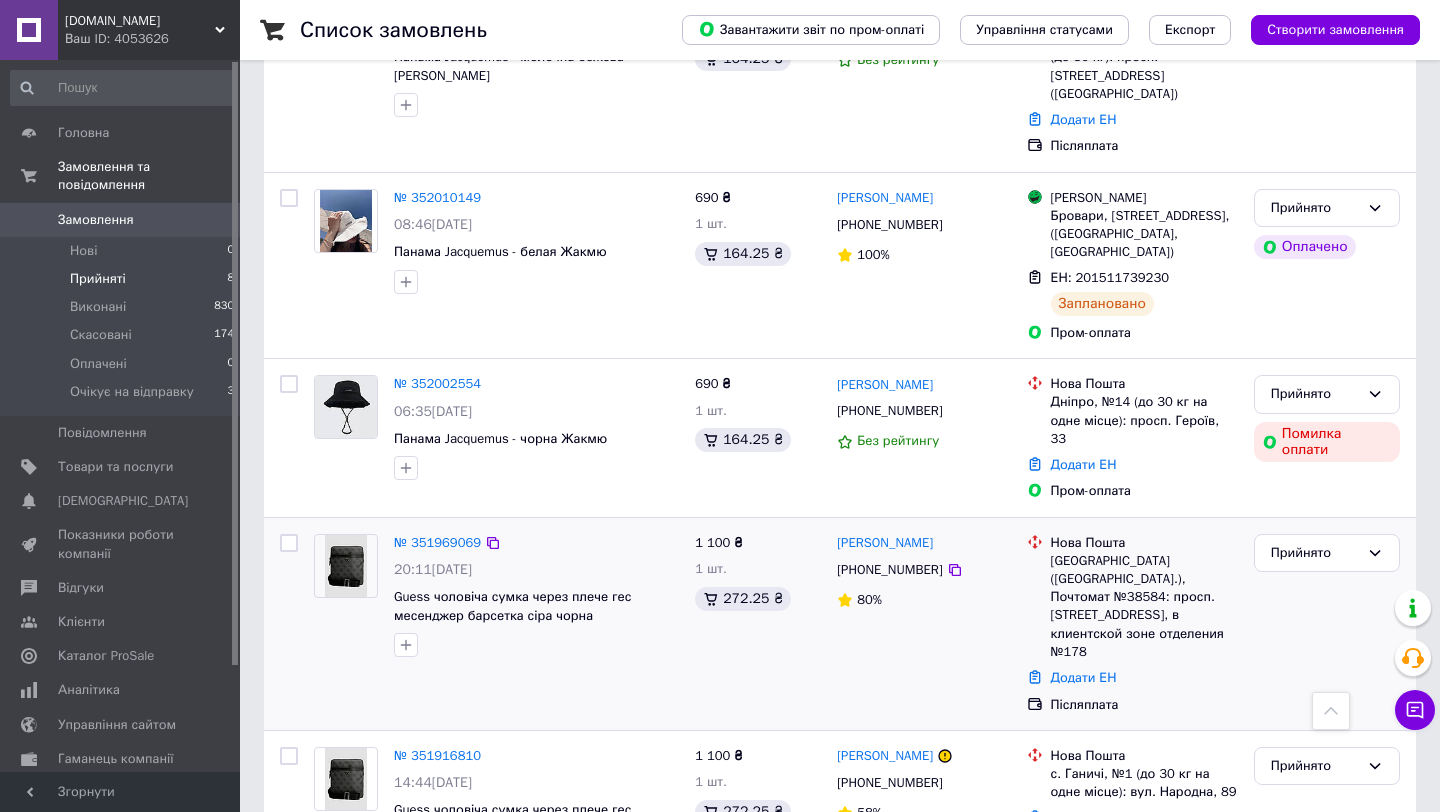 scroll, scrollTop: 729, scrollLeft: 0, axis: vertical 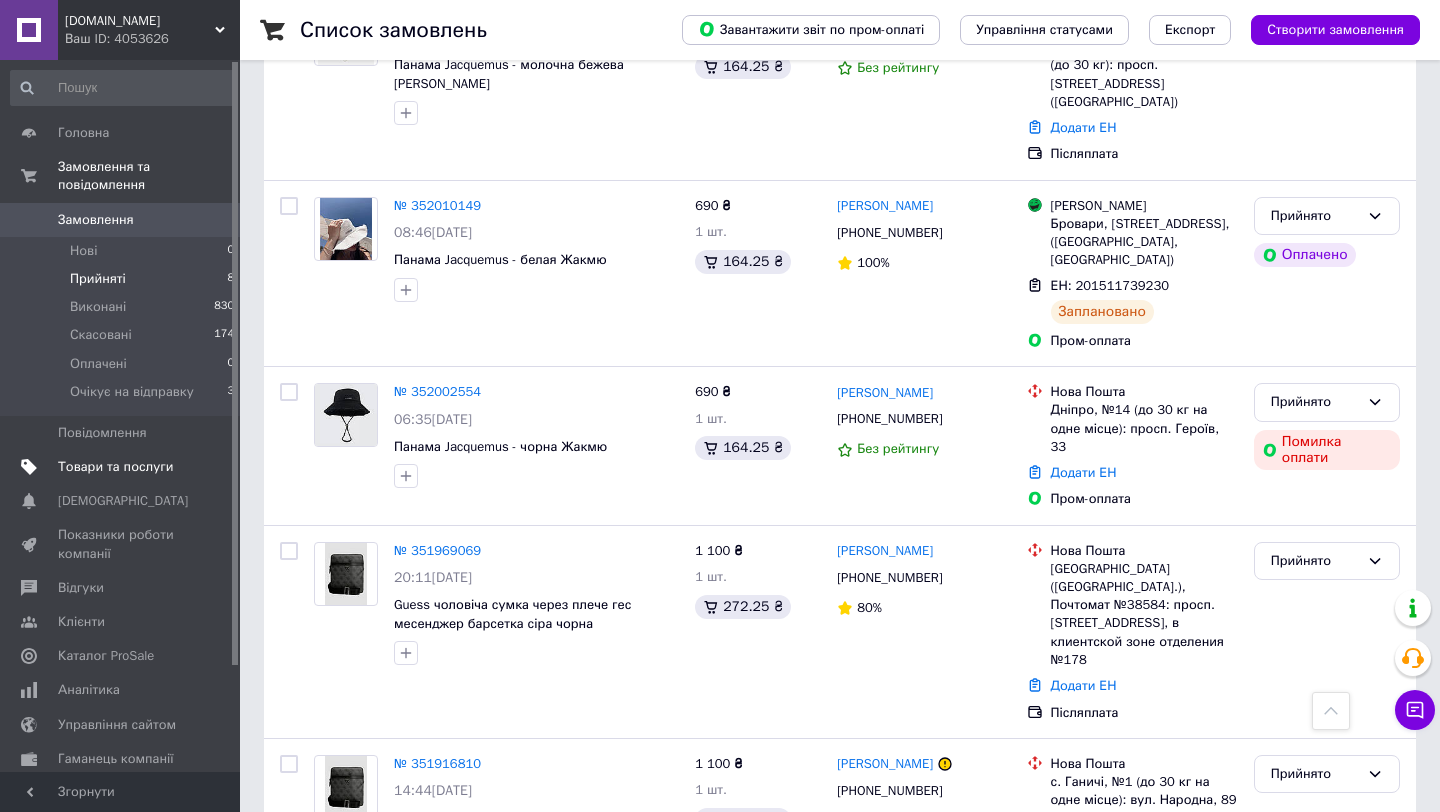 click on "Товари та послуги" at bounding box center [115, 467] 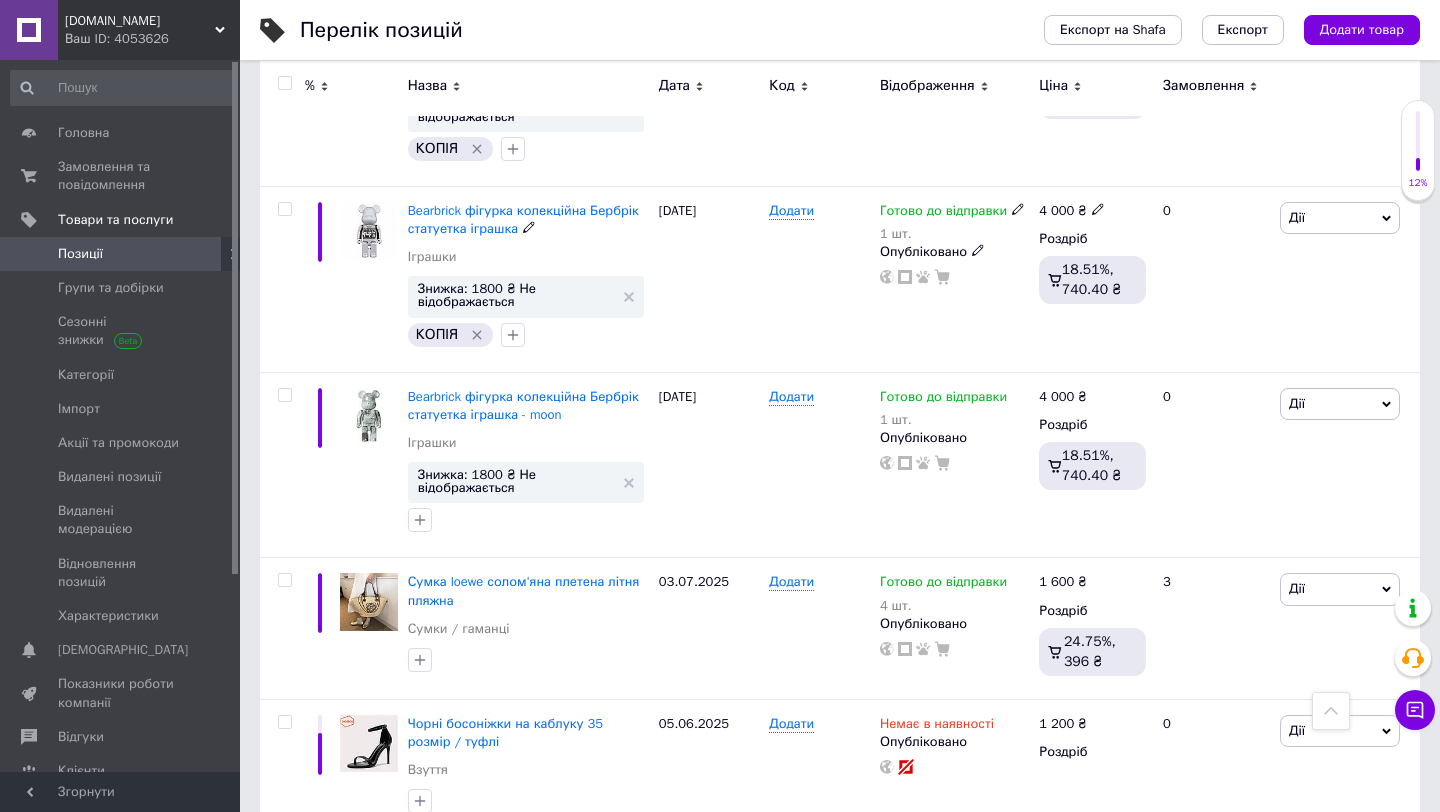 scroll, scrollTop: 3046, scrollLeft: 0, axis: vertical 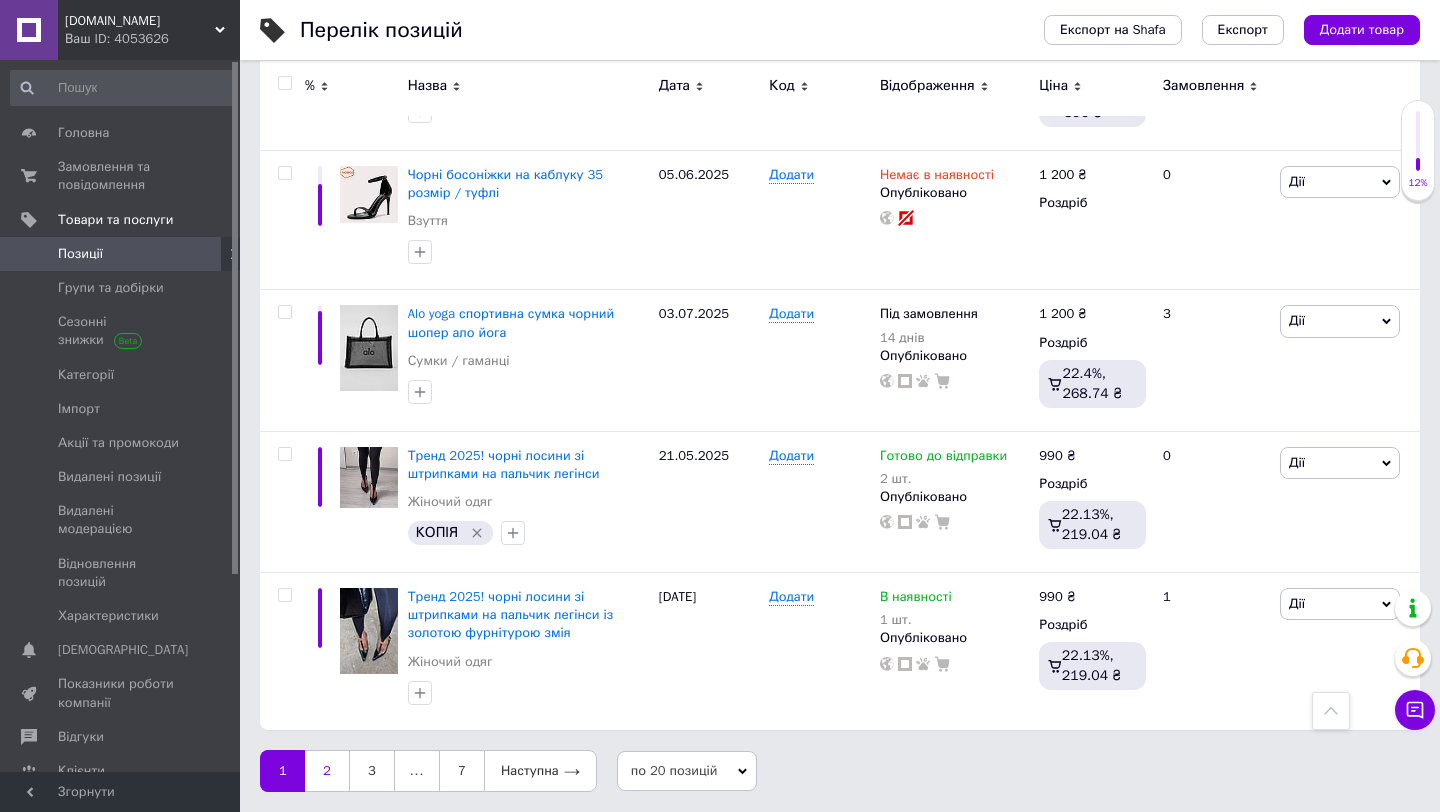 click on "2" at bounding box center [327, 771] 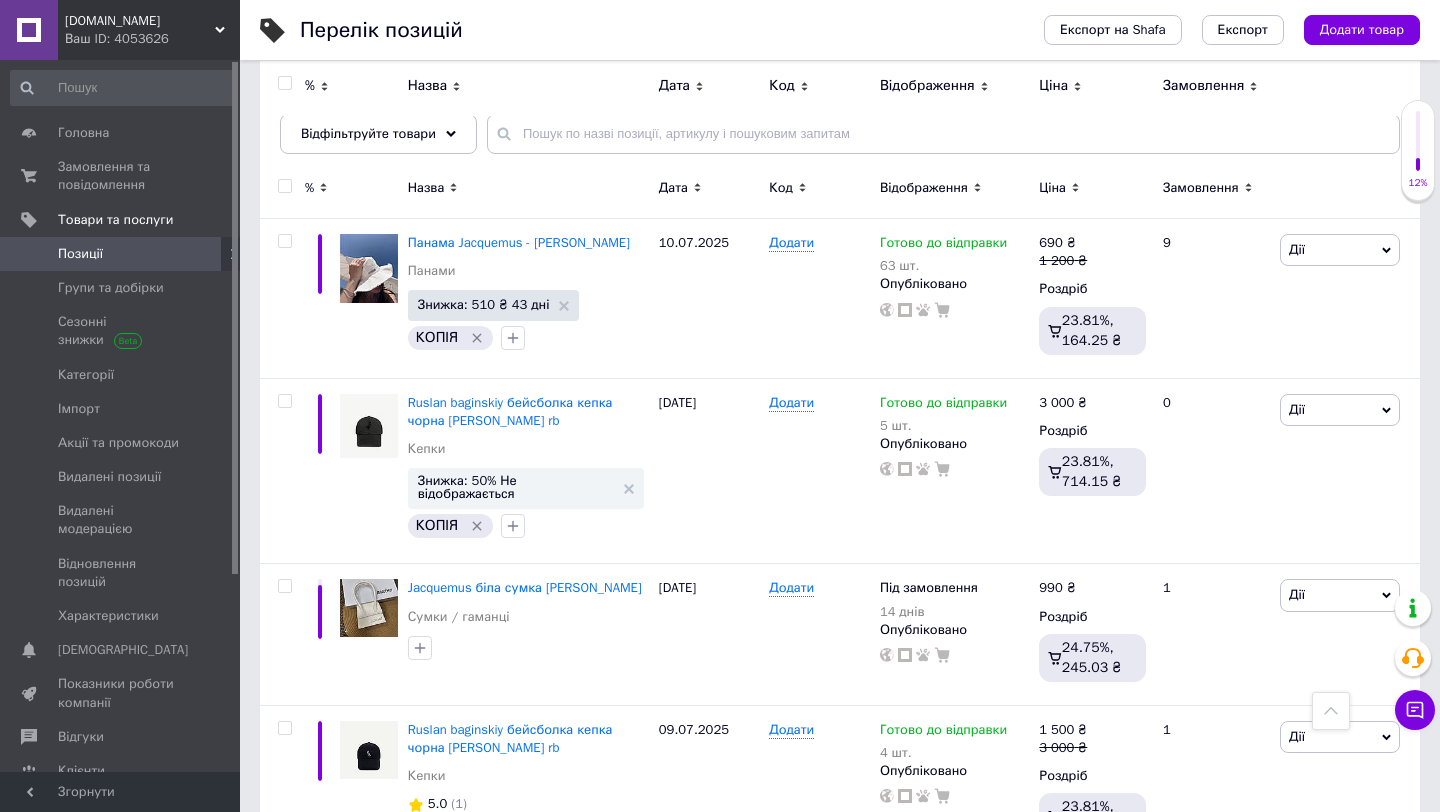 scroll, scrollTop: 25, scrollLeft: 0, axis: vertical 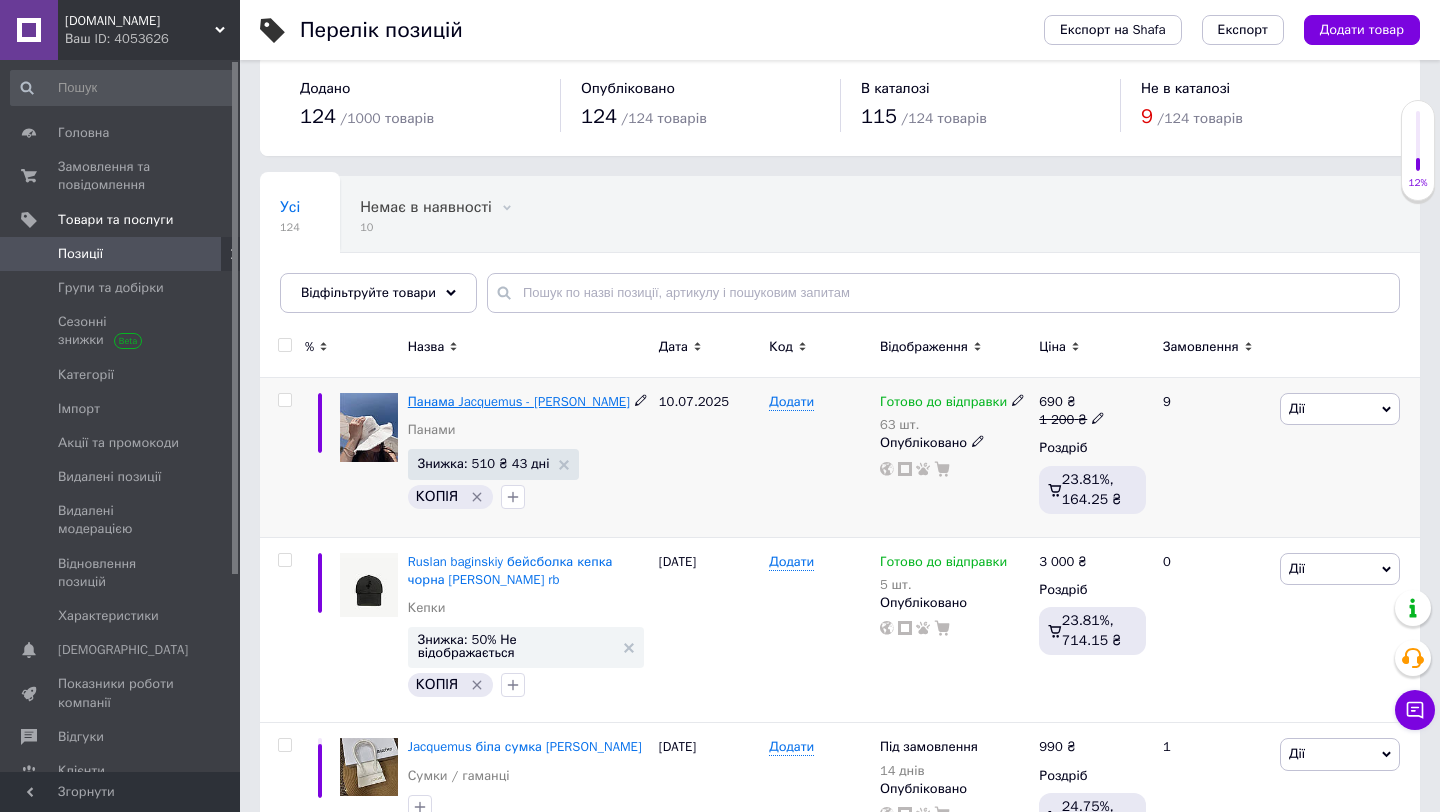 click on "Панама Jacquemus - [PERSON_NAME]" at bounding box center (519, 401) 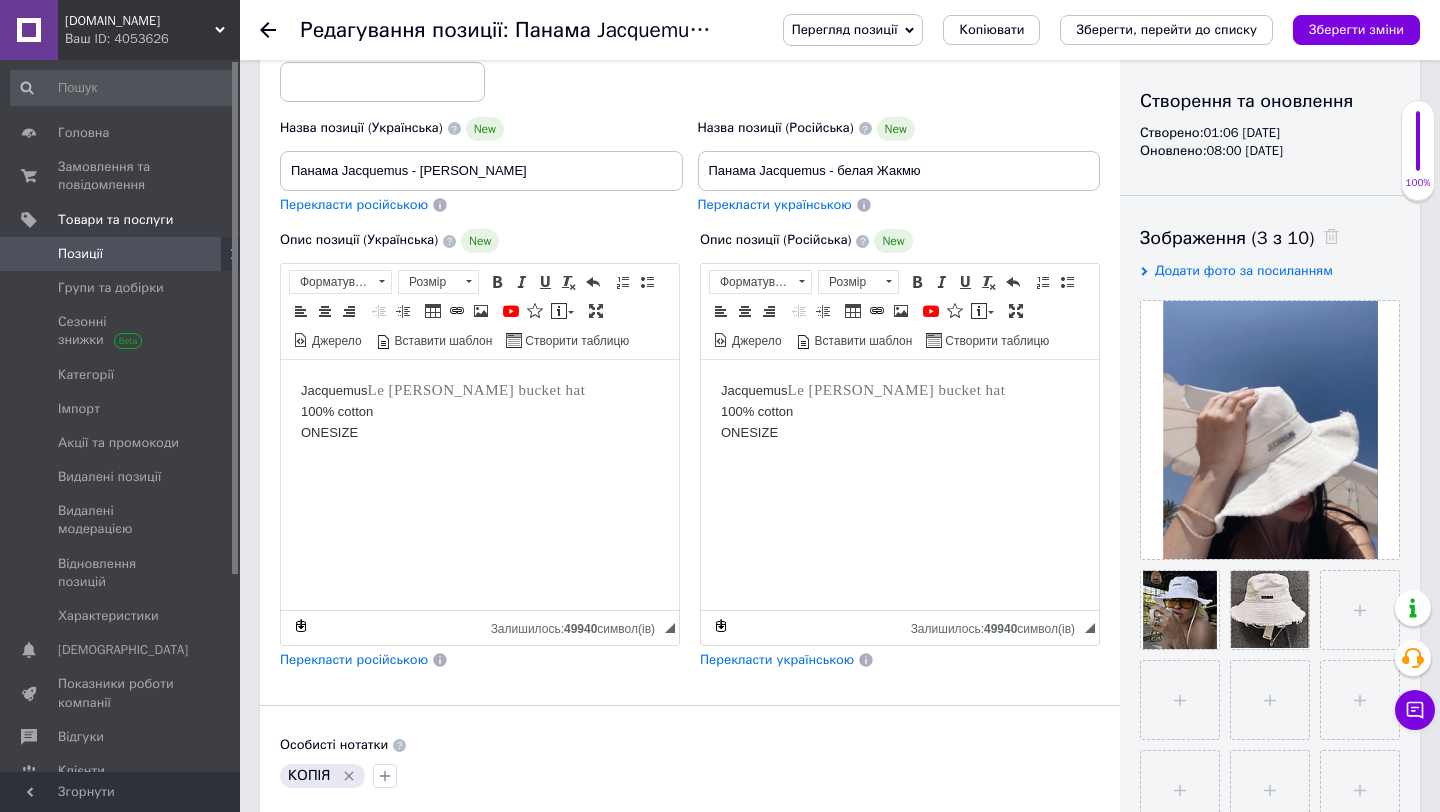 scroll, scrollTop: 345, scrollLeft: 0, axis: vertical 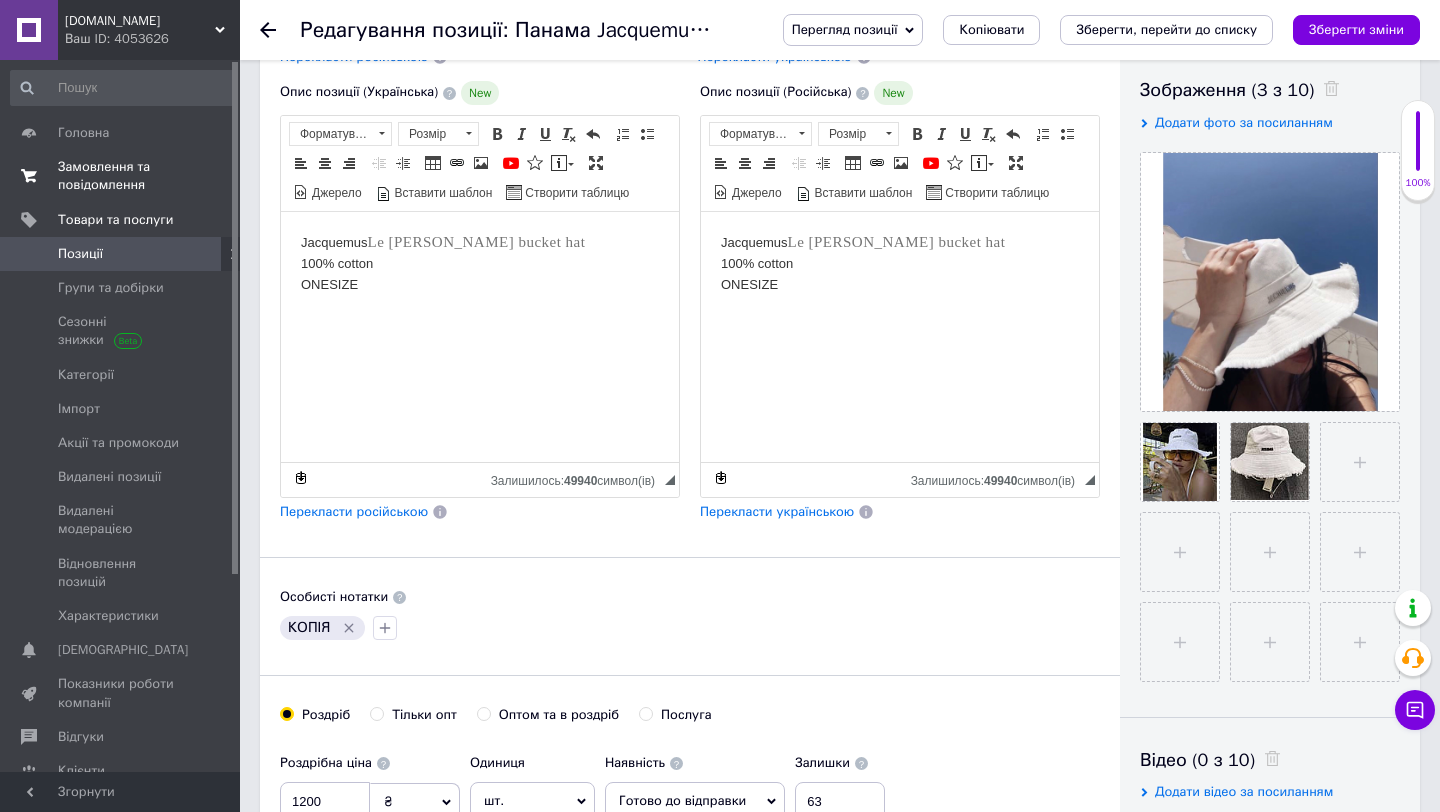 click on "Замовлення та повідомлення" at bounding box center (121, 176) 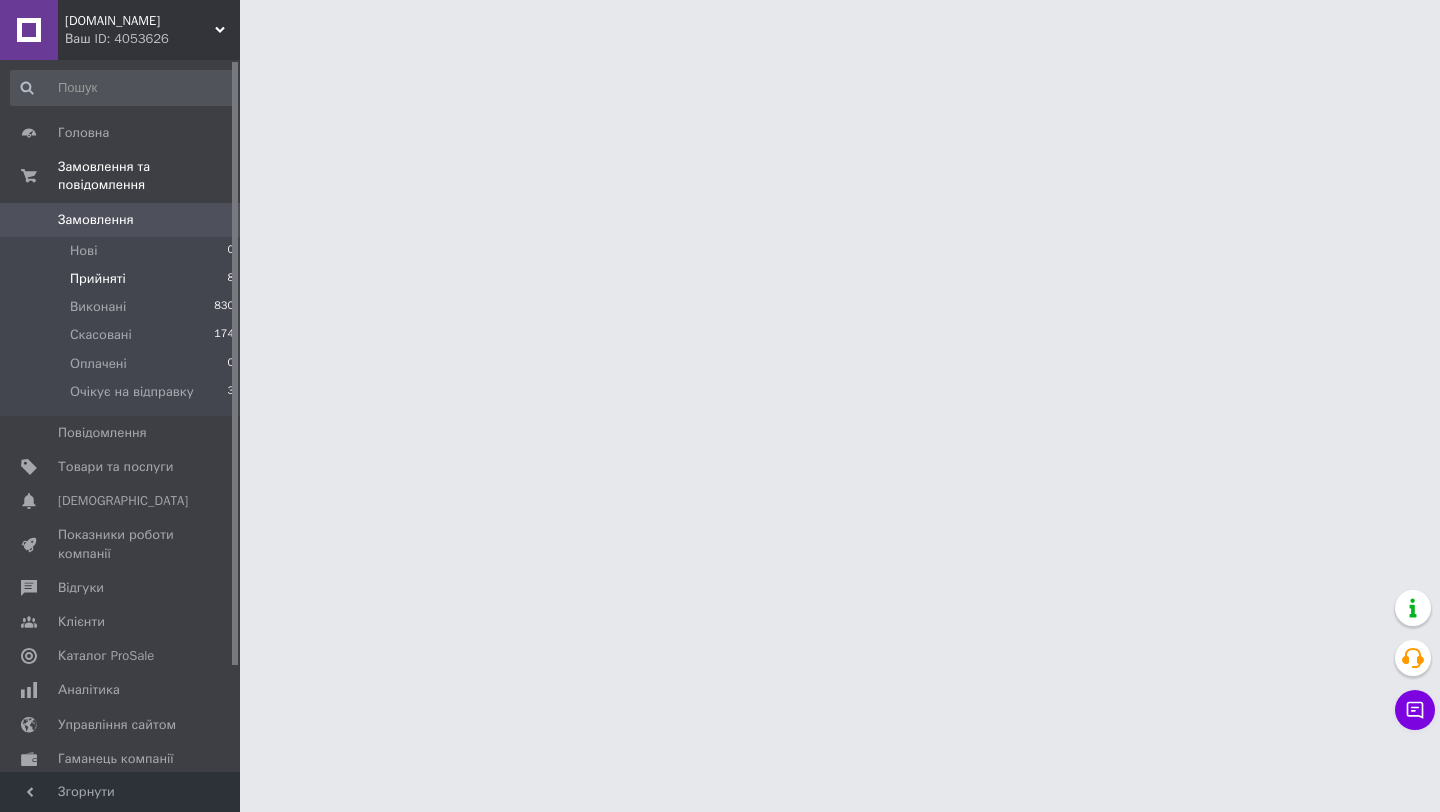 click on "Прийняті 8" at bounding box center (123, 279) 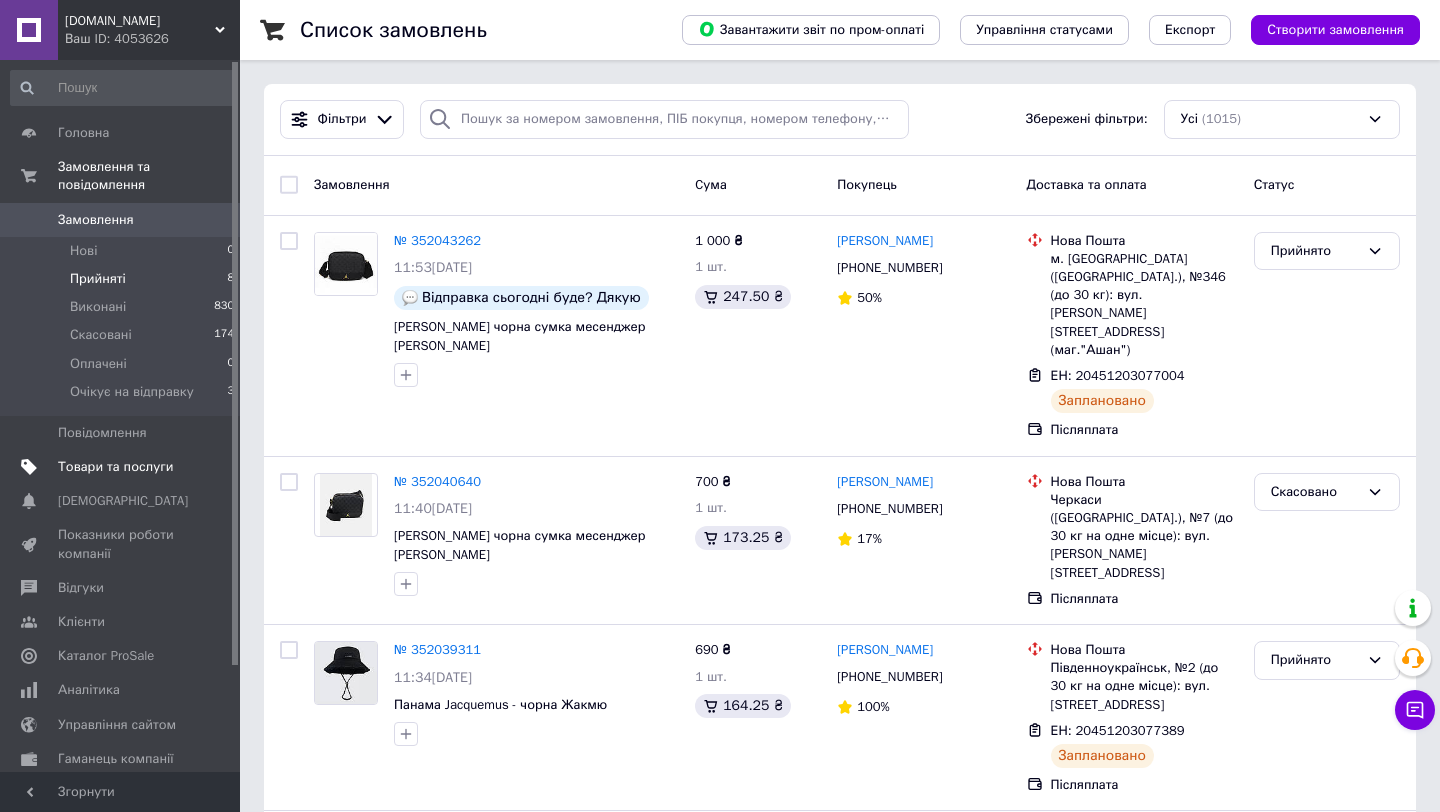 click on "Товари та послуги" at bounding box center [115, 467] 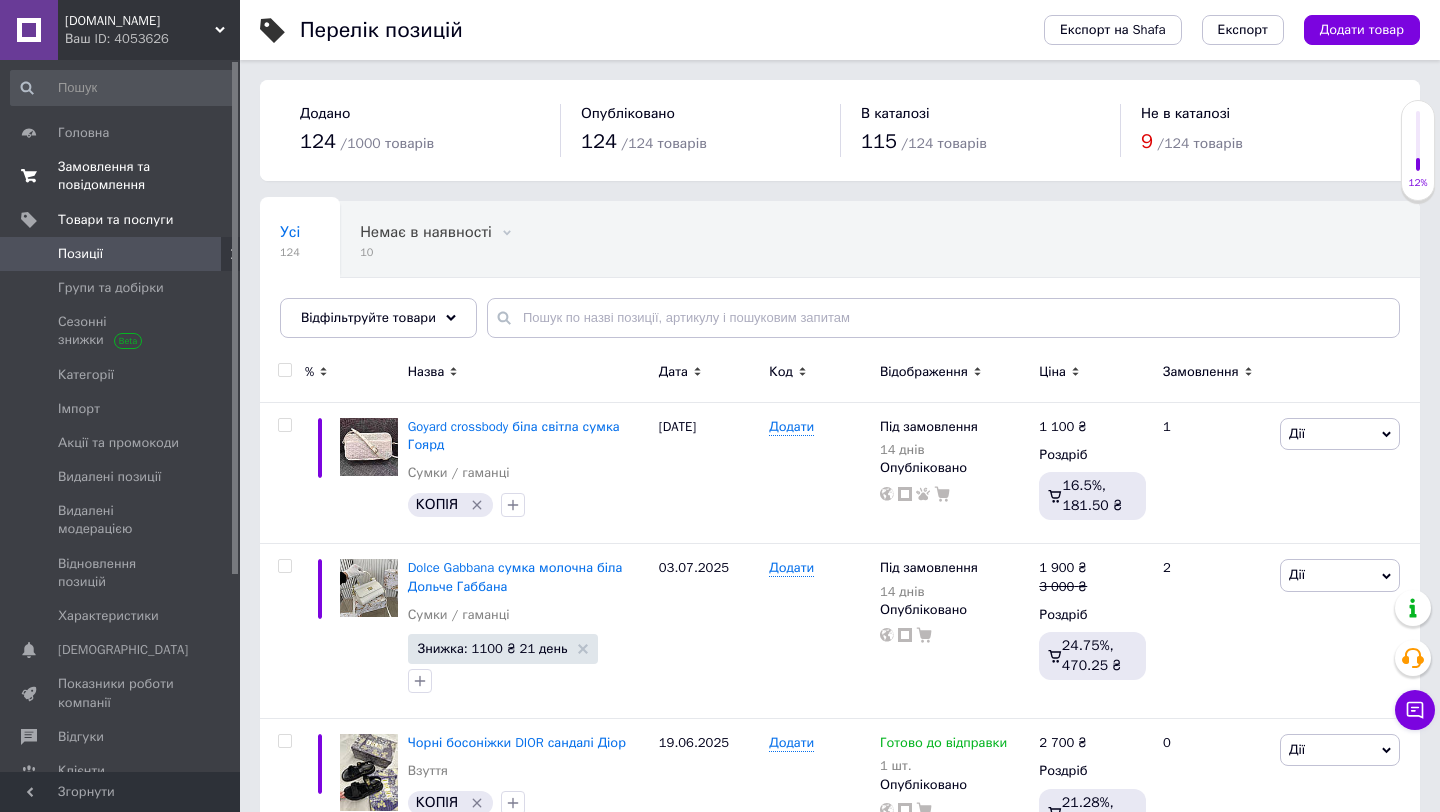 click on "Замовлення та повідомлення" at bounding box center (121, 176) 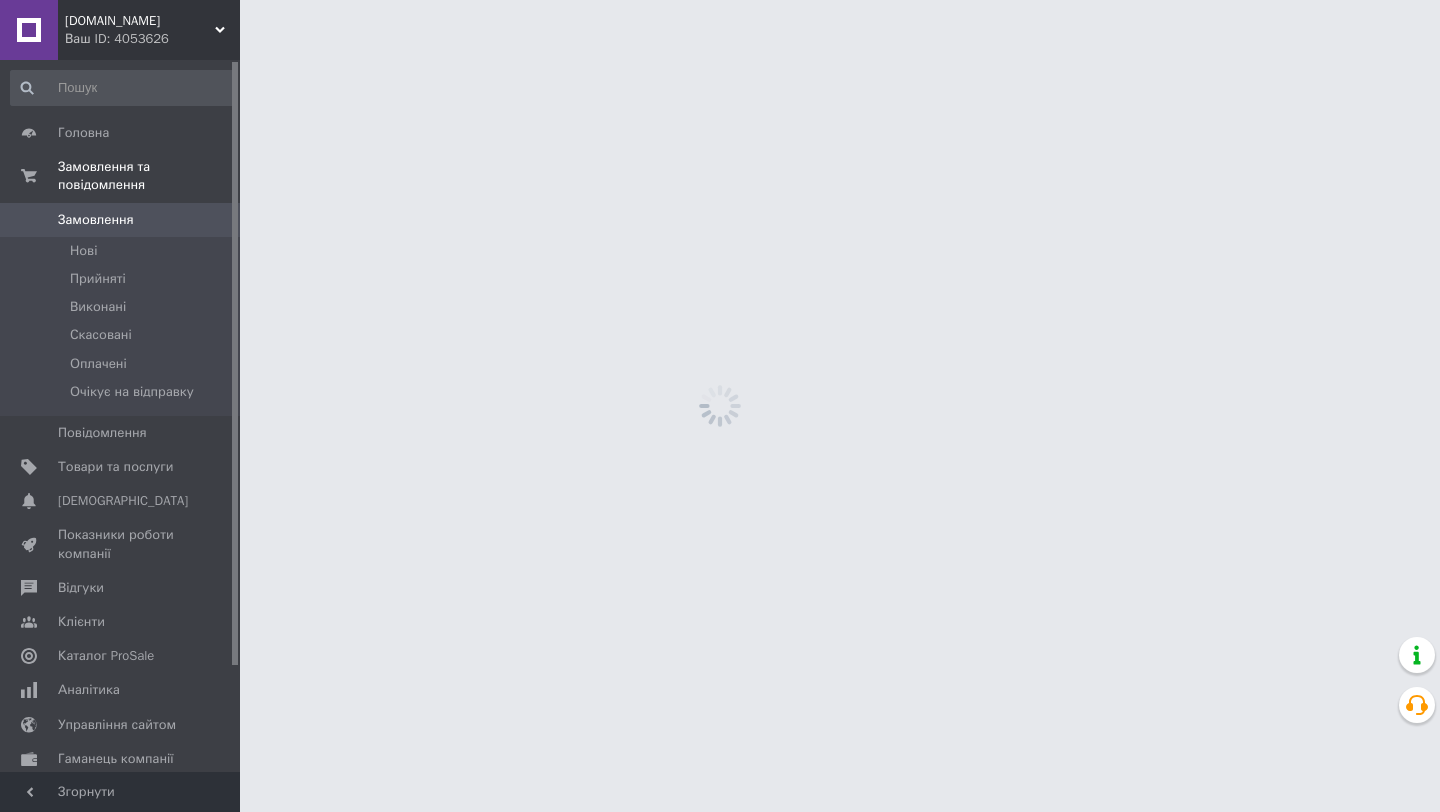 scroll, scrollTop: 0, scrollLeft: 0, axis: both 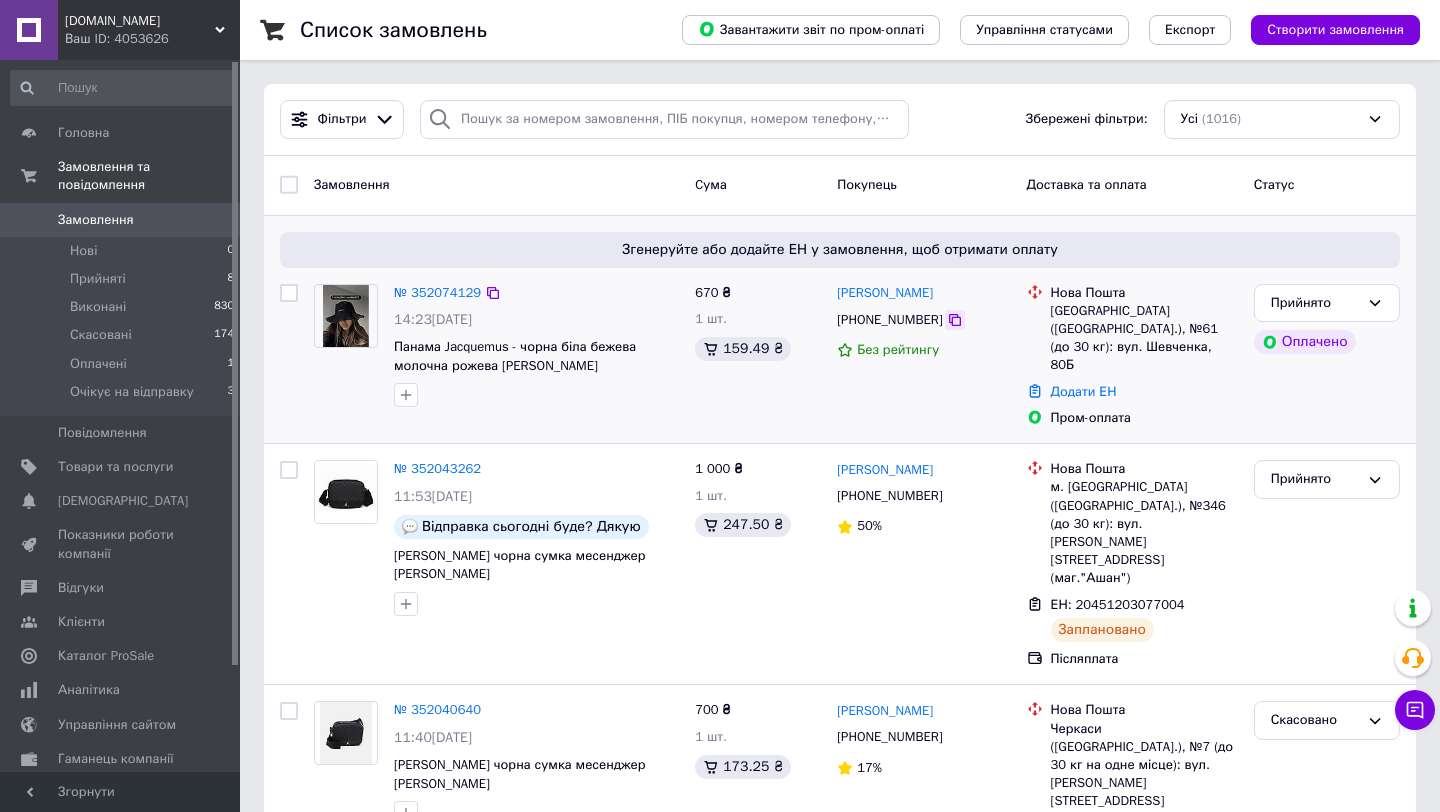click 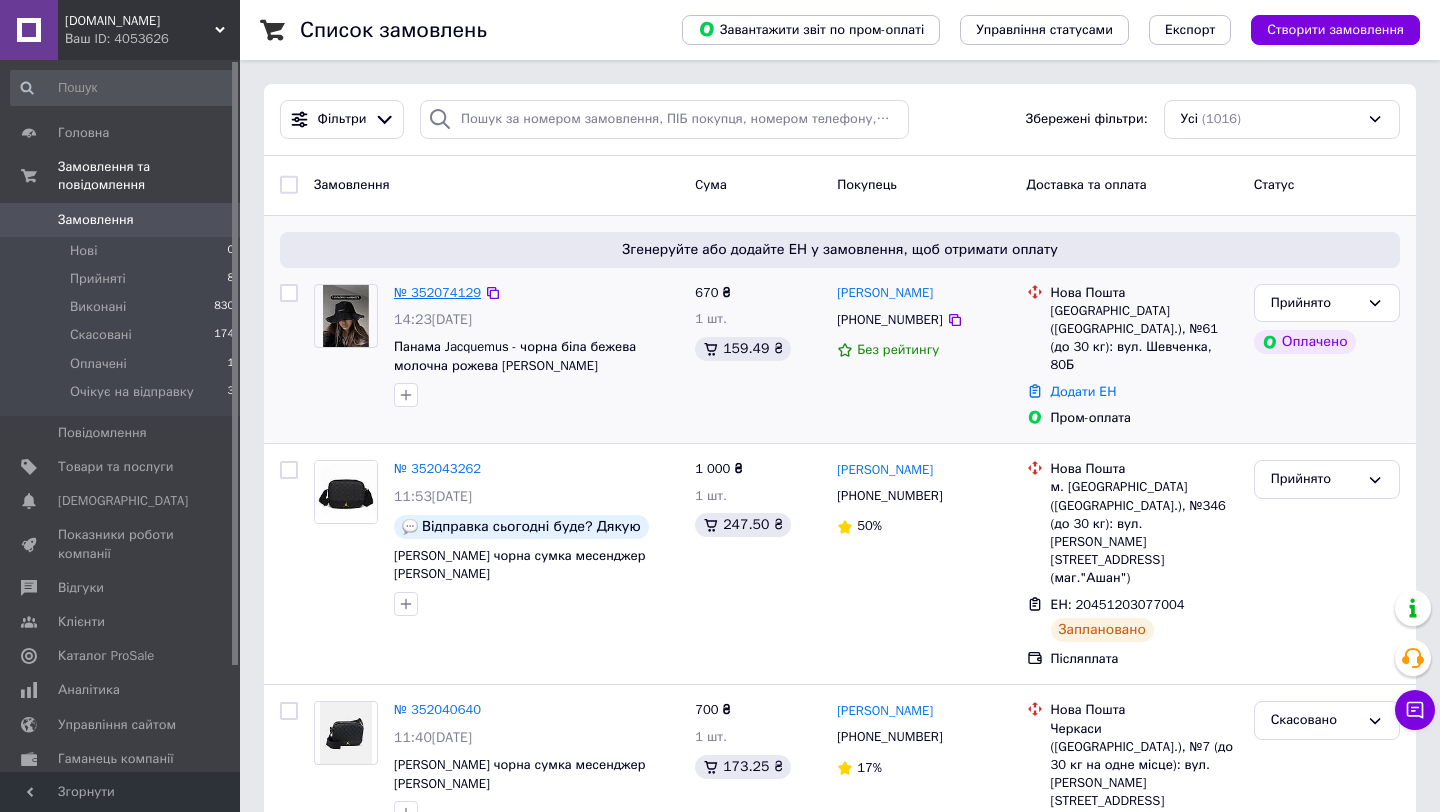 click on "№ 352074129" at bounding box center (437, 292) 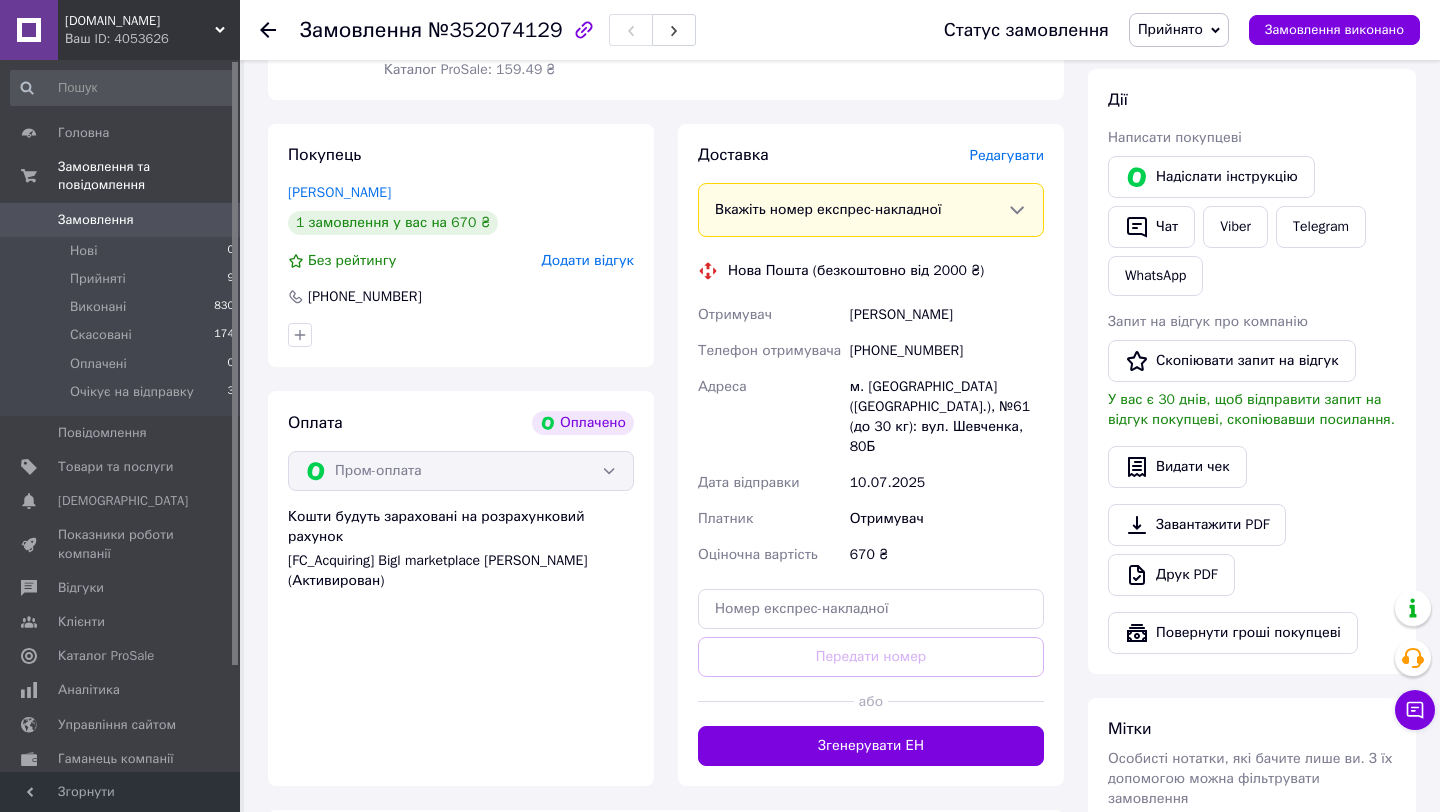 scroll, scrollTop: 859, scrollLeft: 0, axis: vertical 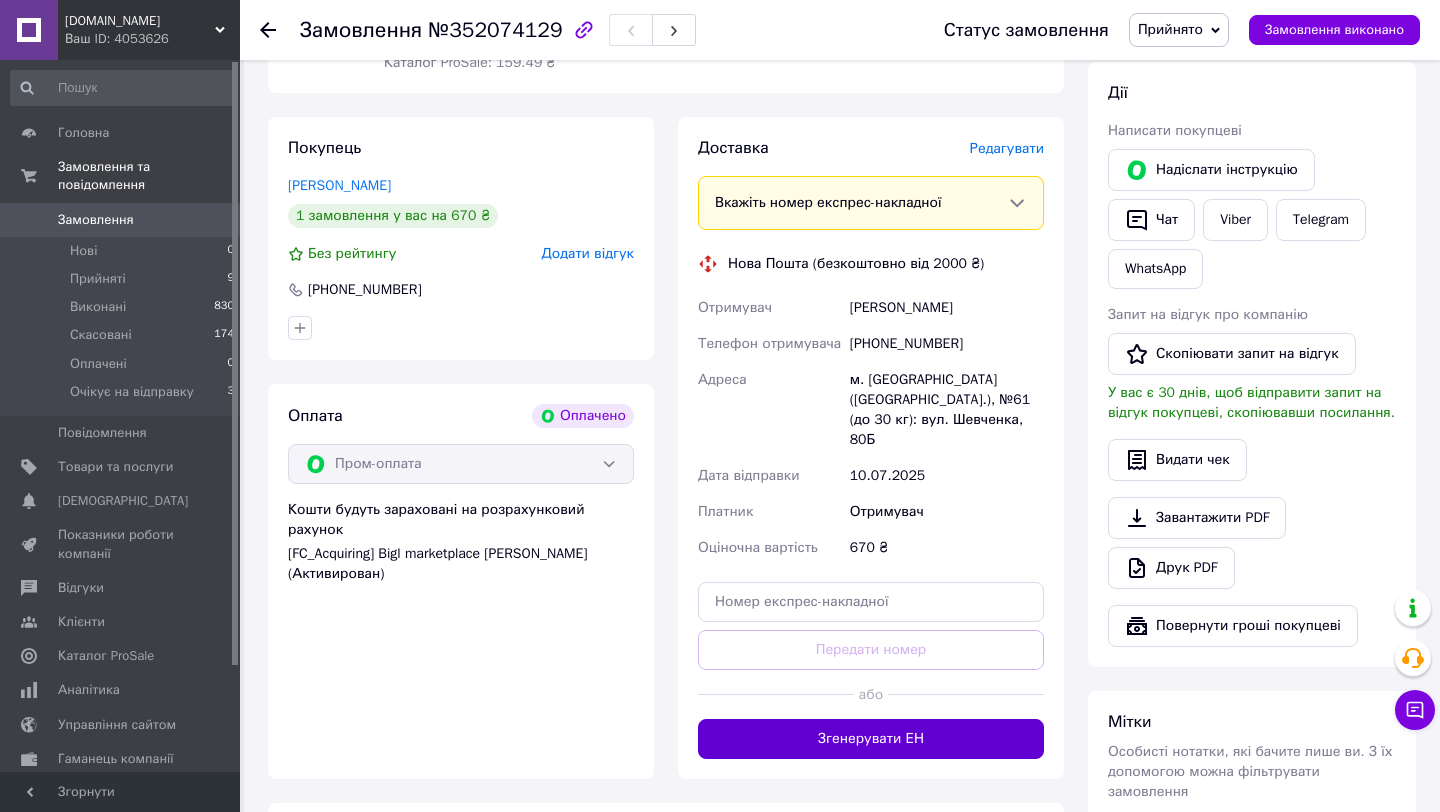 click on "Згенерувати ЕН" at bounding box center (871, 739) 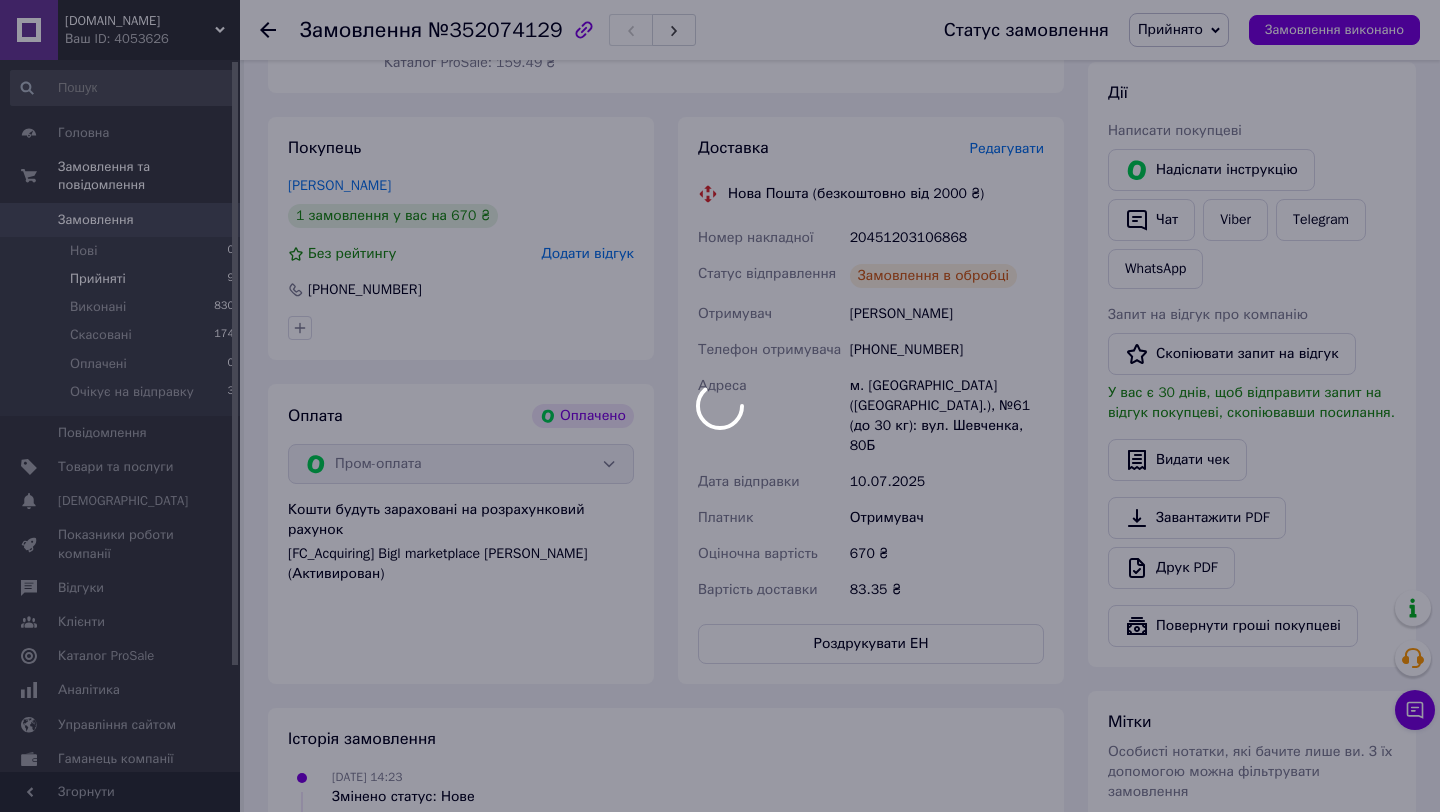 click at bounding box center (720, 406) 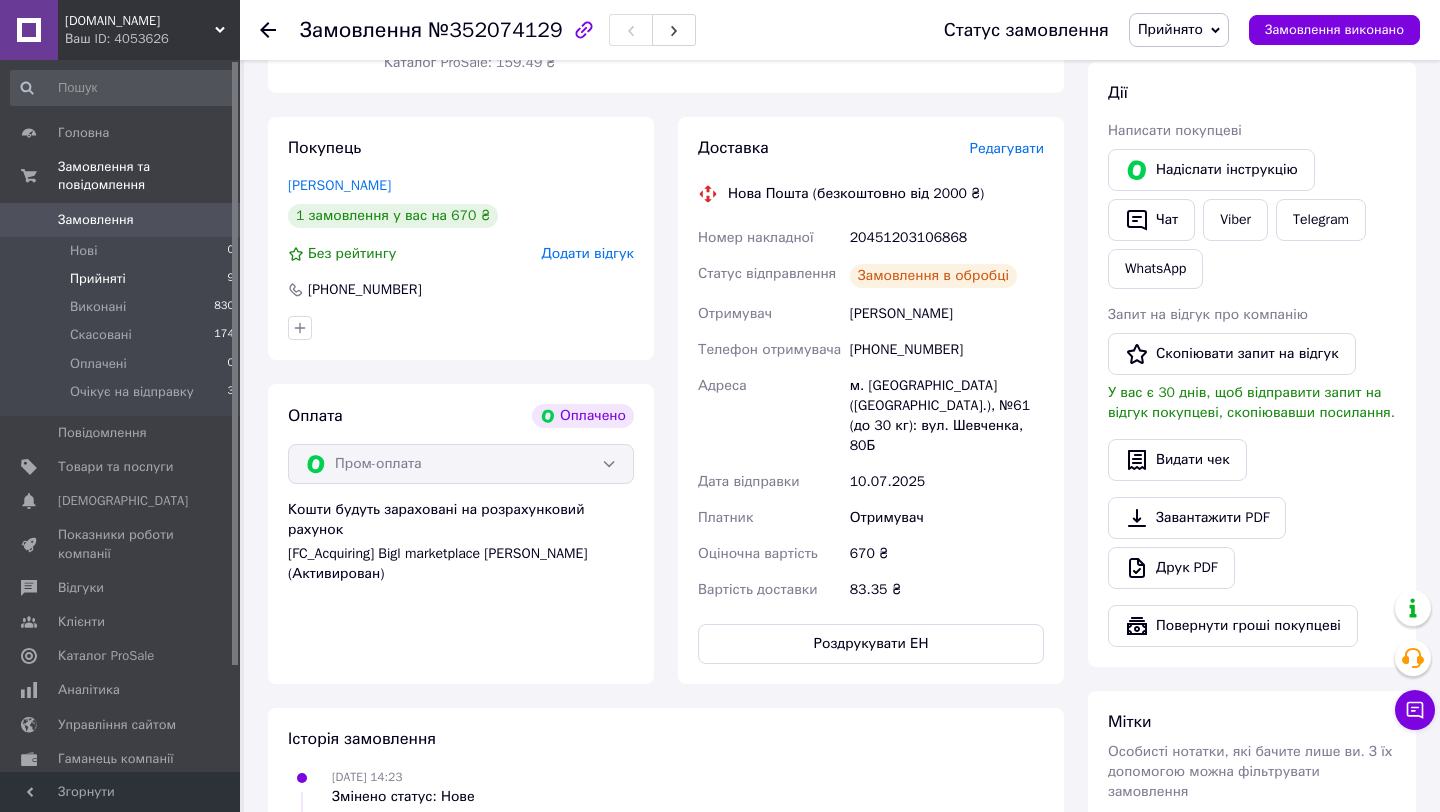 click on "Прийняті 9" at bounding box center (123, 279) 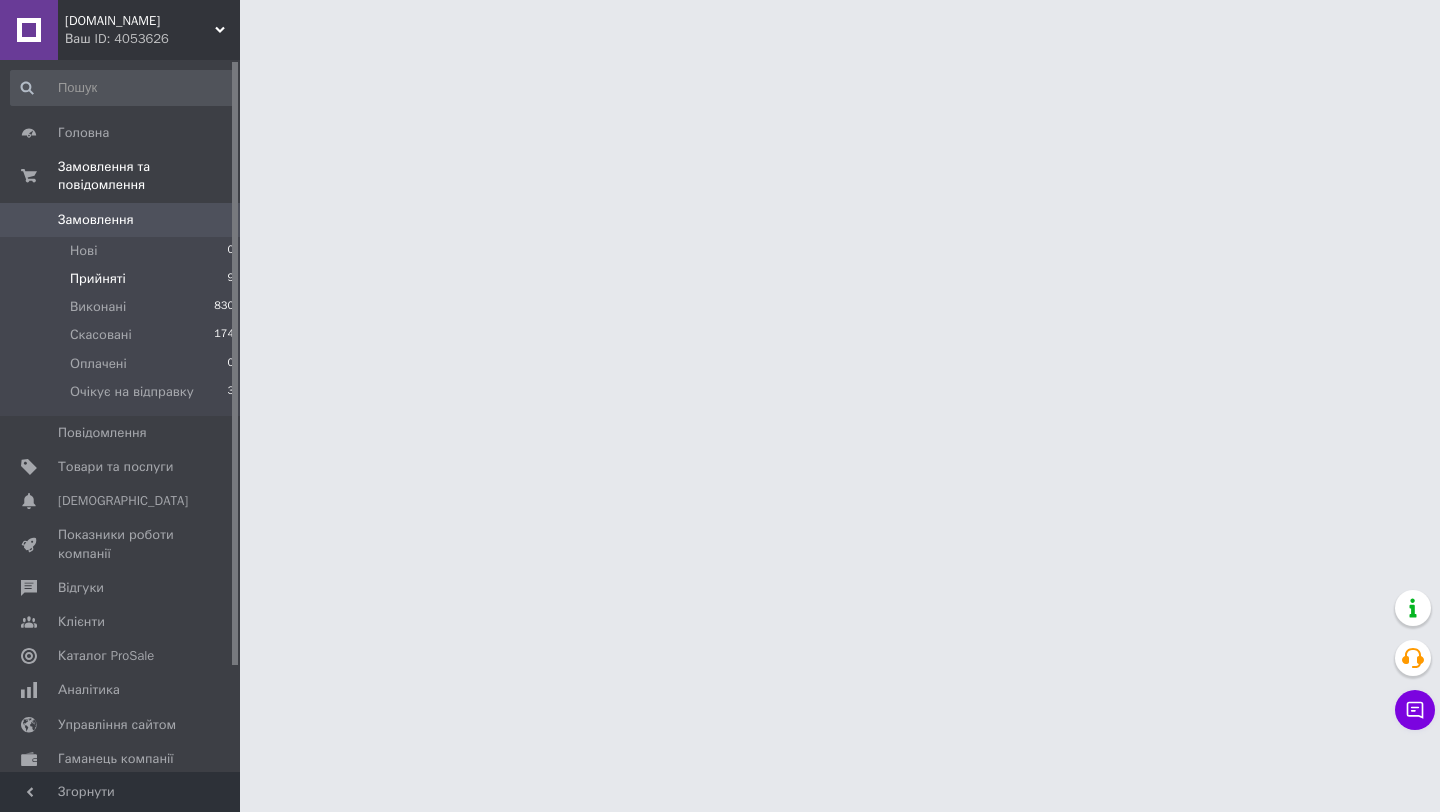 scroll, scrollTop: 0, scrollLeft: 0, axis: both 